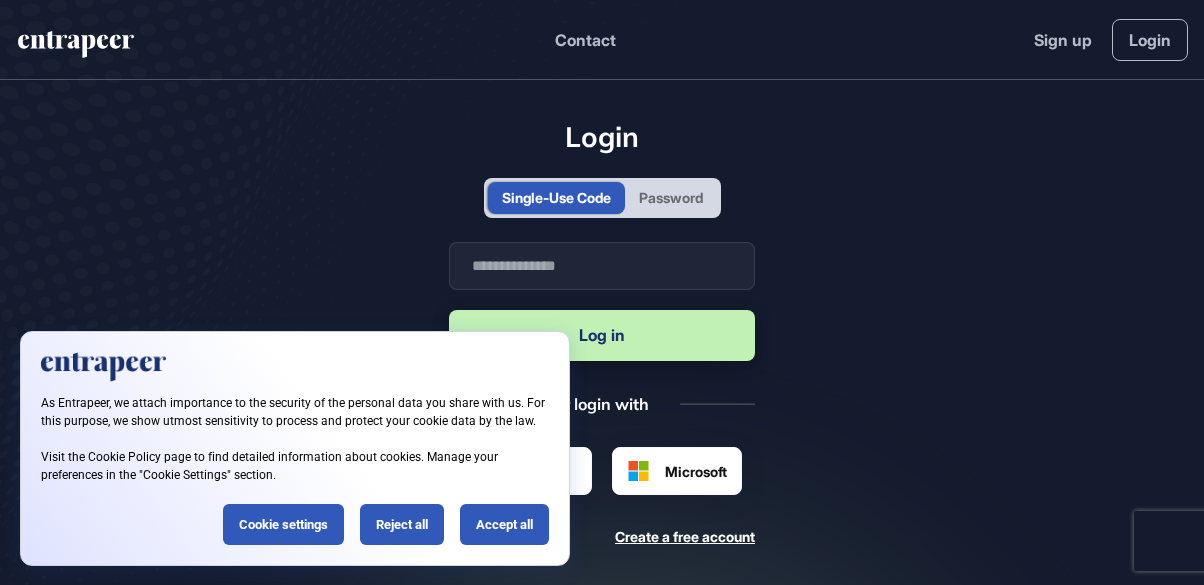 scroll, scrollTop: 0, scrollLeft: 0, axis: both 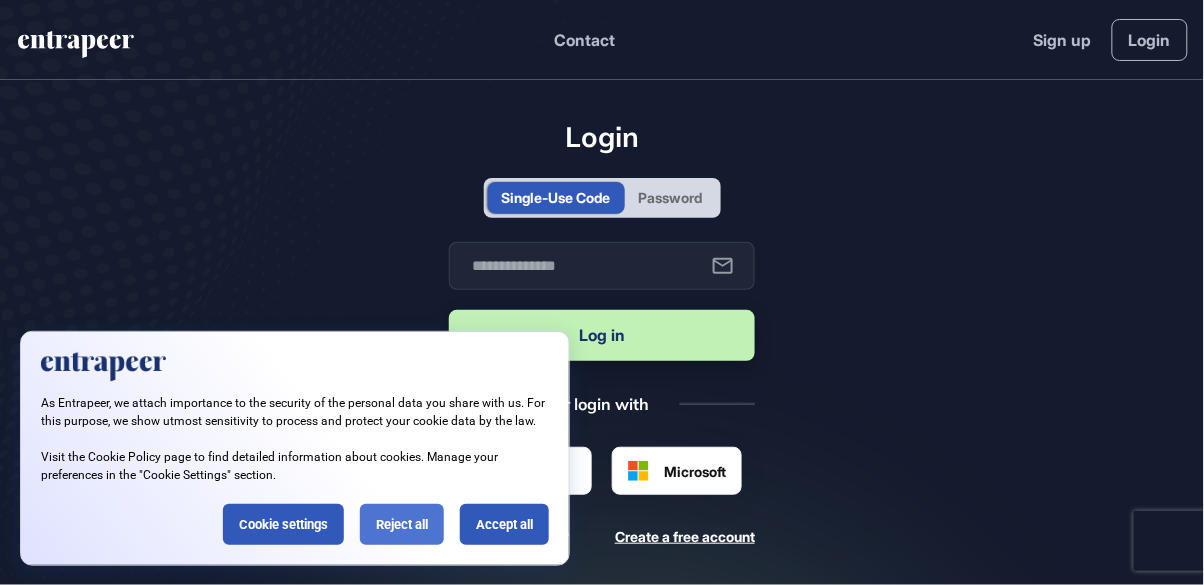 click on "Reject all" 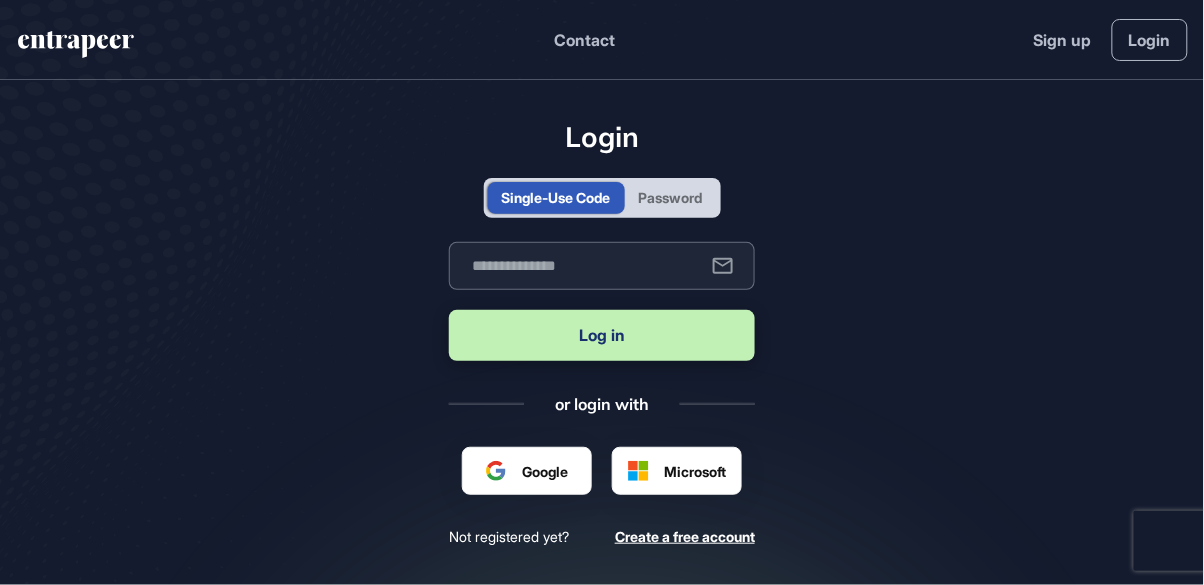 click at bounding box center [602, 266] 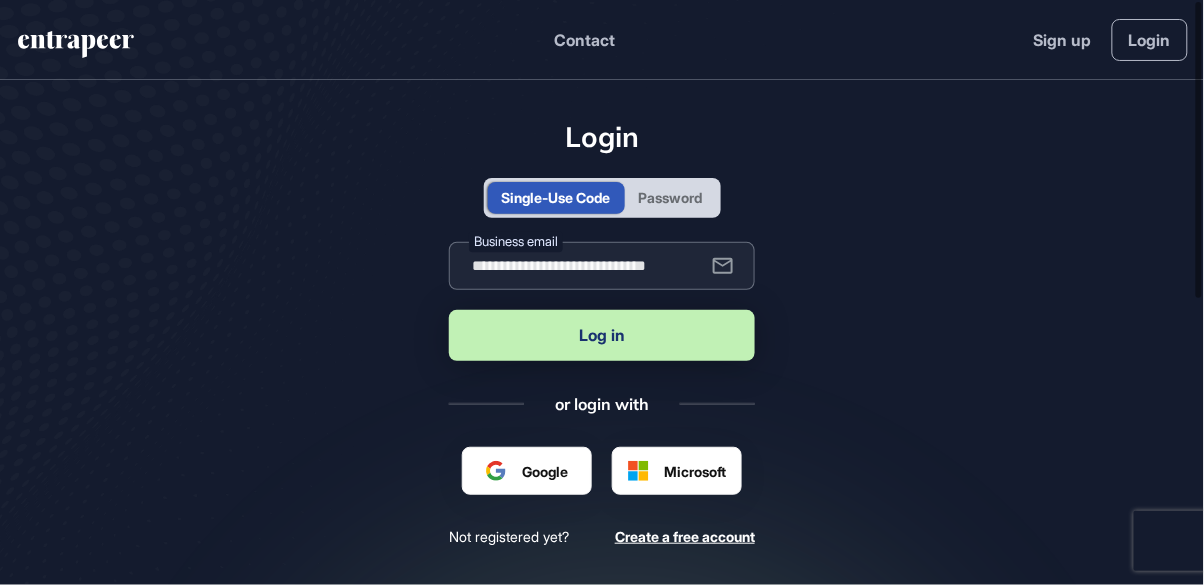 type on "**********" 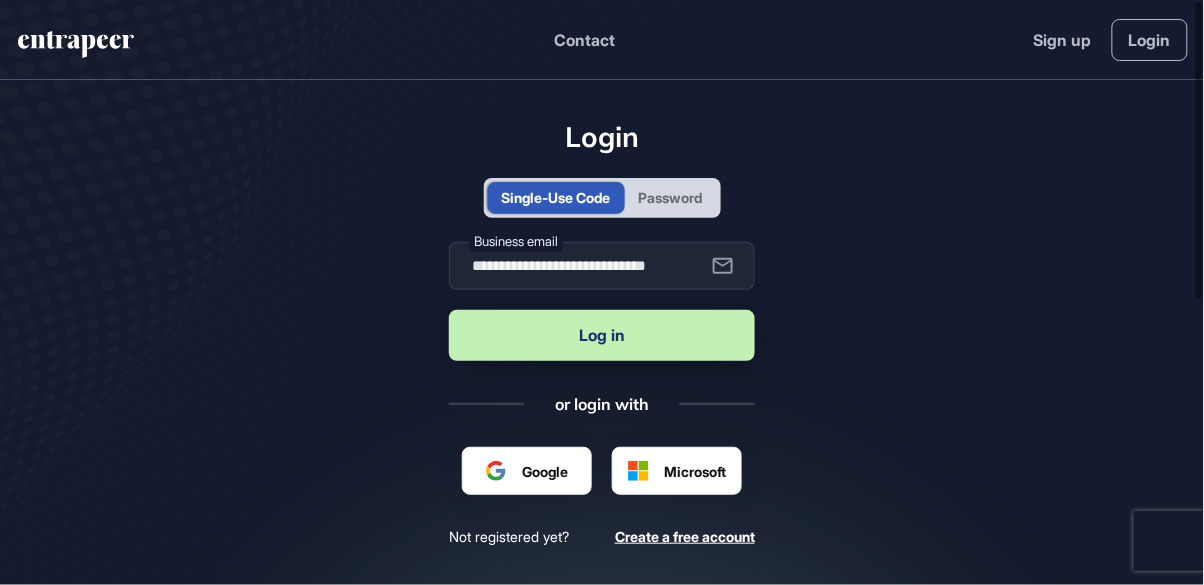 click on "Log in" at bounding box center [602, 335] 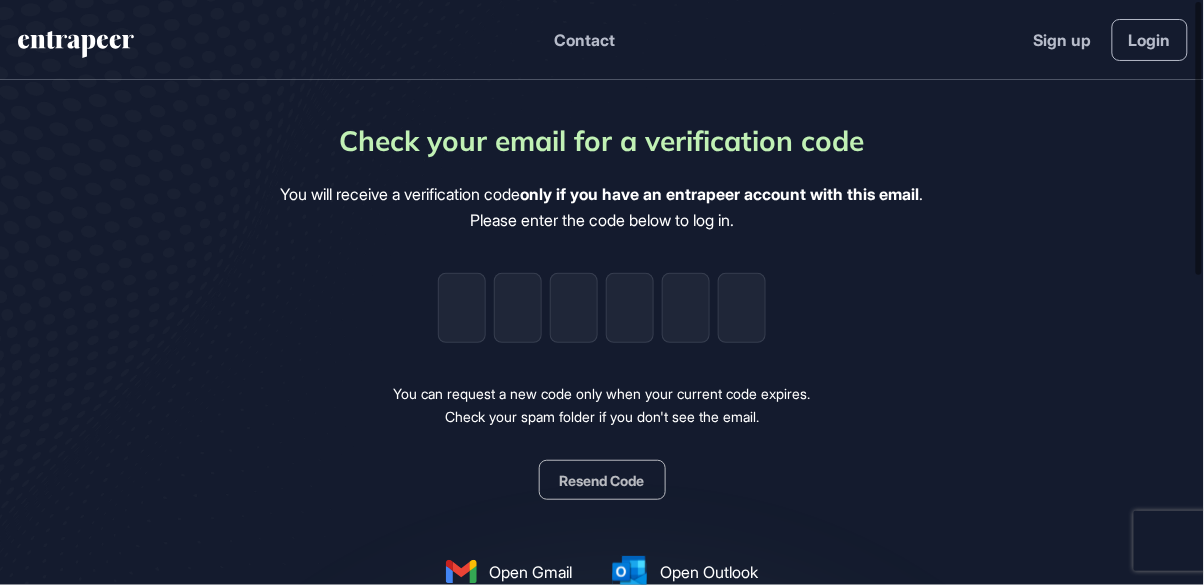 type on "*" 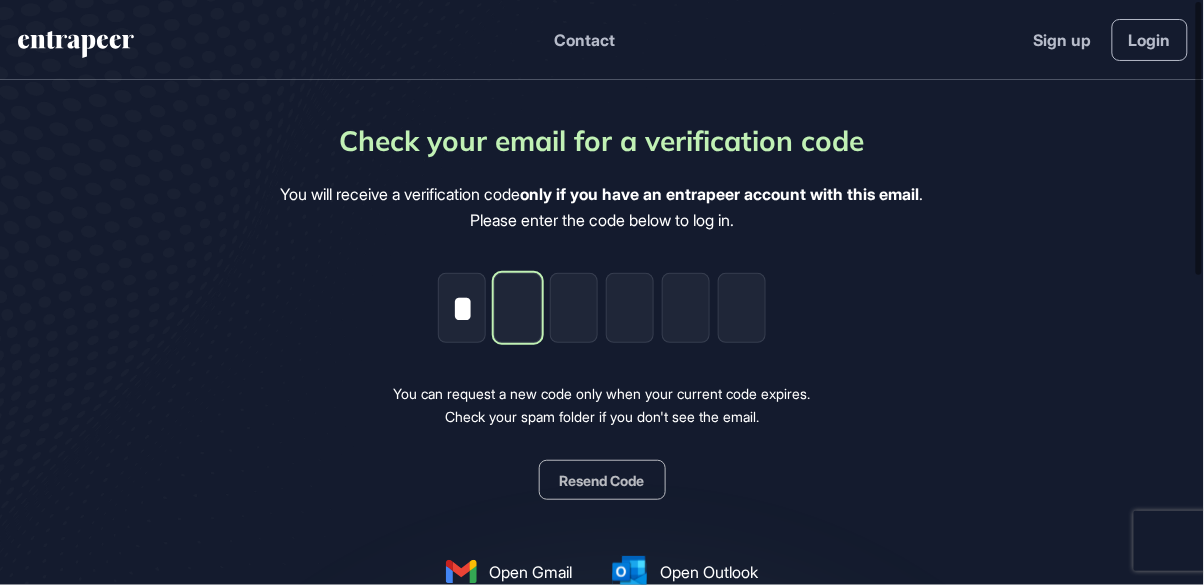type on "*" 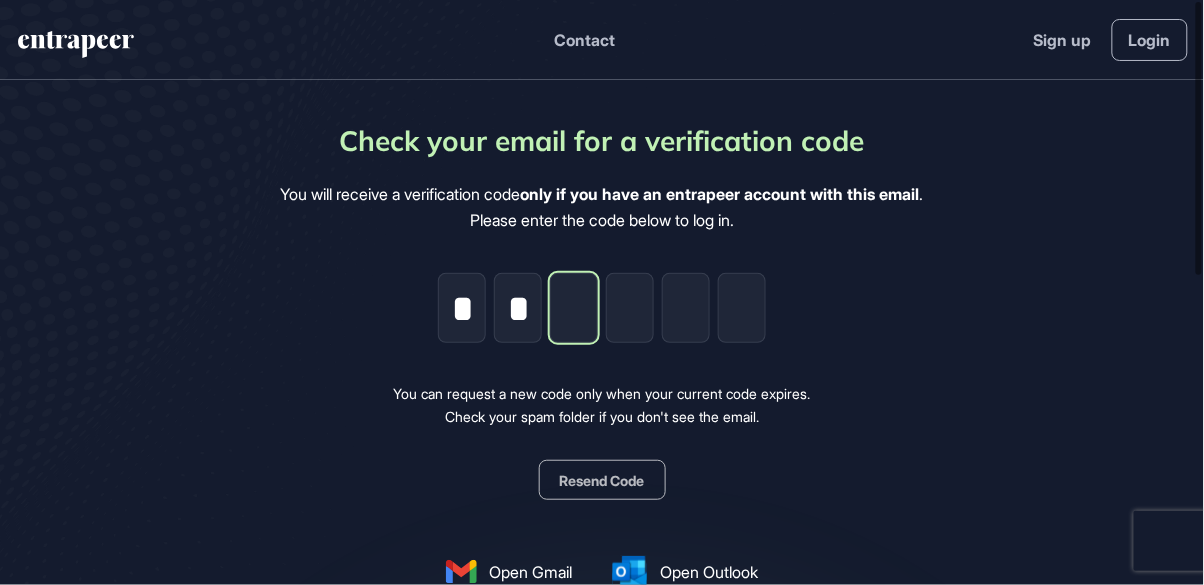 type on "*" 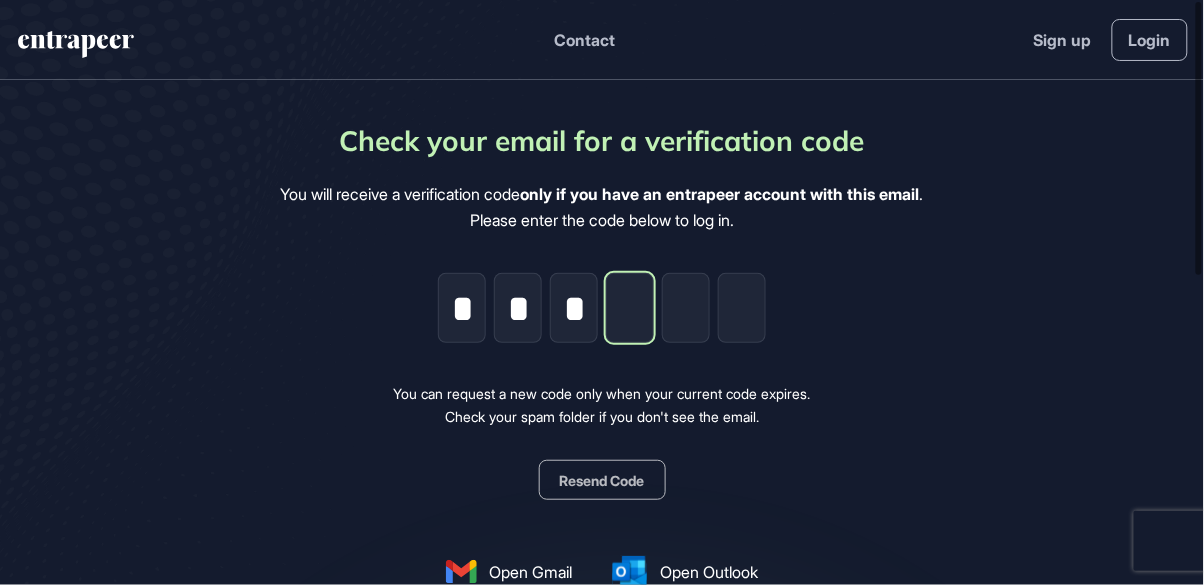 type on "*" 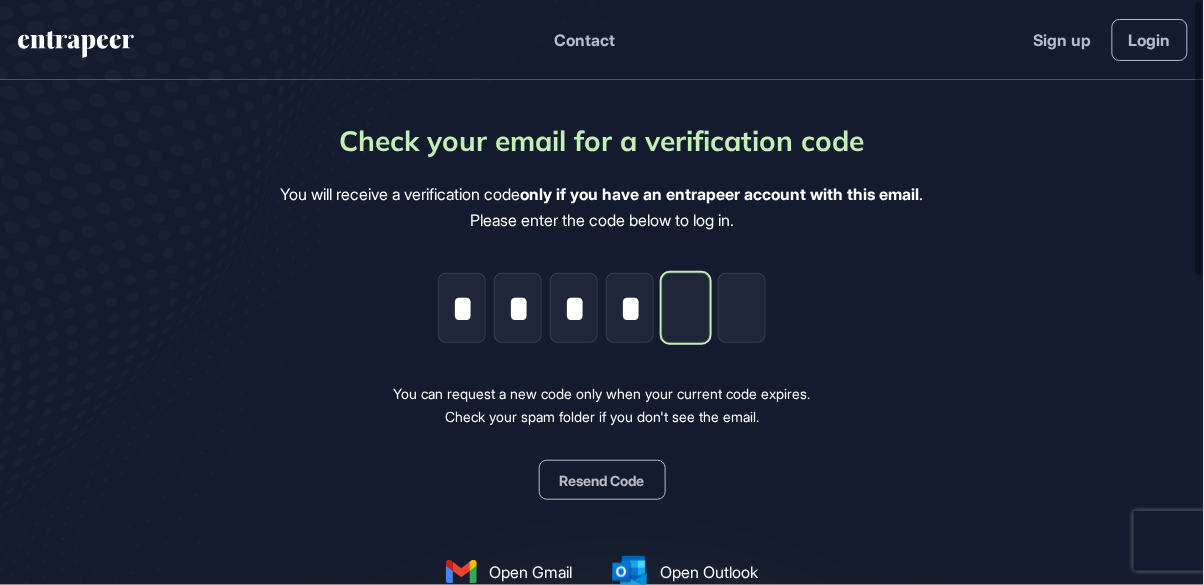 type on "*" 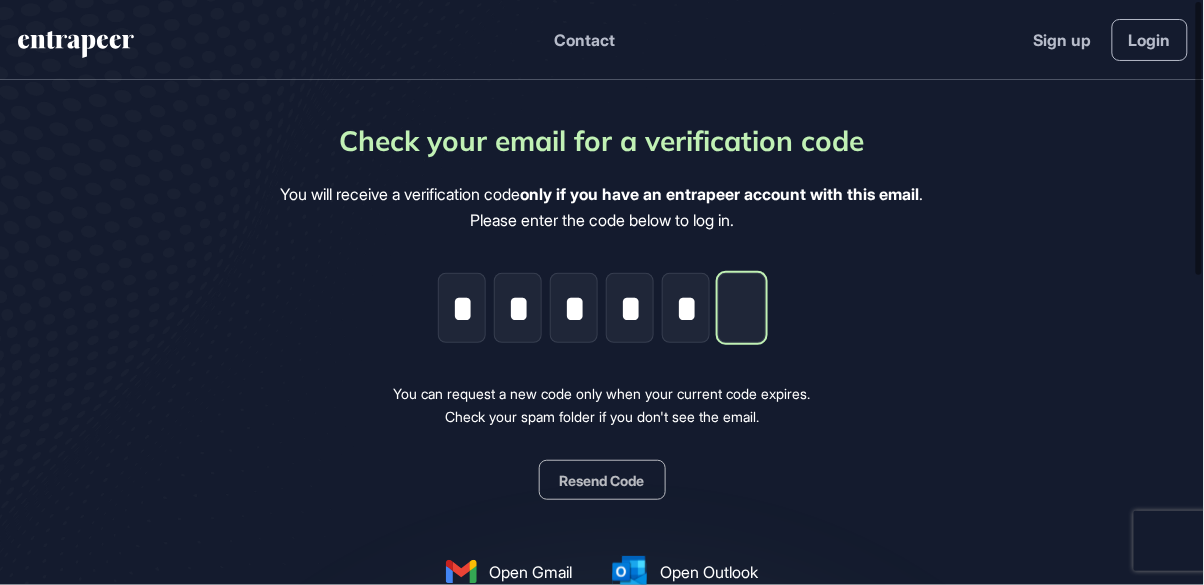 type on "*" 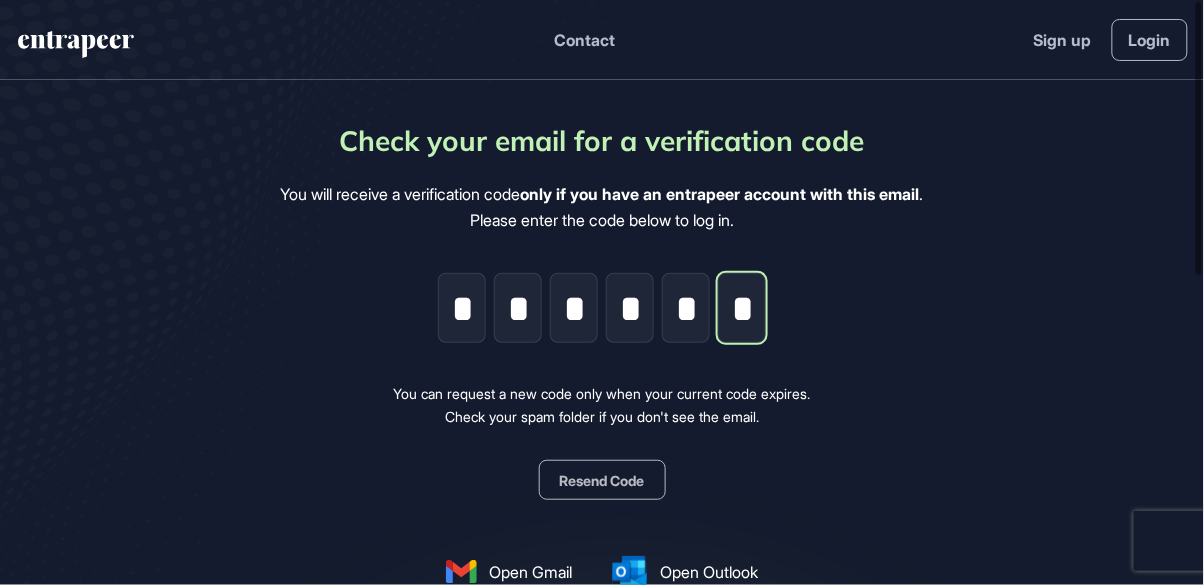 scroll, scrollTop: 0, scrollLeft: 1, axis: horizontal 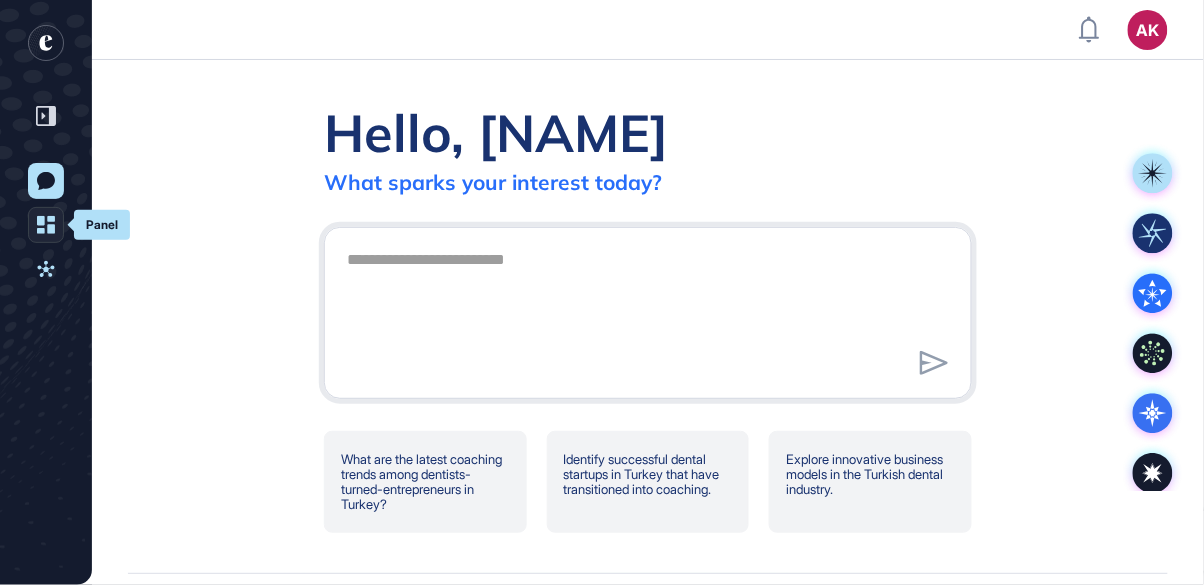 click 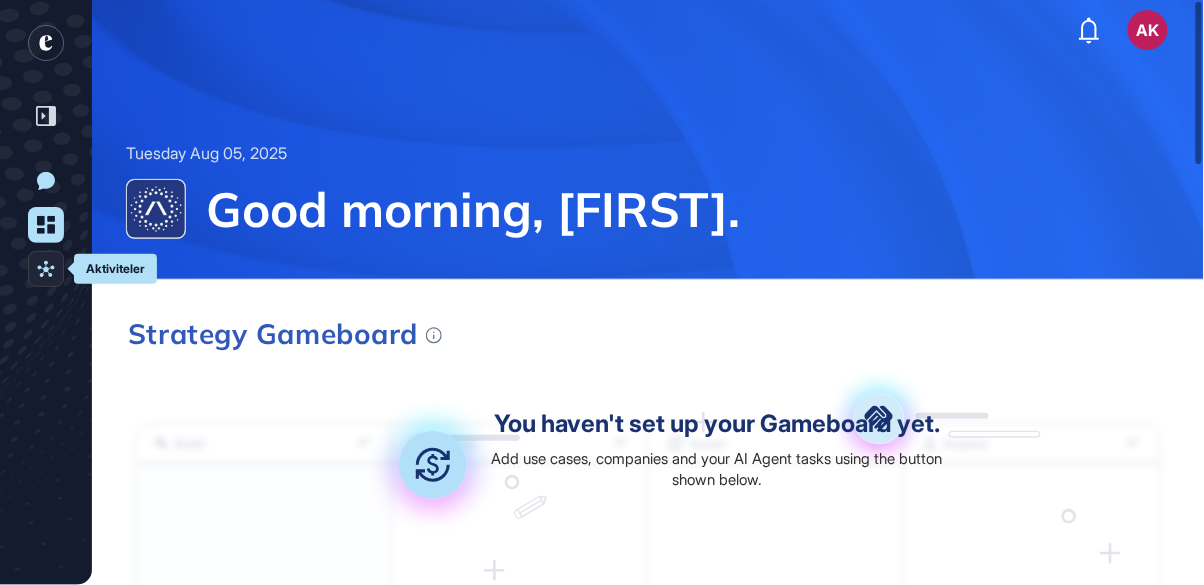 click on "Aktiviteler" 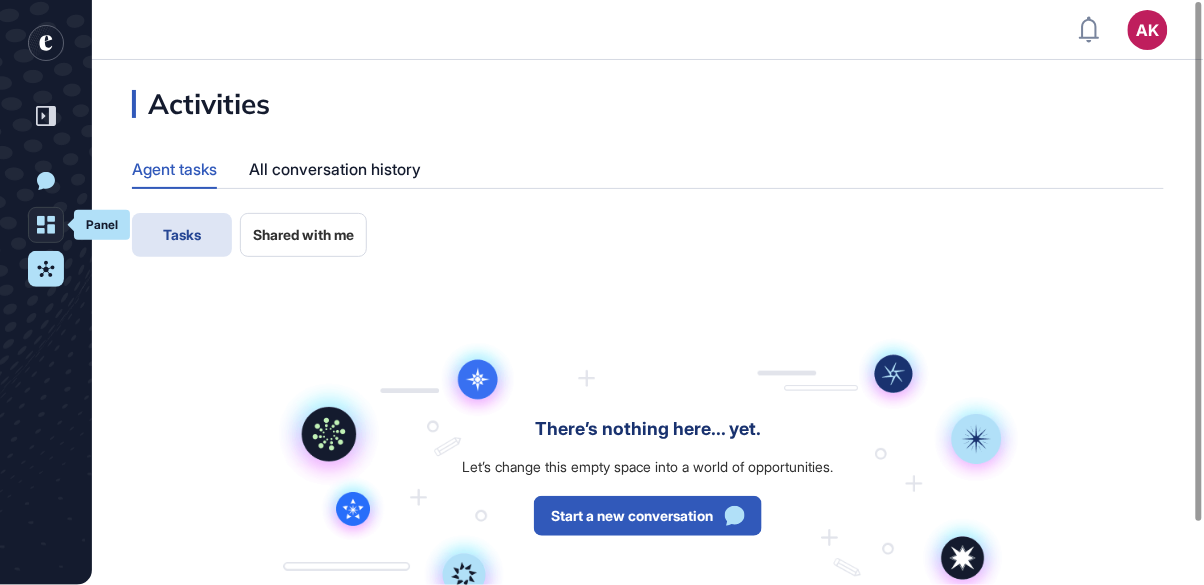 click on "Panel" 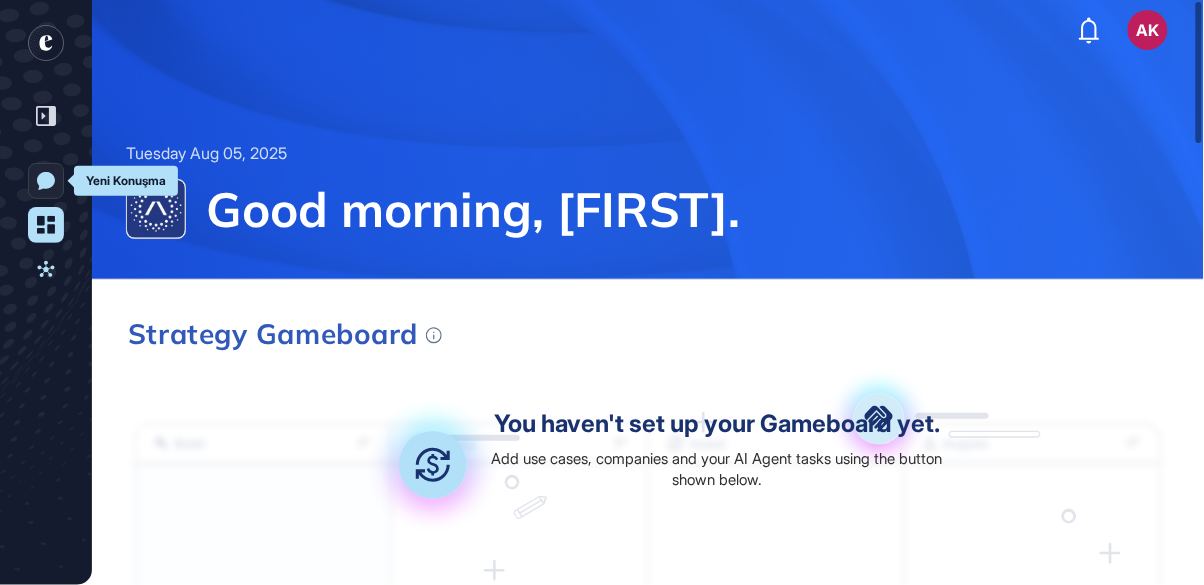 click 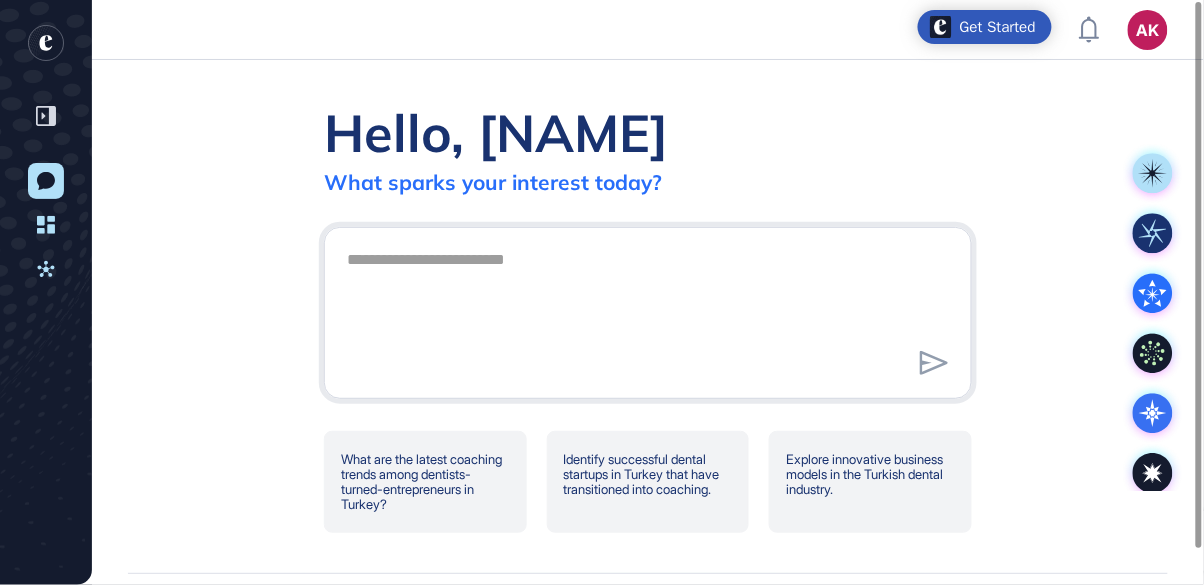 click 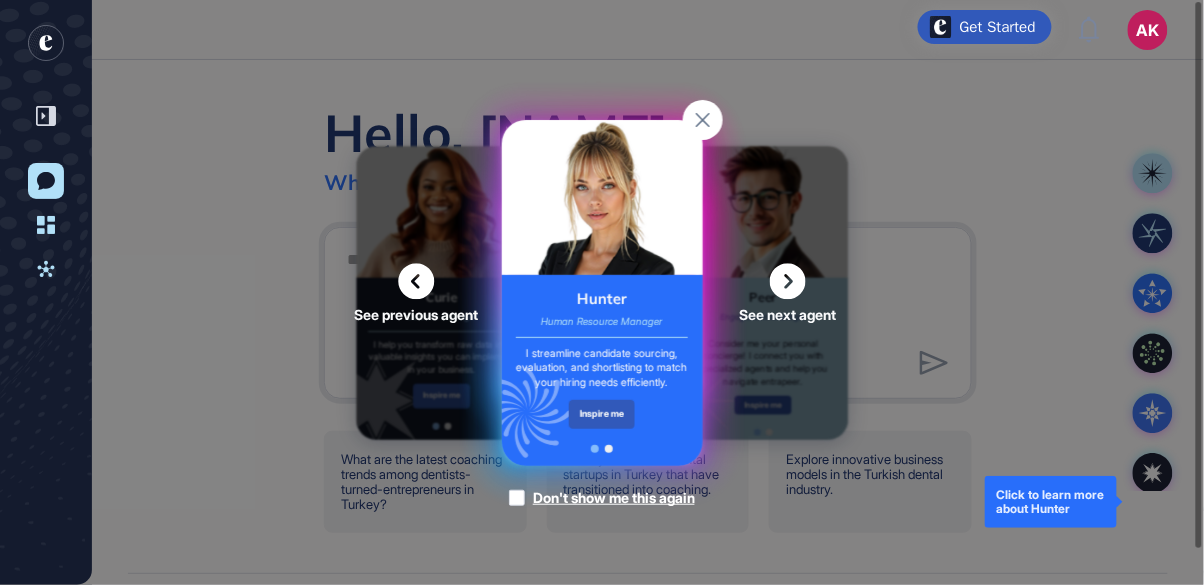 click on "Hunter Human Resource Manager I streamline candidate sourcing, evaluation, and shortlisting to match your hiring needs efficiently. Inspire me" at bounding box center (602, 371) 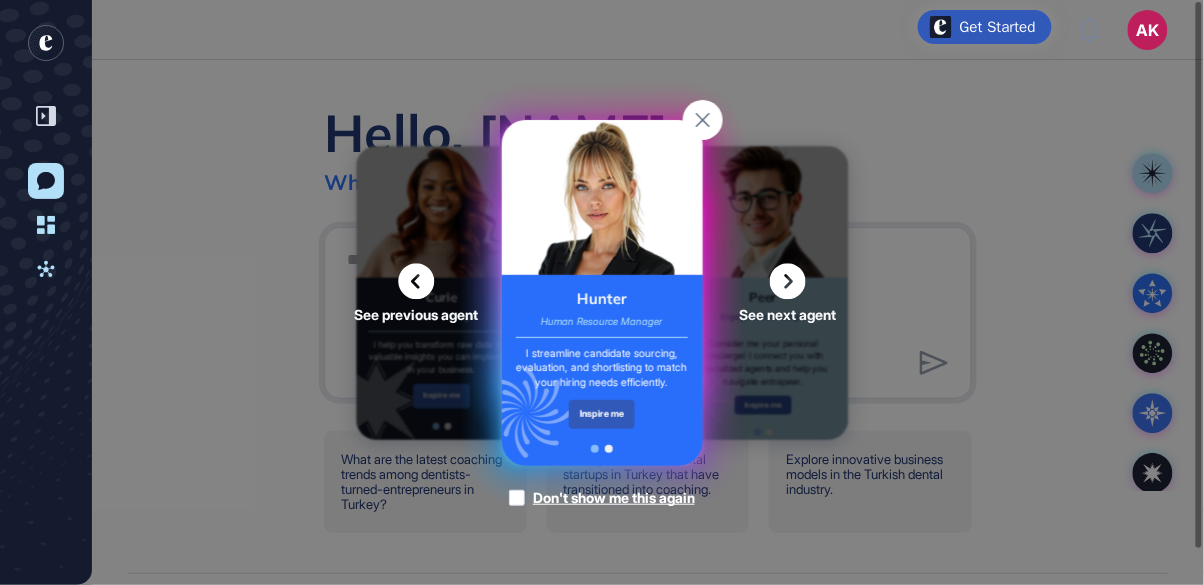 click 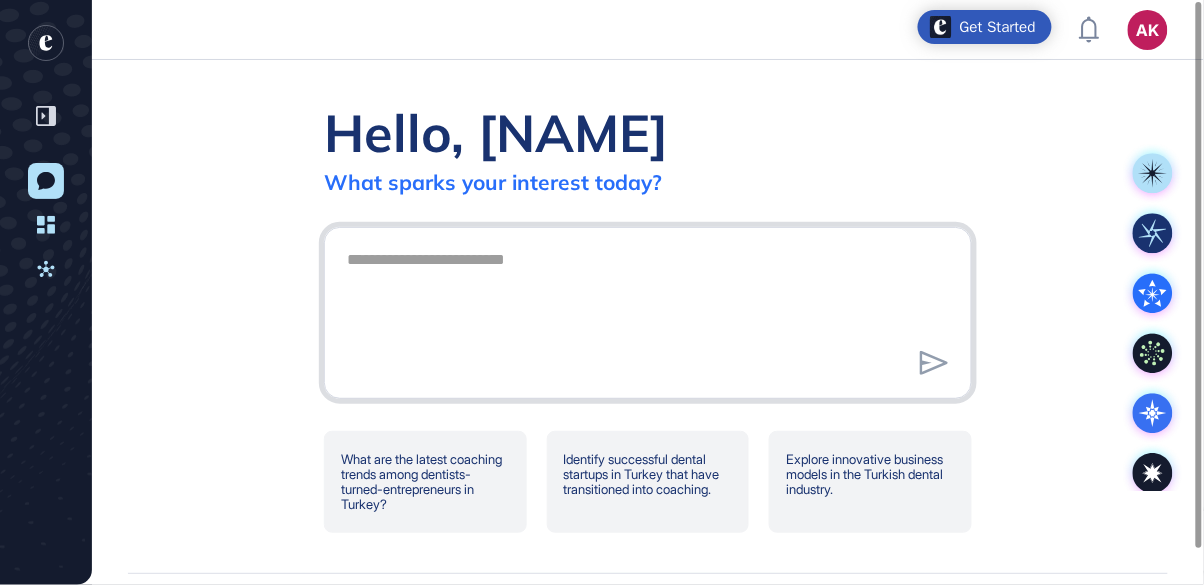 click at bounding box center [648, 310] 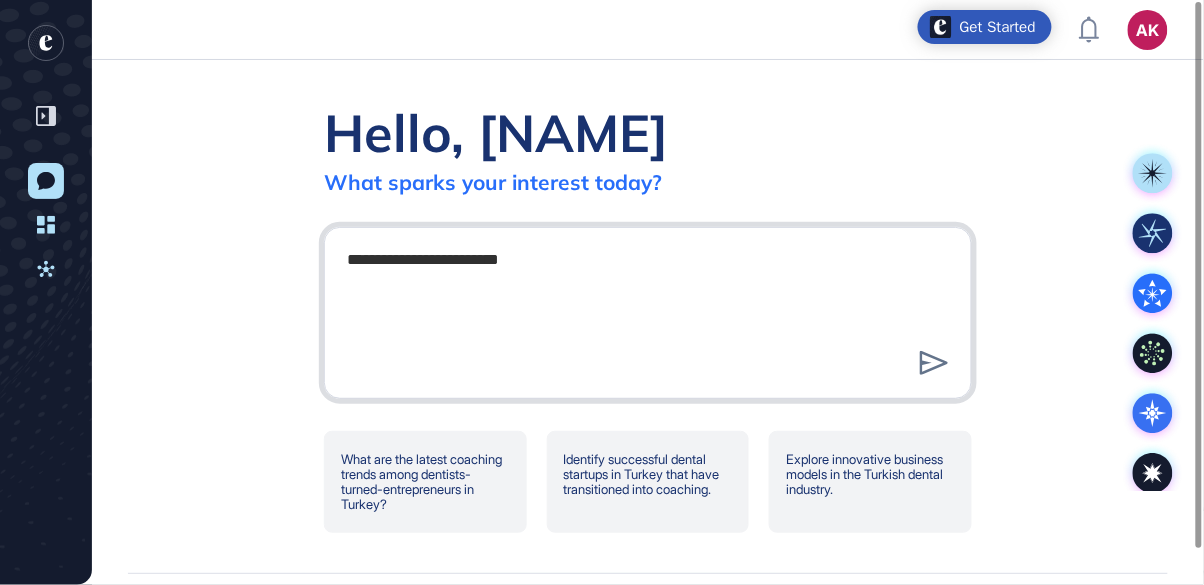 type on "**********" 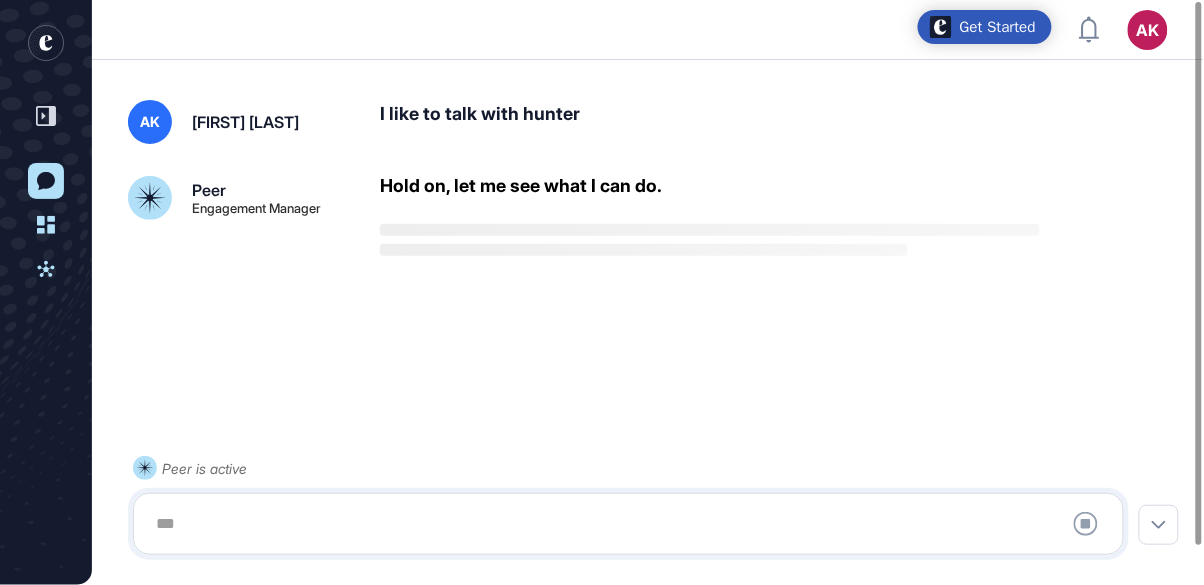 scroll, scrollTop: 48, scrollLeft: 0, axis: vertical 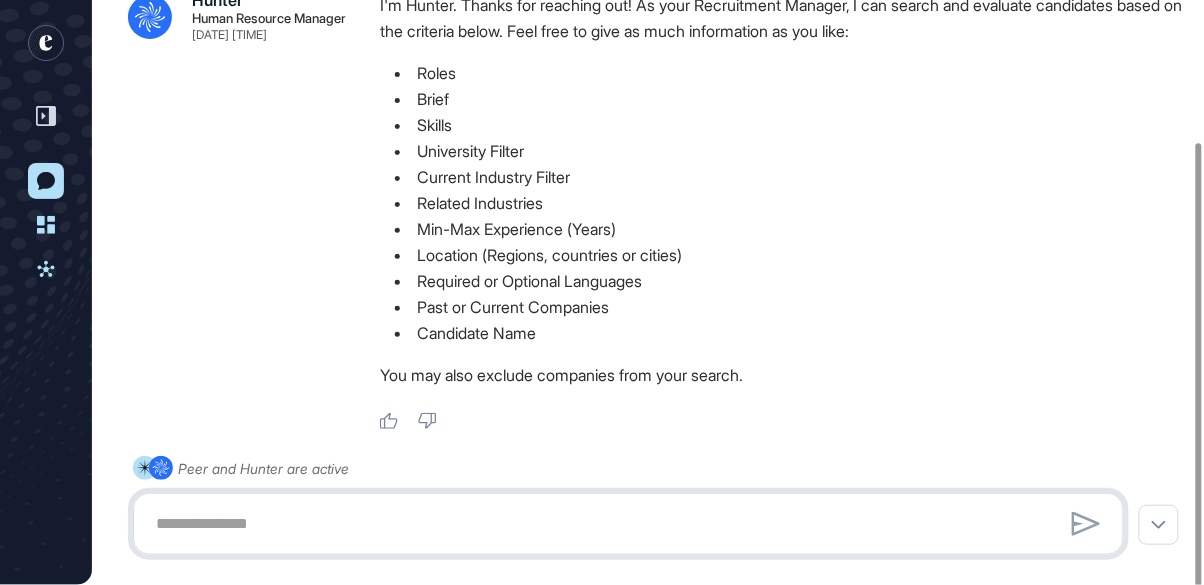 click at bounding box center [628, 524] 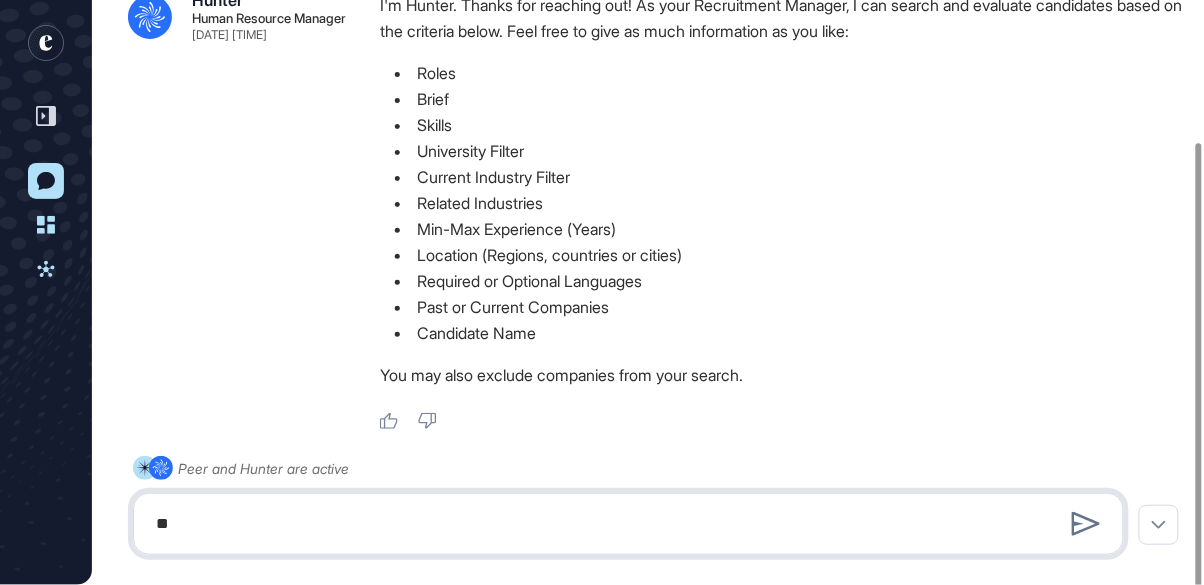 type on "*" 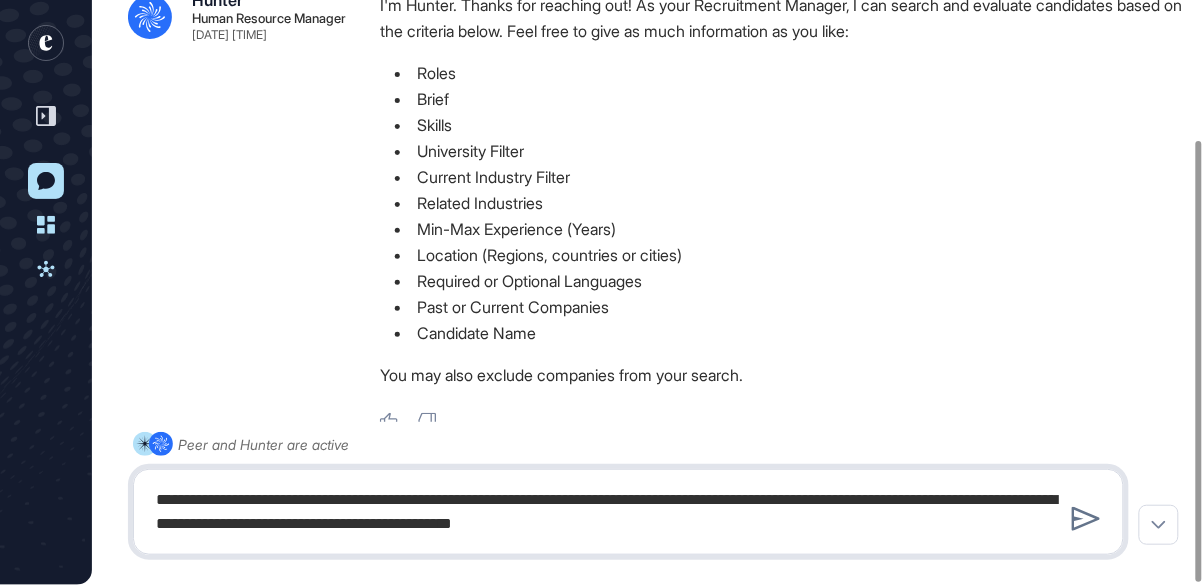 type on "**********" 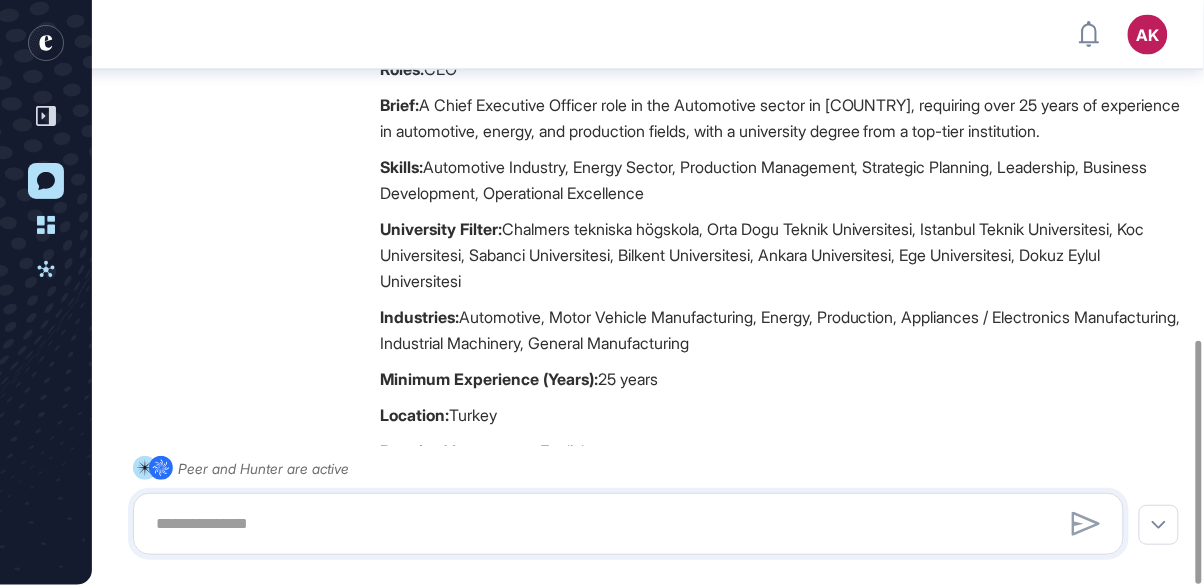 scroll, scrollTop: 817, scrollLeft: 0, axis: vertical 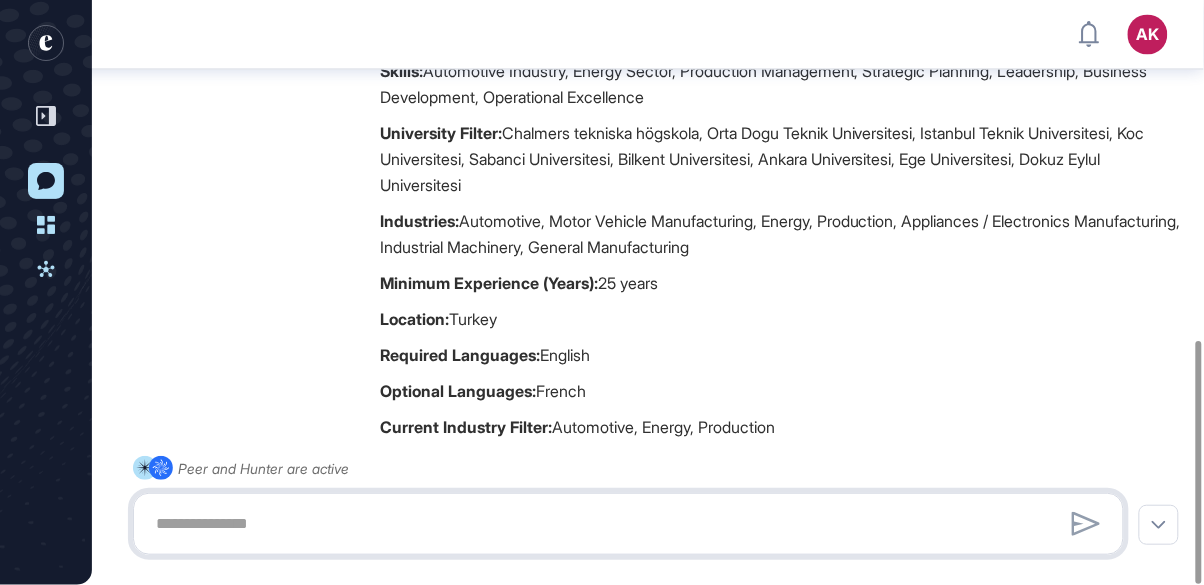 click at bounding box center [628, 524] 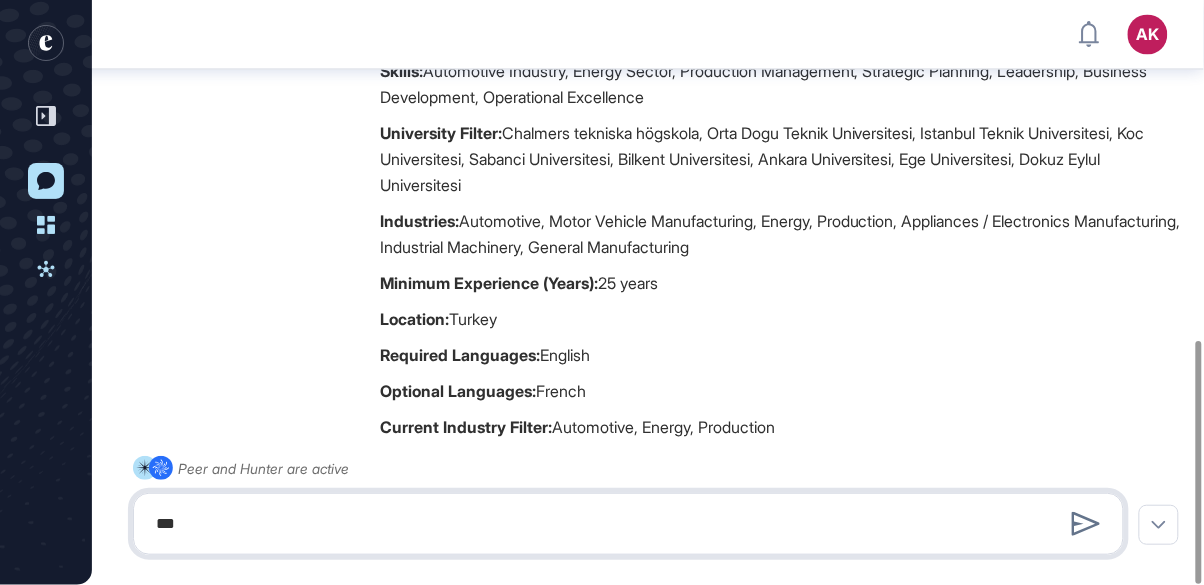 type on "***" 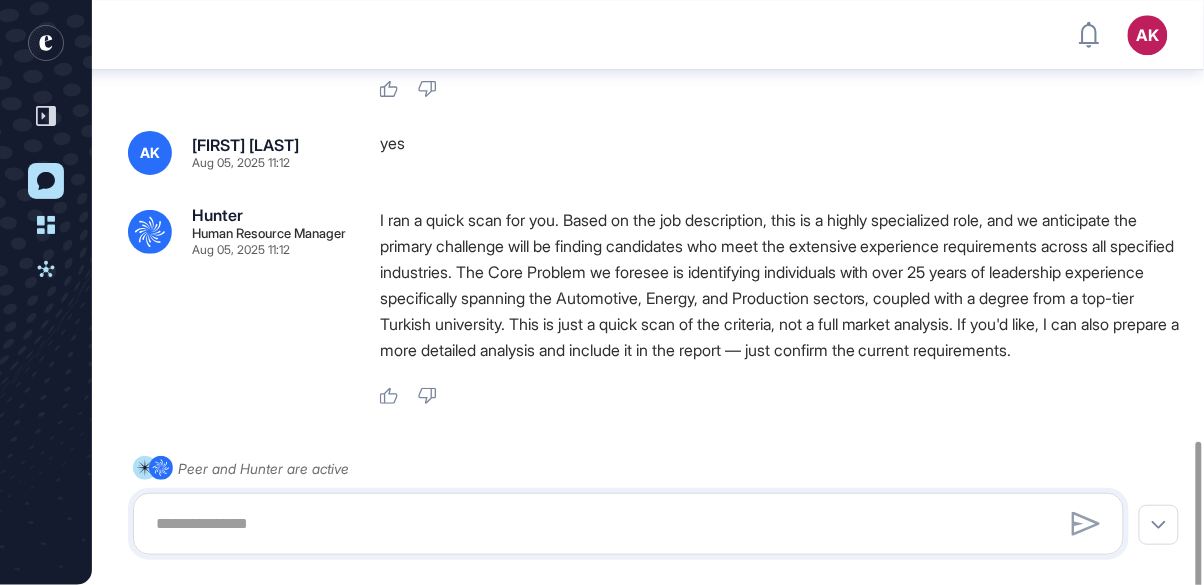 scroll, scrollTop: 1264, scrollLeft: 0, axis: vertical 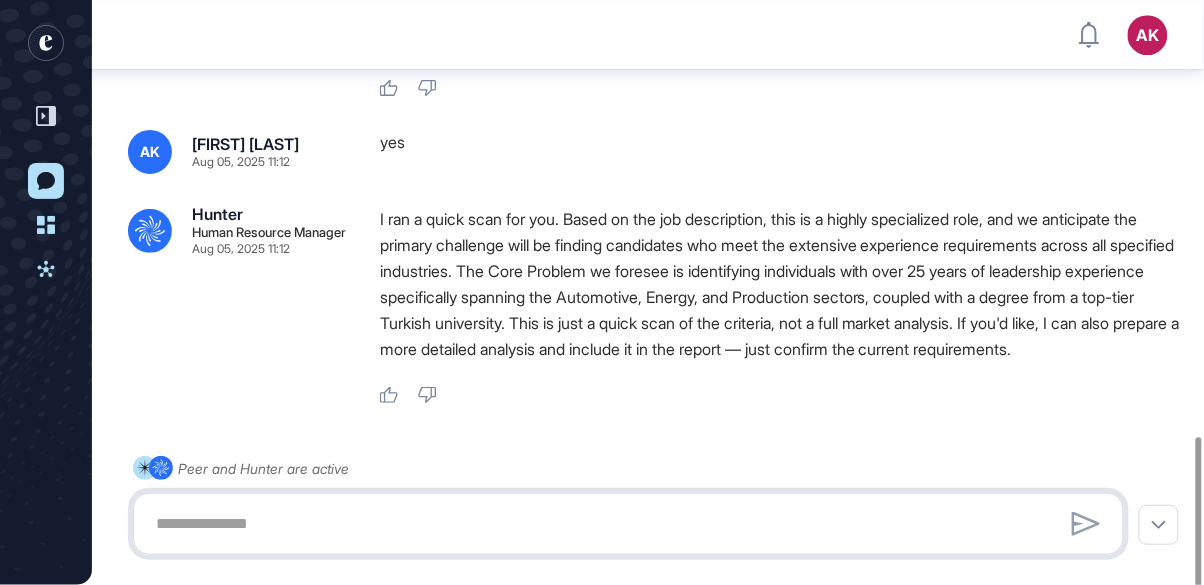 click at bounding box center [628, 524] 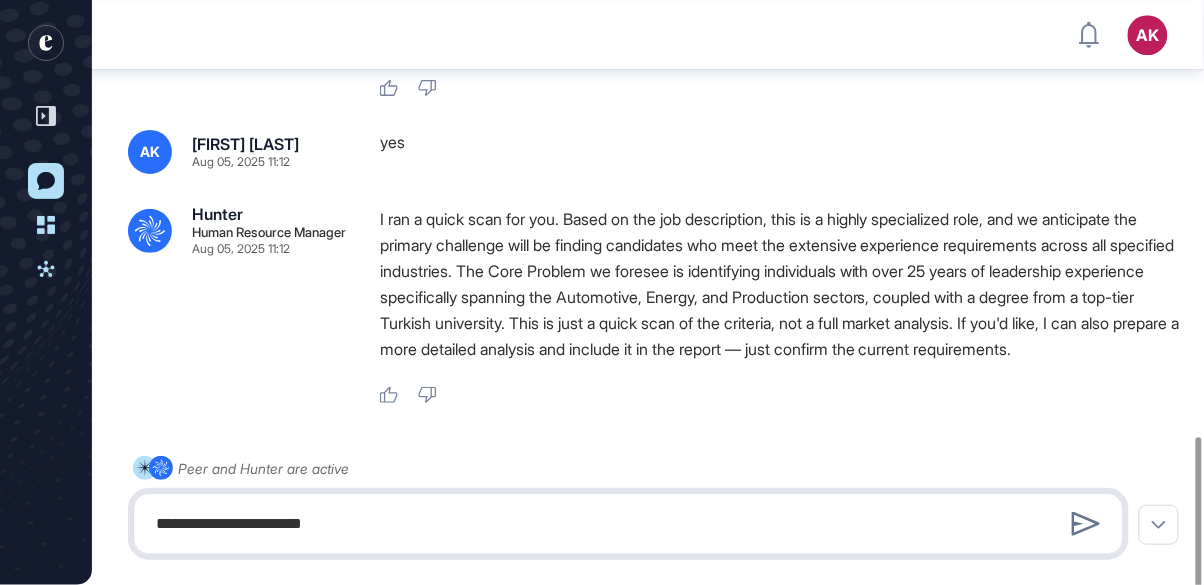 type on "**********" 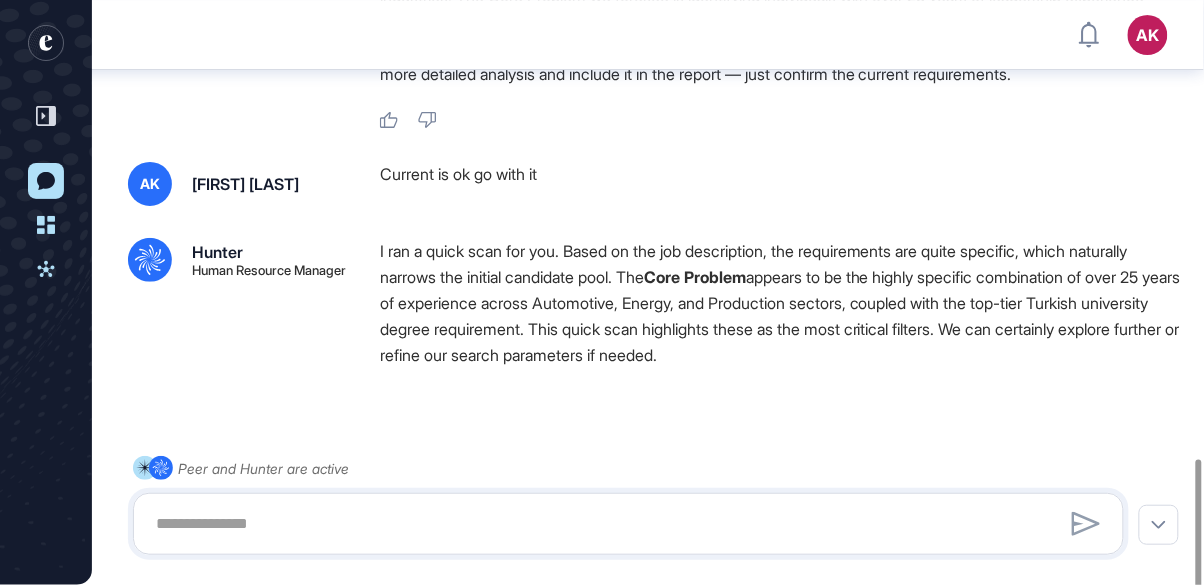 scroll, scrollTop: 1546, scrollLeft: 0, axis: vertical 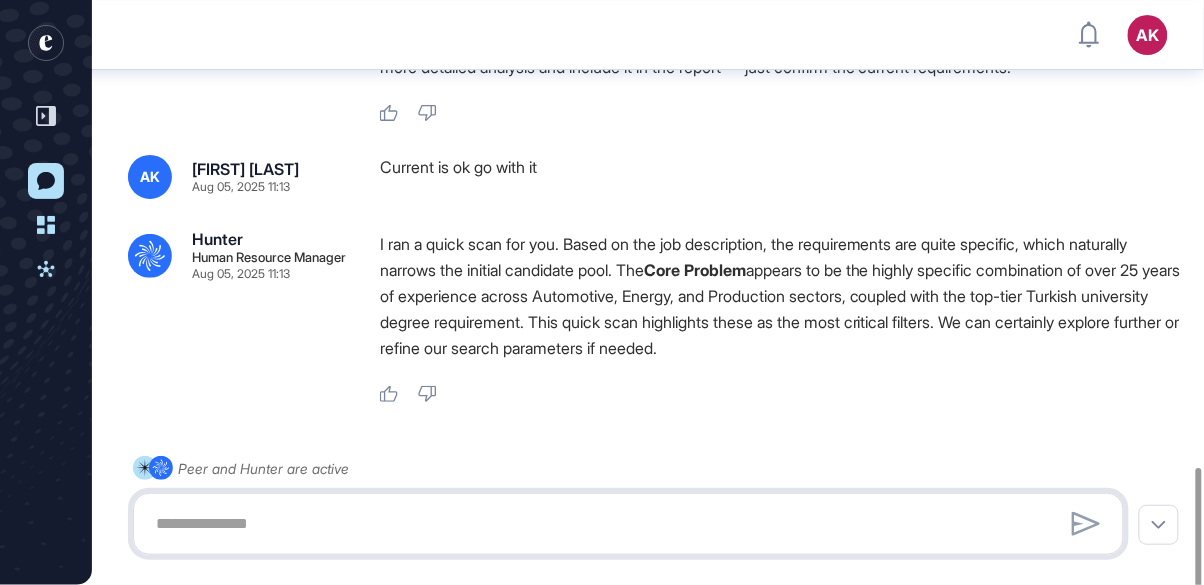 click at bounding box center (628, 524) 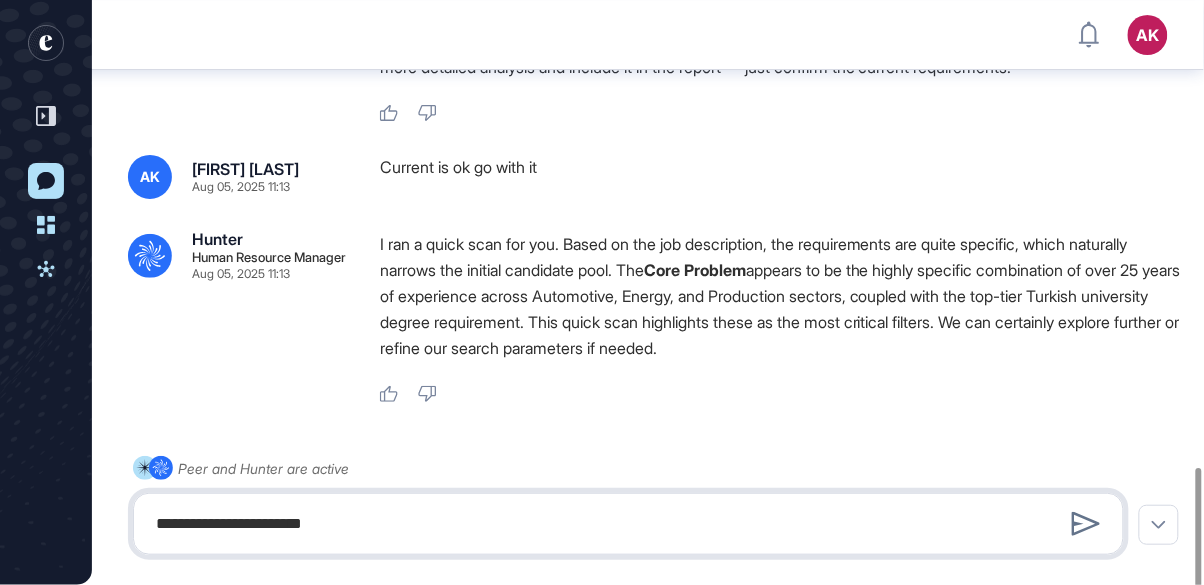 type on "**********" 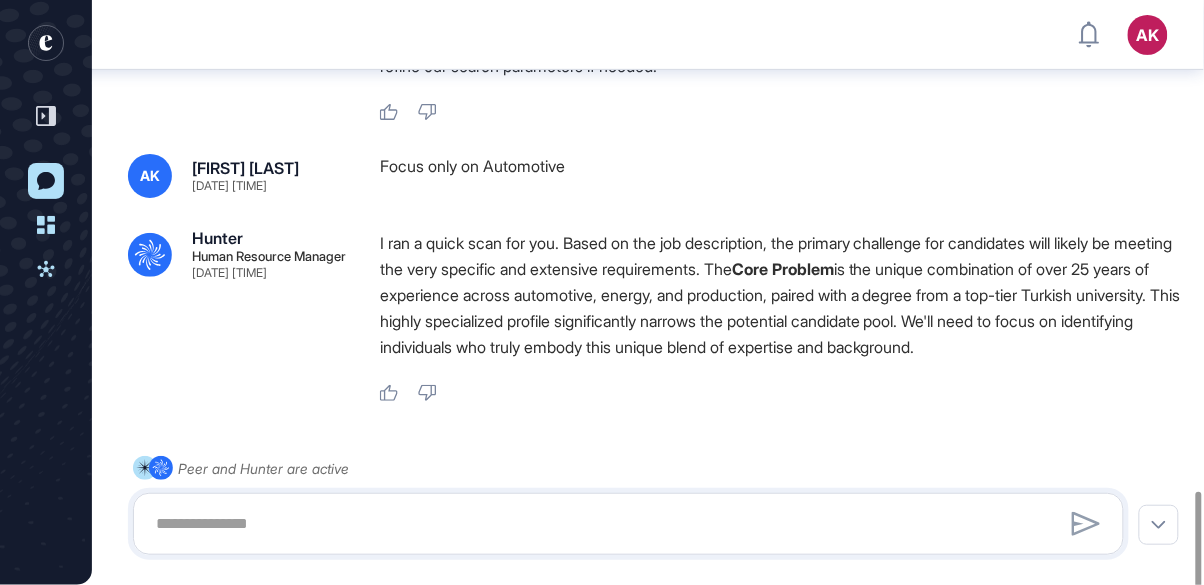 scroll, scrollTop: 1829, scrollLeft: 0, axis: vertical 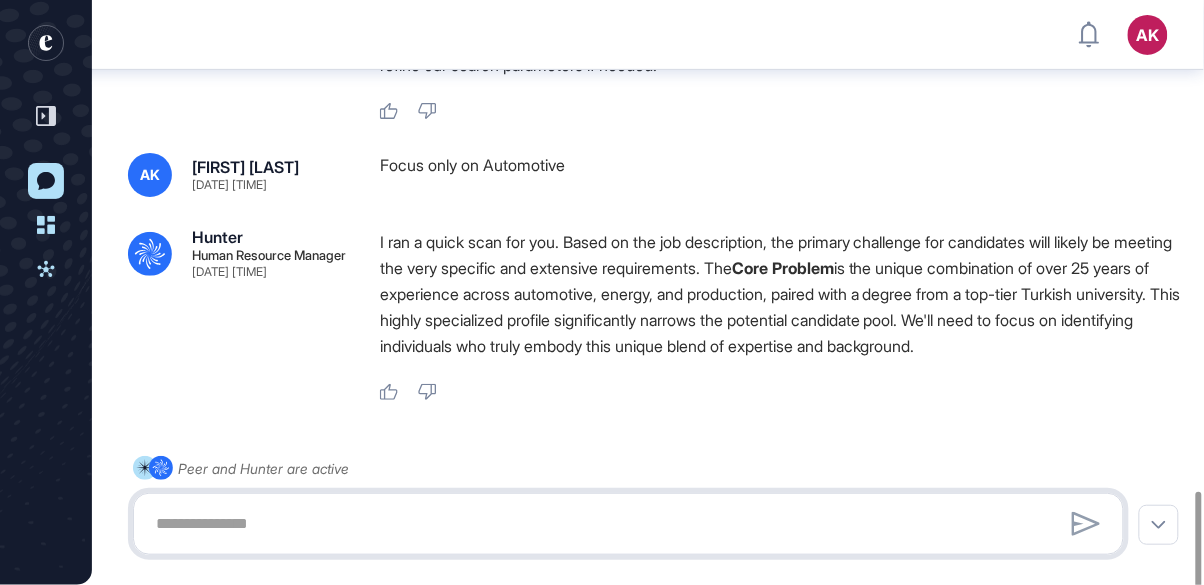 click at bounding box center (628, 524) 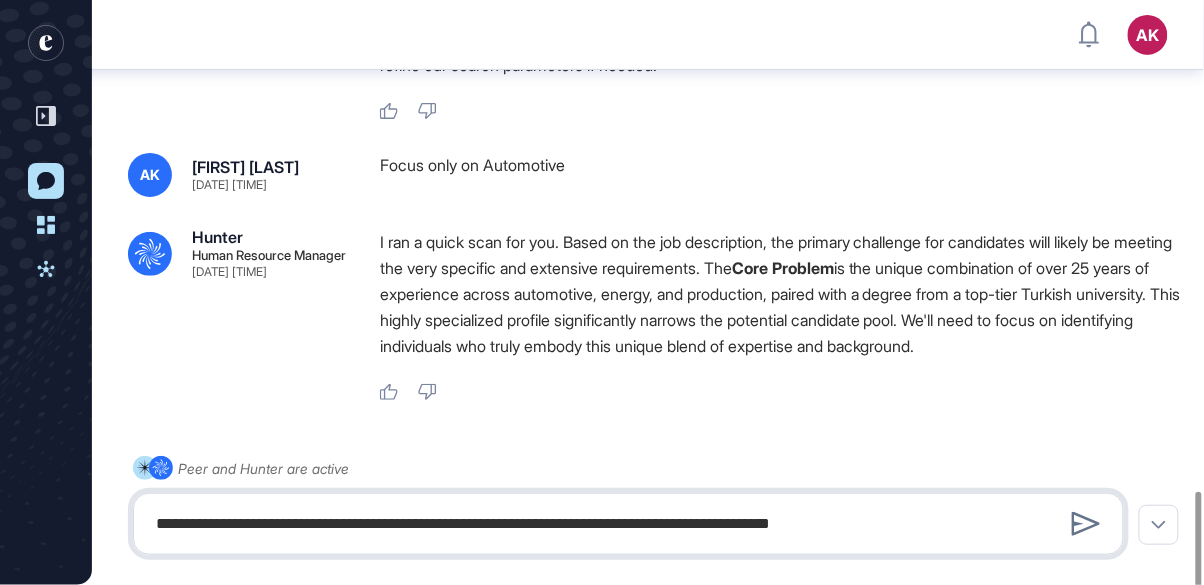 type on "**********" 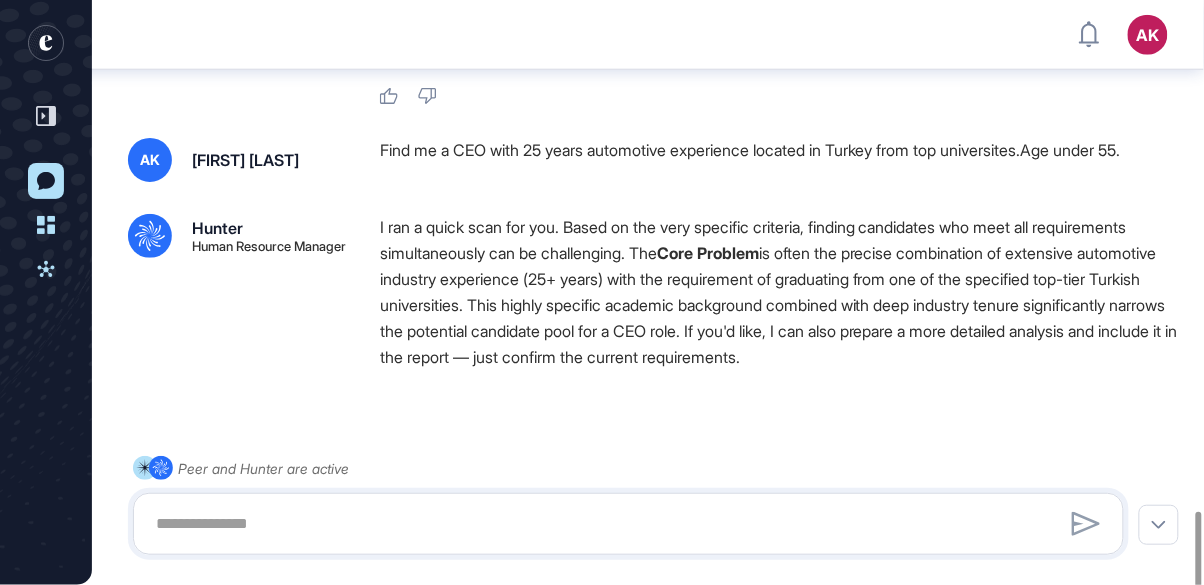scroll, scrollTop: 2136, scrollLeft: 0, axis: vertical 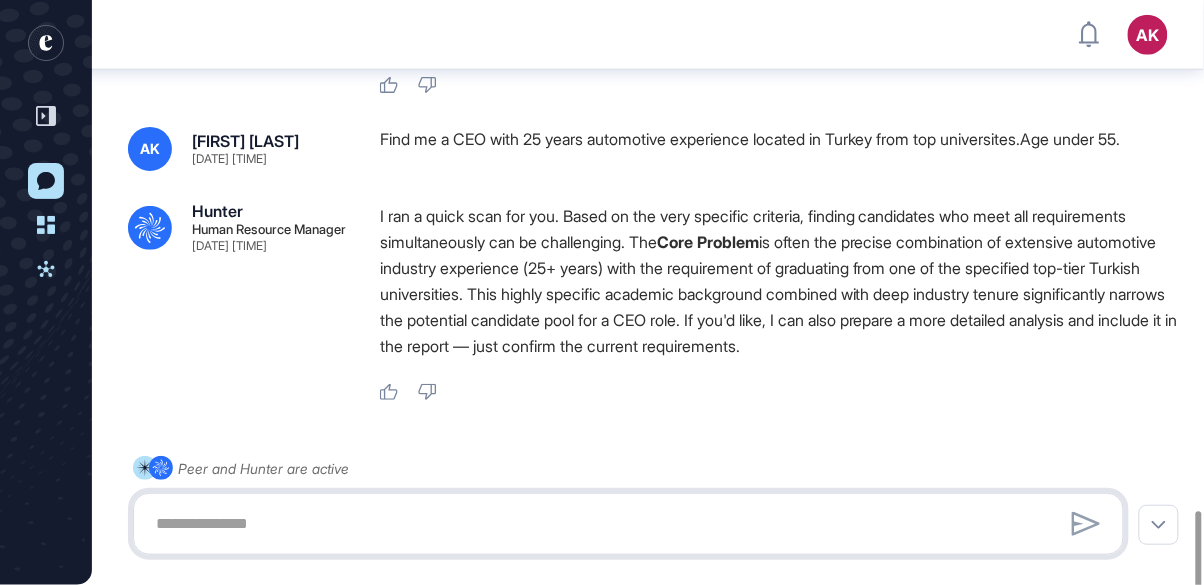 click at bounding box center (628, 524) 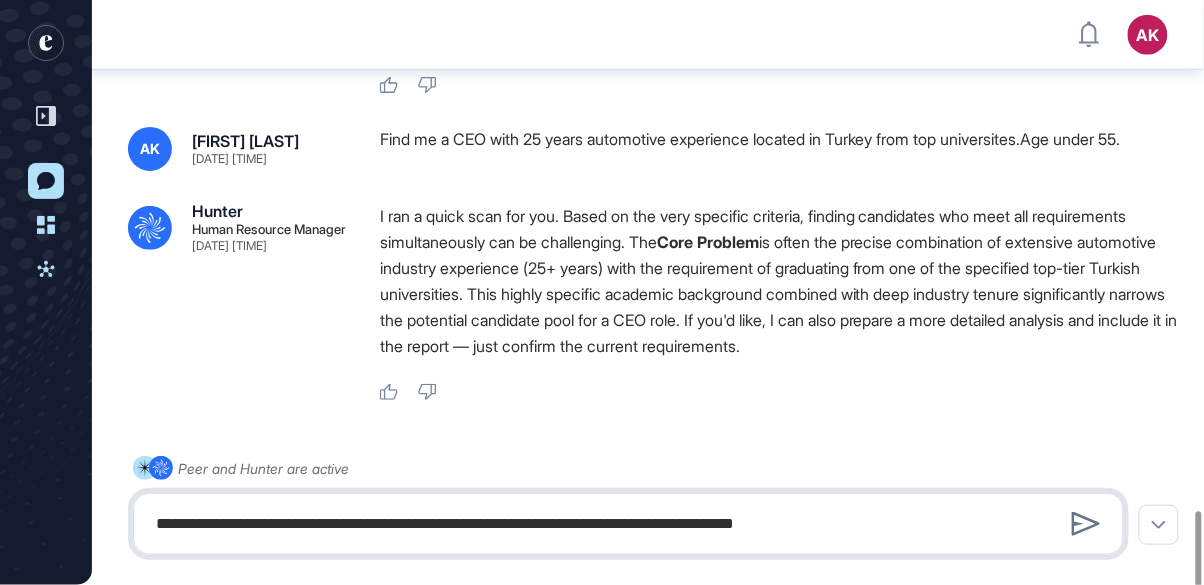 type on "**********" 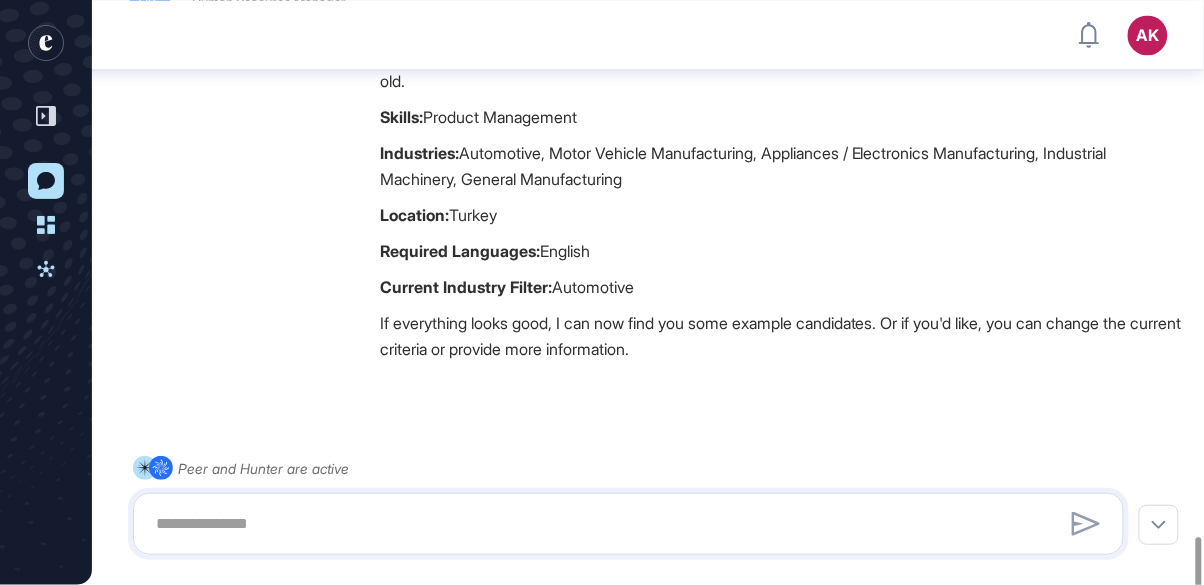 scroll, scrollTop: 2688, scrollLeft: 0, axis: vertical 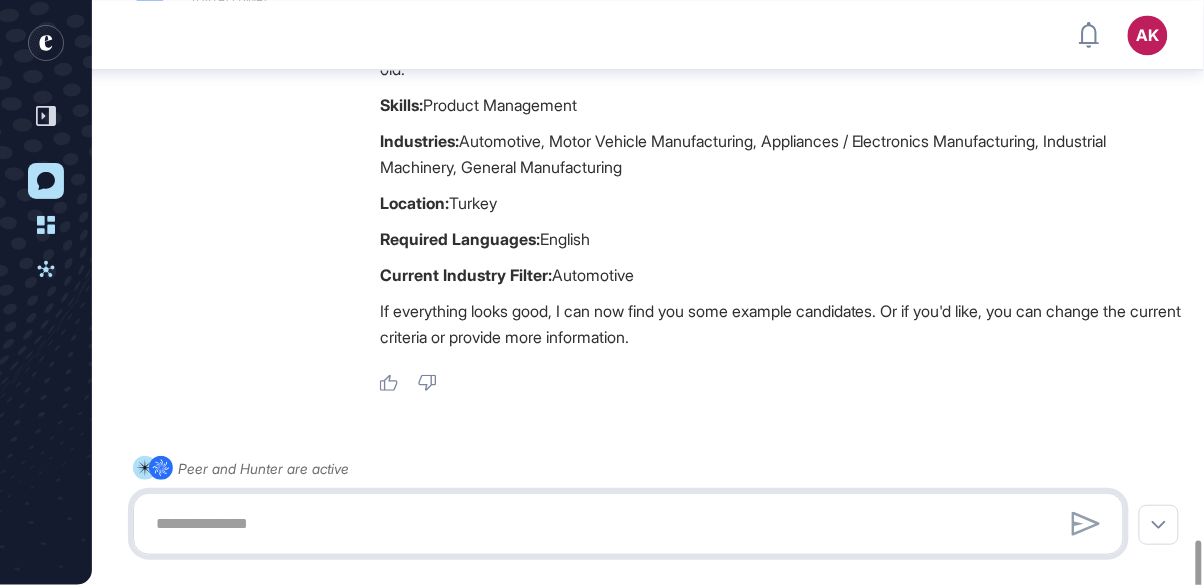 click at bounding box center [628, 524] 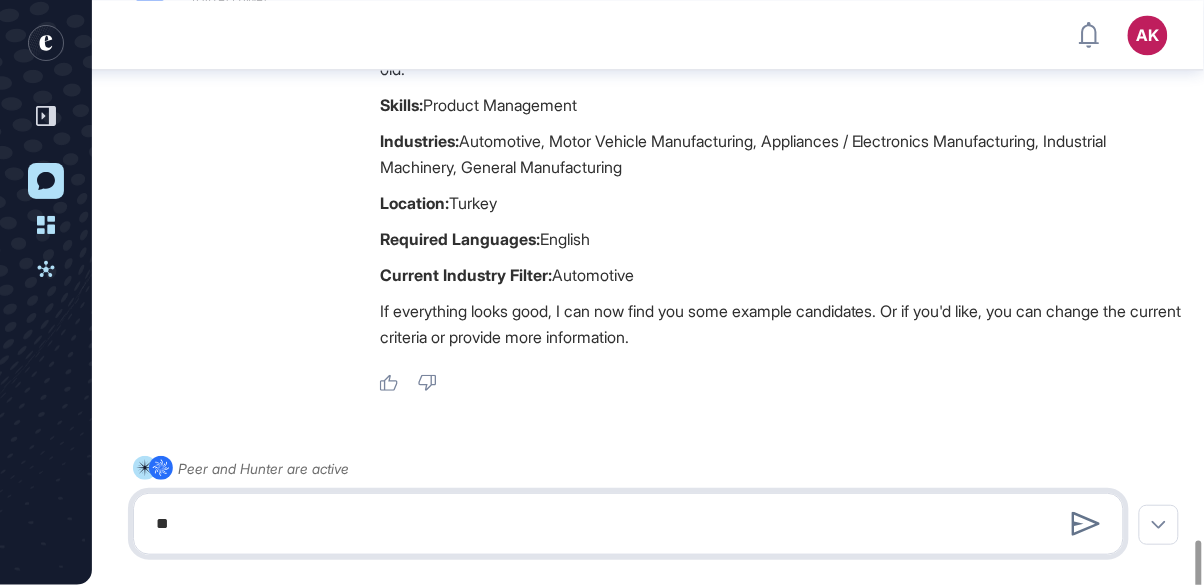 type on "**" 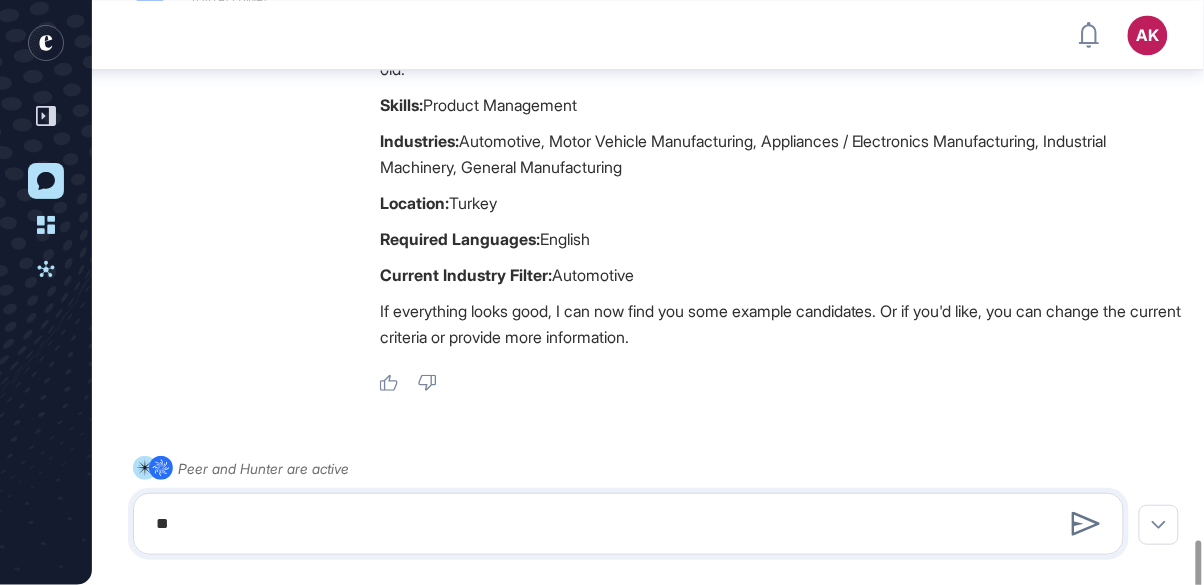type 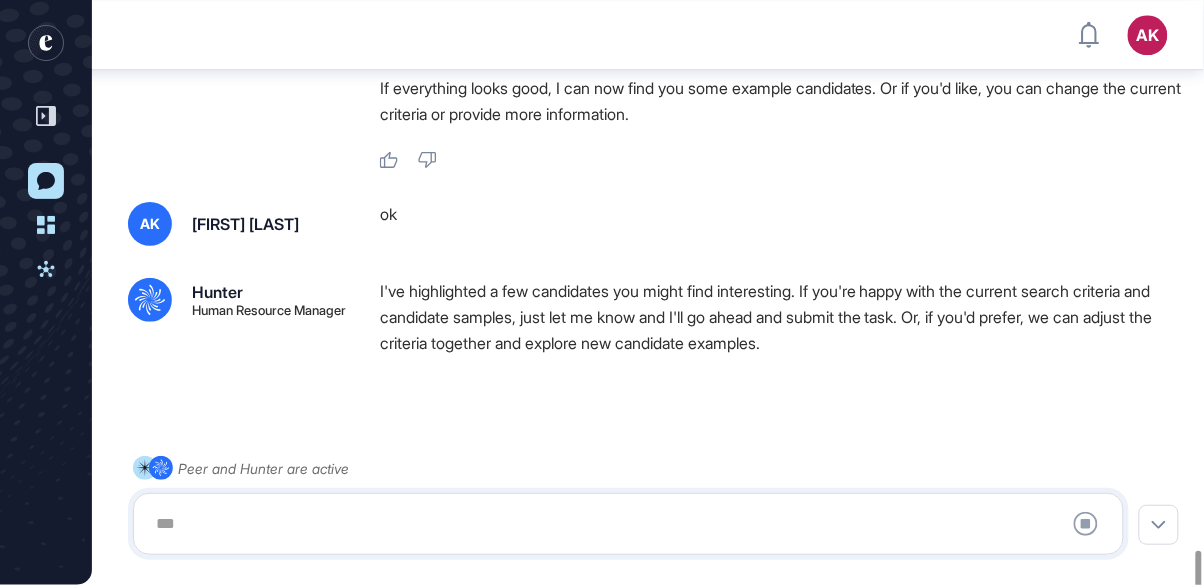 scroll, scrollTop: 2910, scrollLeft: 0, axis: vertical 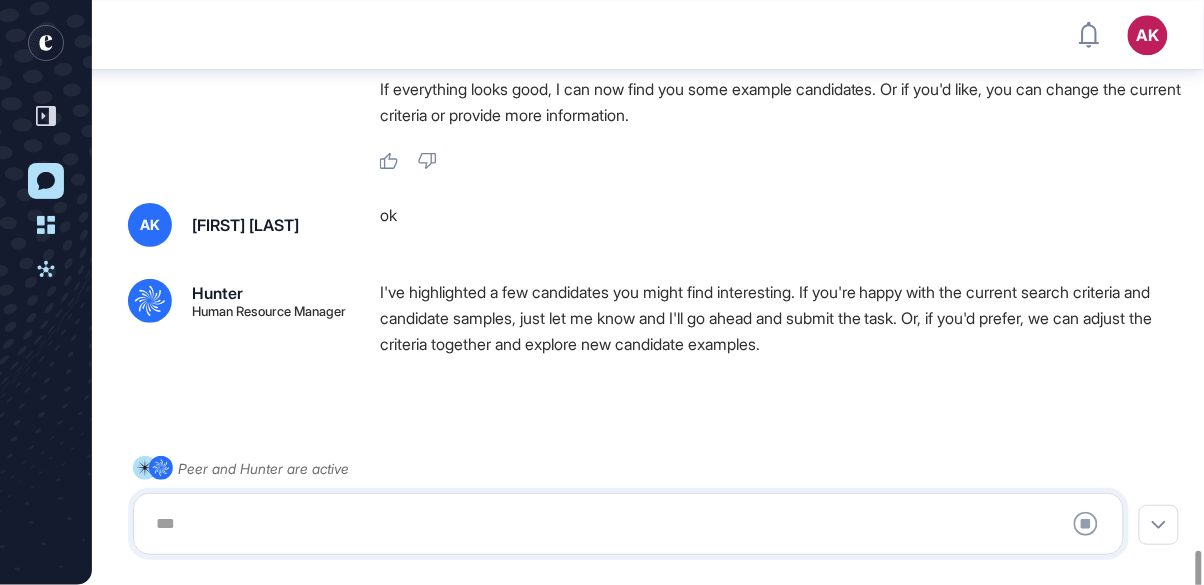click at bounding box center (628, 524) 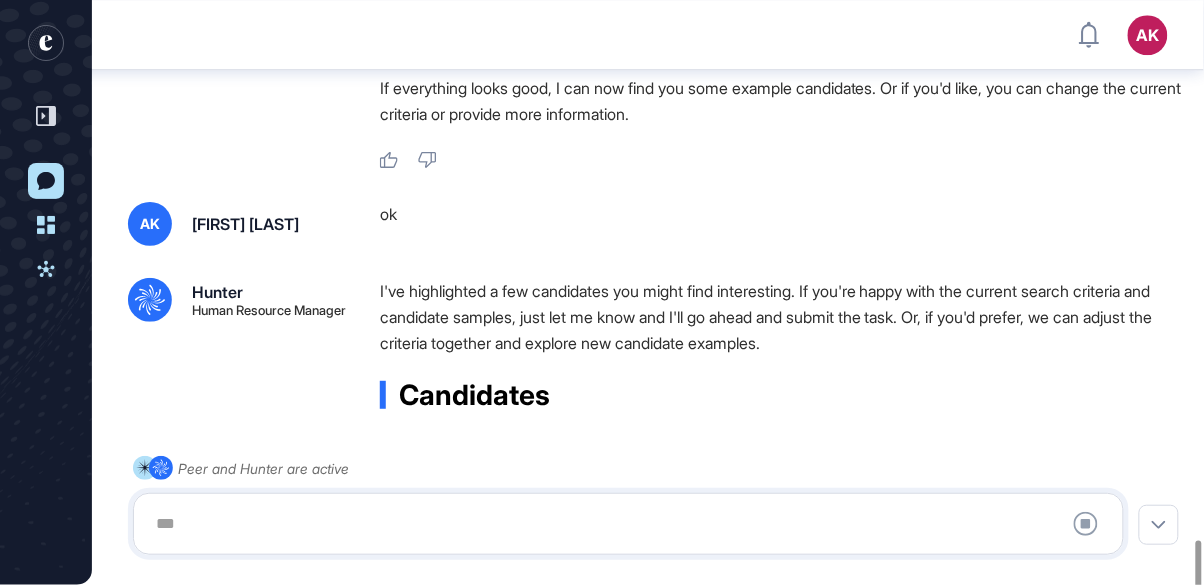 click at bounding box center (628, 524) 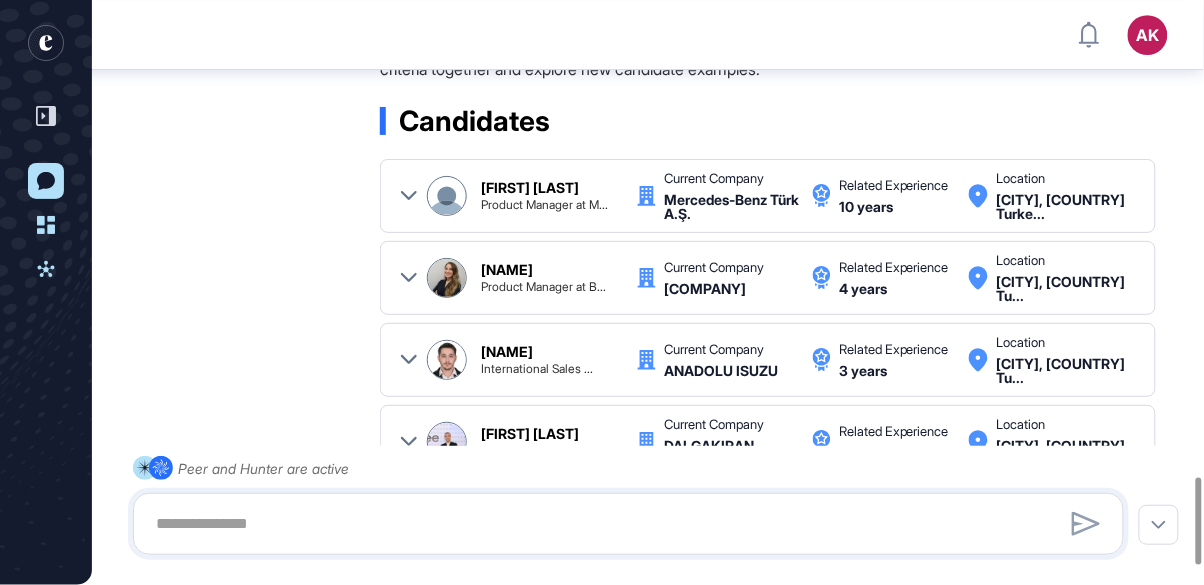 scroll, scrollTop: 3191, scrollLeft: 0, axis: vertical 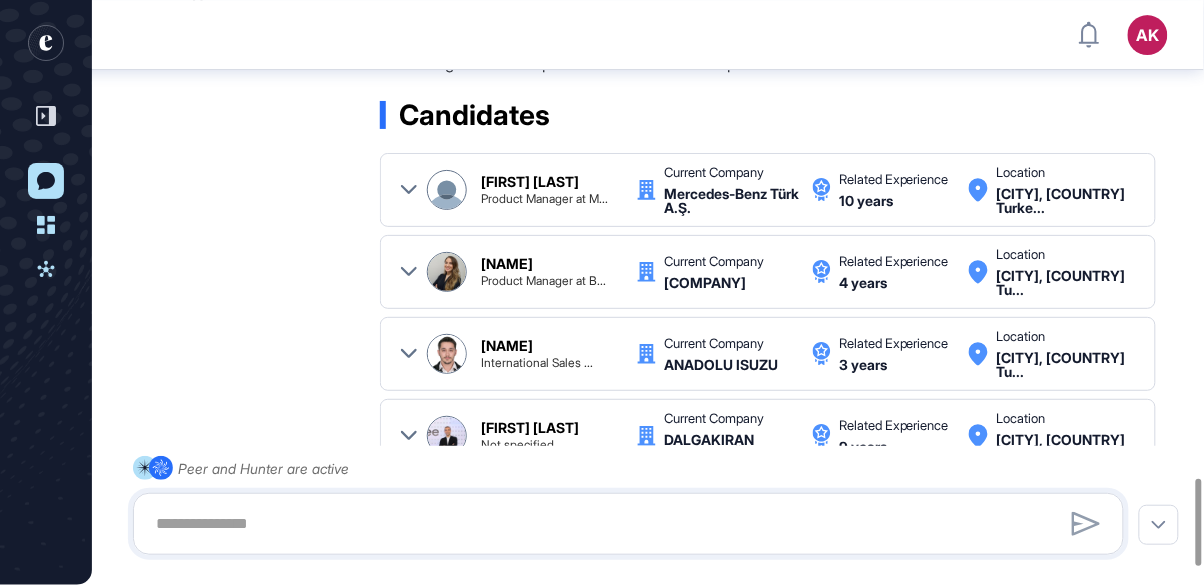 click at bounding box center (409, 190) 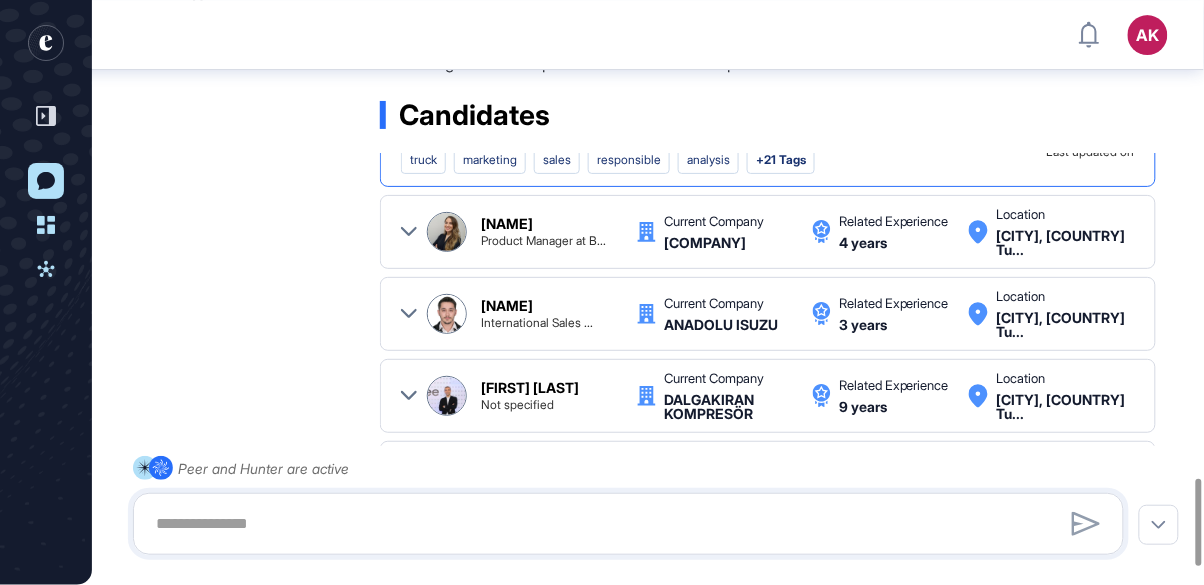scroll, scrollTop: 1213, scrollLeft: 0, axis: vertical 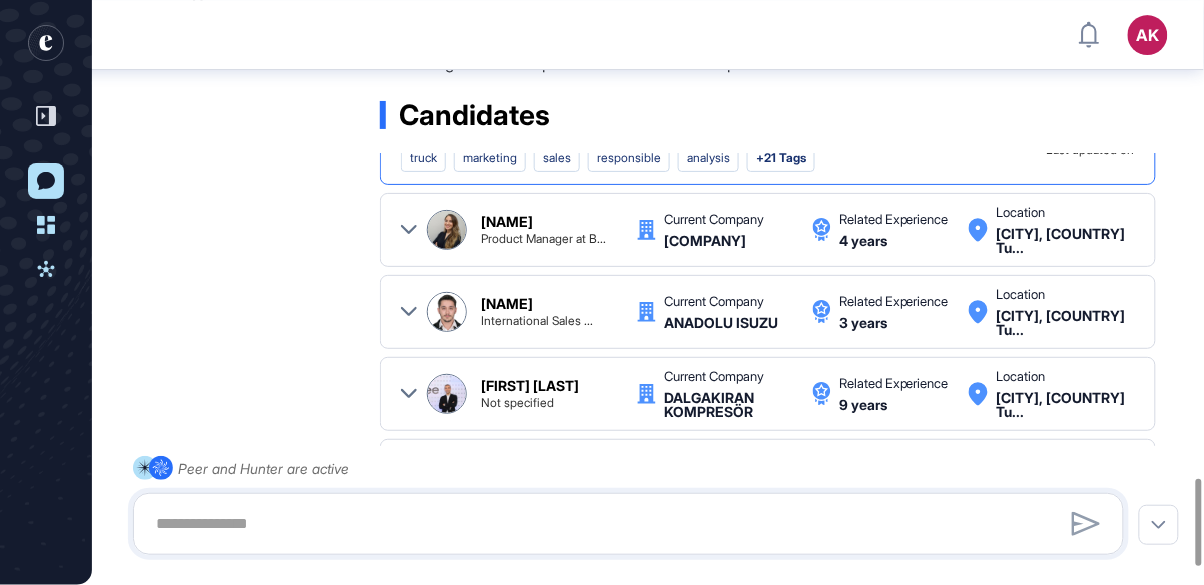 click 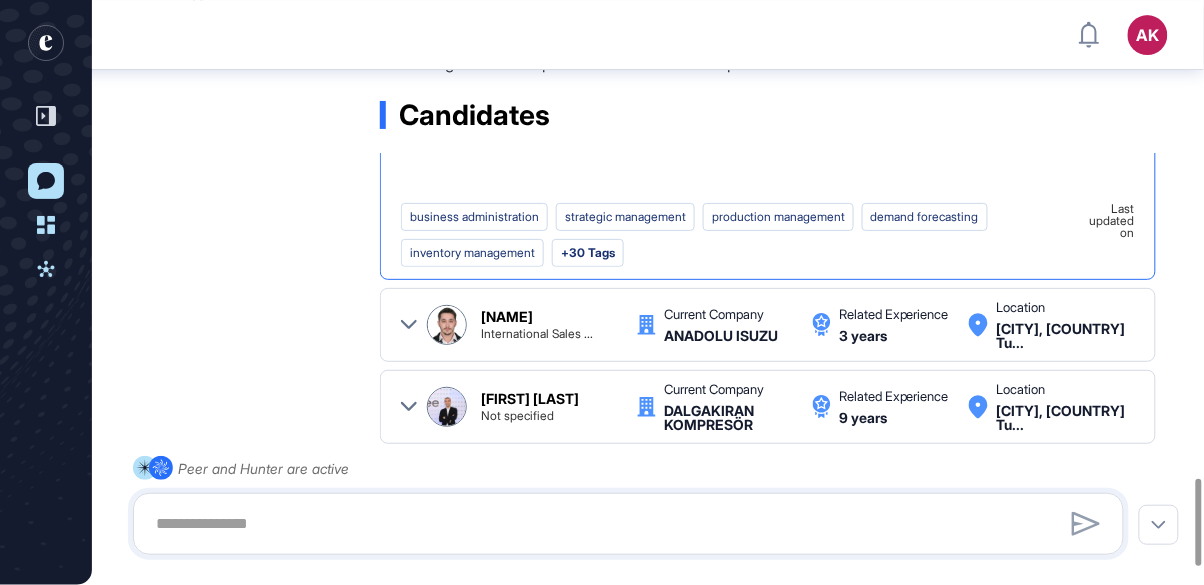 scroll, scrollTop: 2677, scrollLeft: 0, axis: vertical 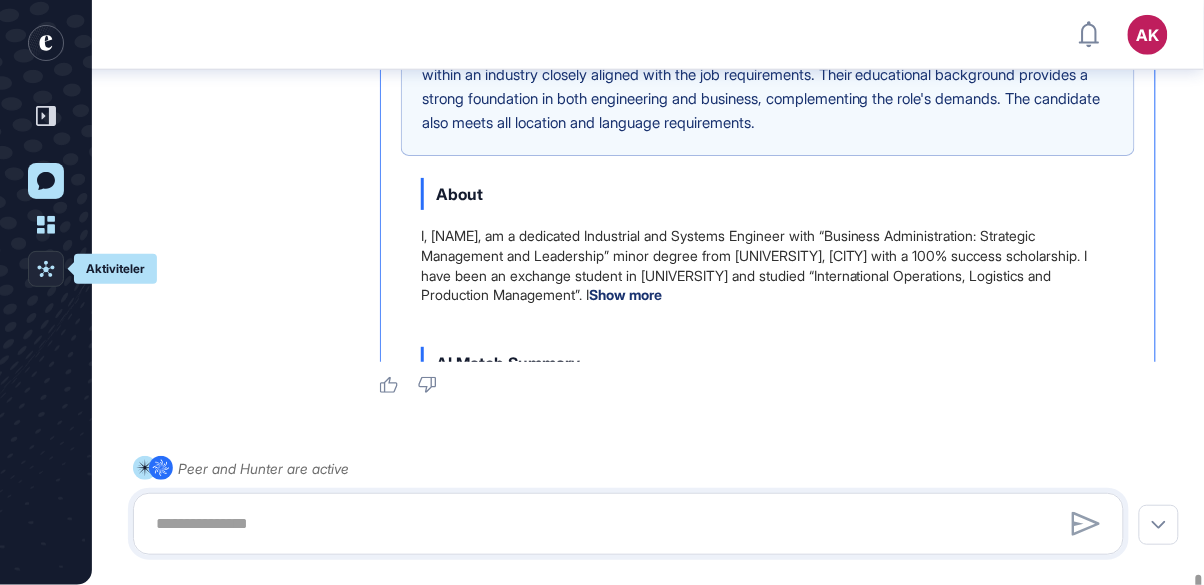 click on "Aktiviteler" 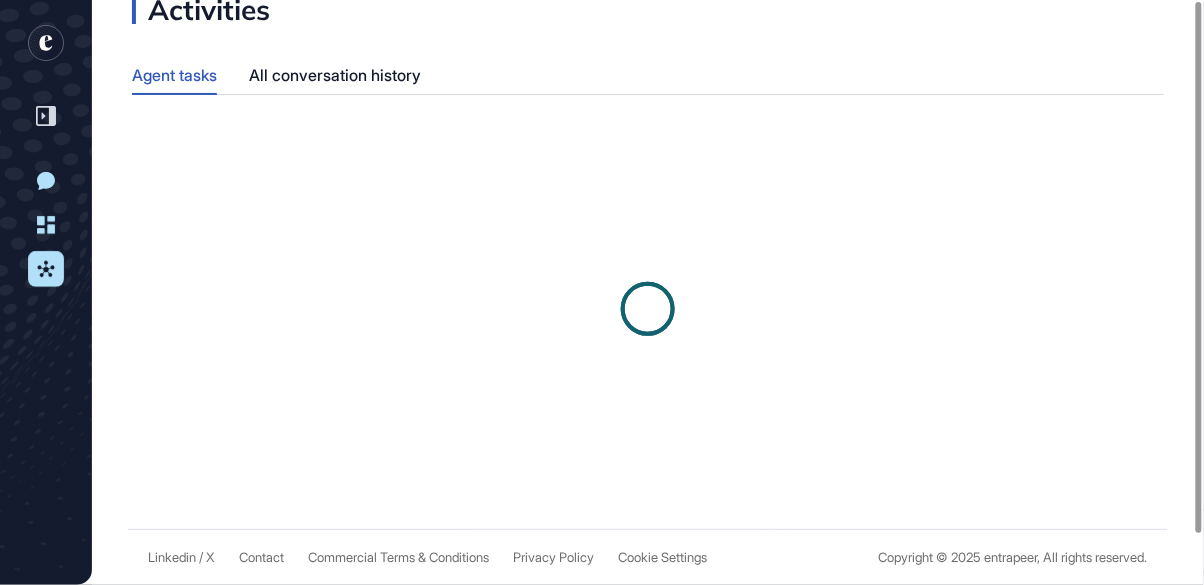 scroll, scrollTop: 0, scrollLeft: 0, axis: both 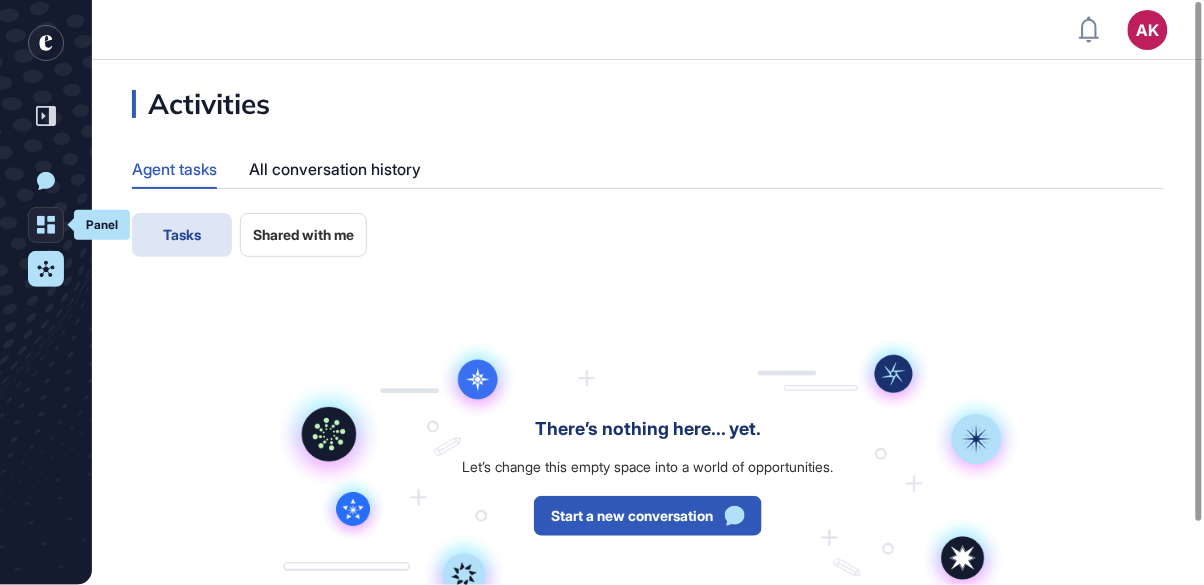 click 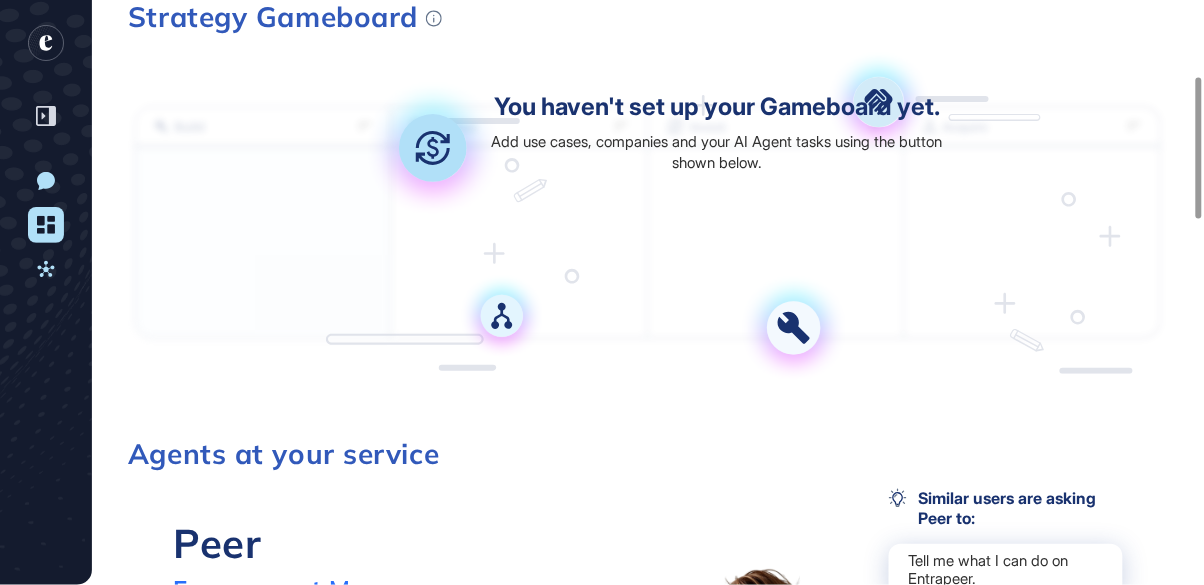 scroll, scrollTop: 314, scrollLeft: 0, axis: vertical 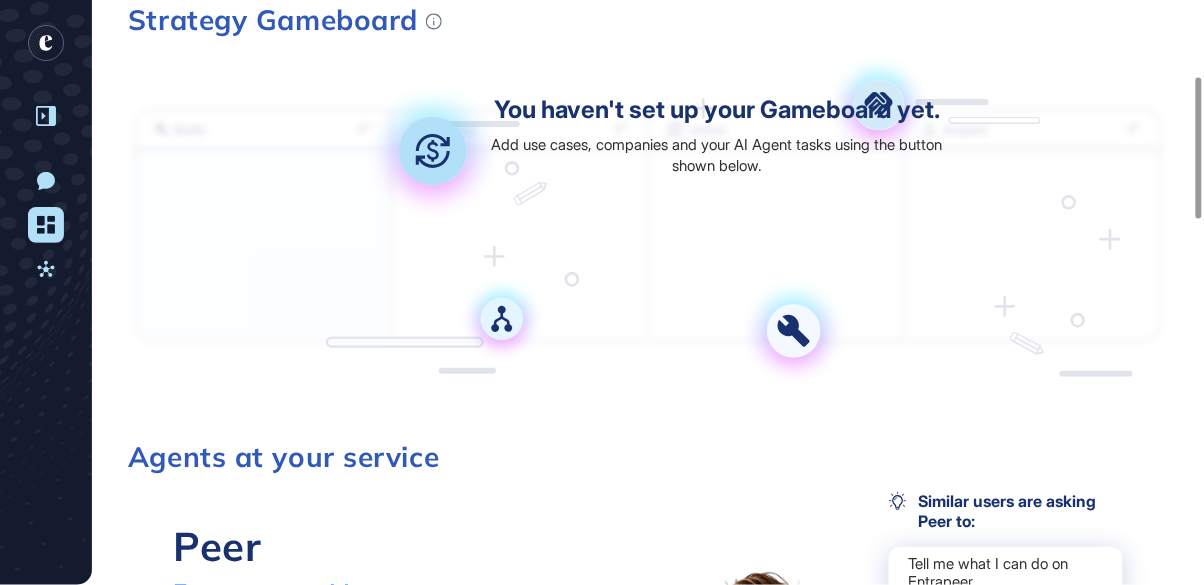 click 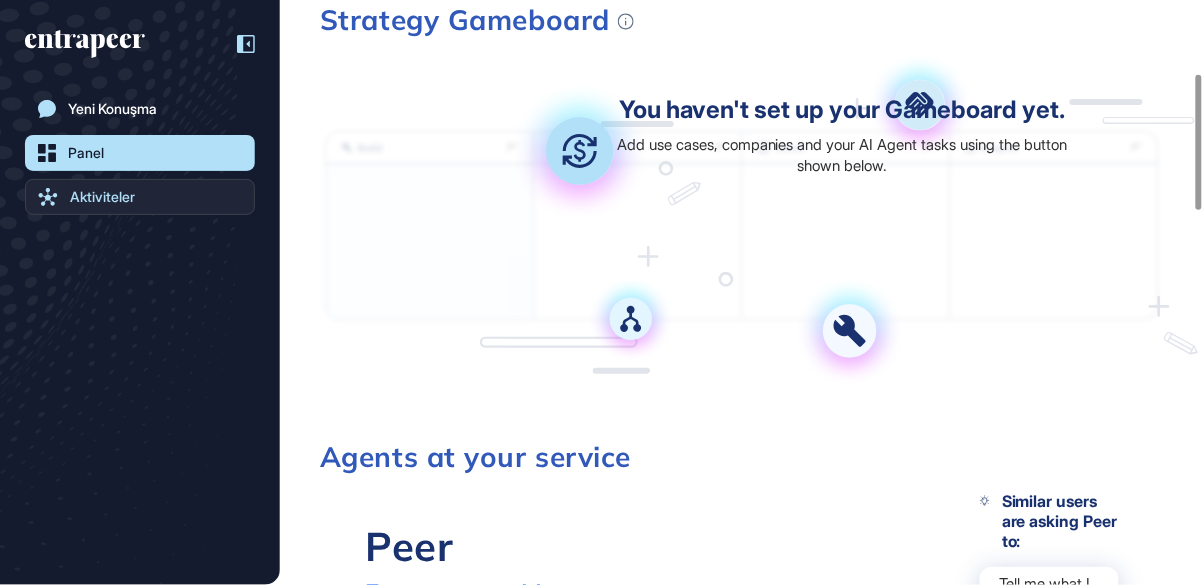click on "Aktiviteler" at bounding box center [102, 197] 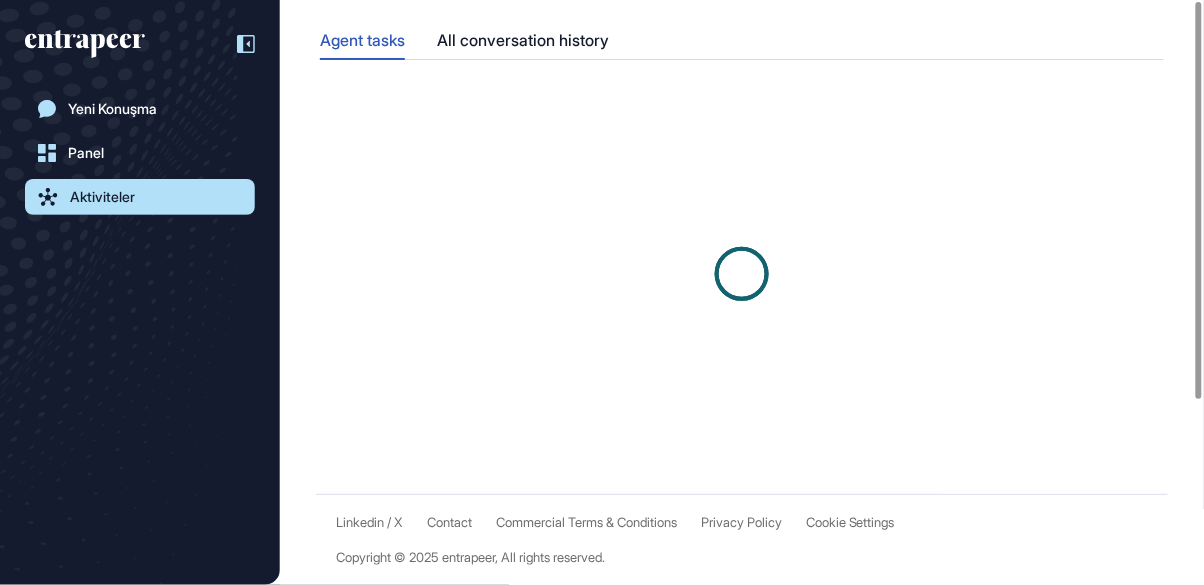 scroll, scrollTop: 0, scrollLeft: 0, axis: both 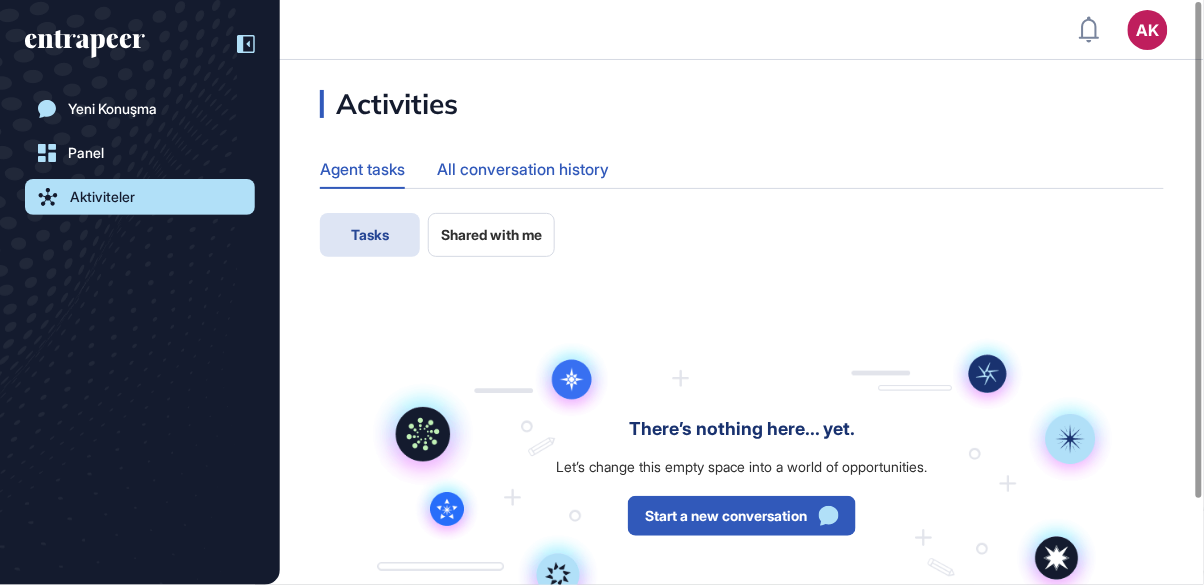click on "All conversation history" at bounding box center [523, 169] 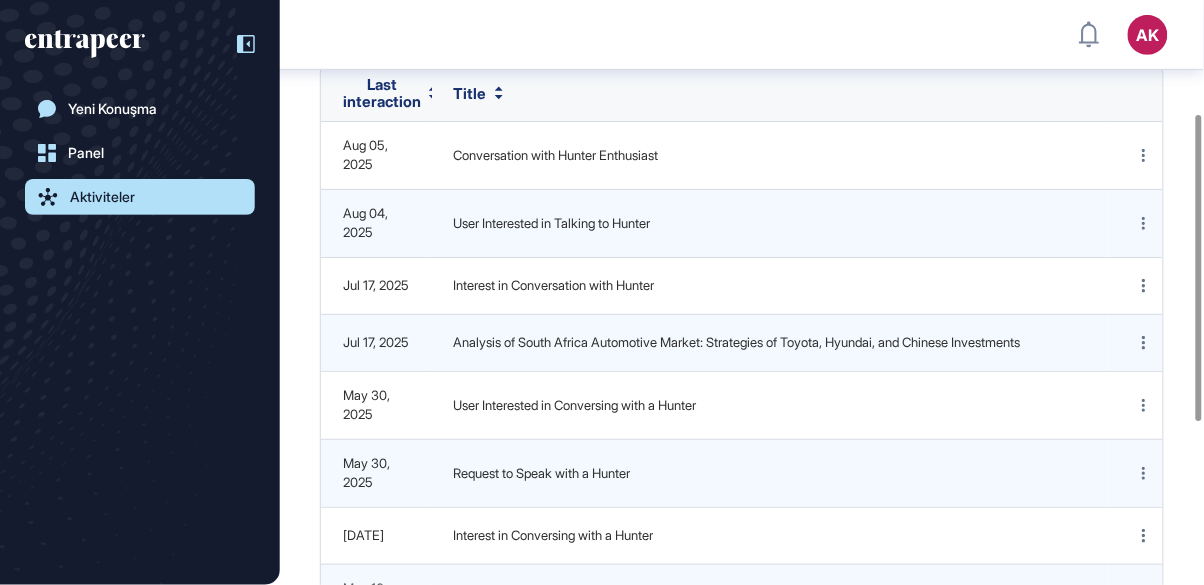 scroll, scrollTop: 216, scrollLeft: 0, axis: vertical 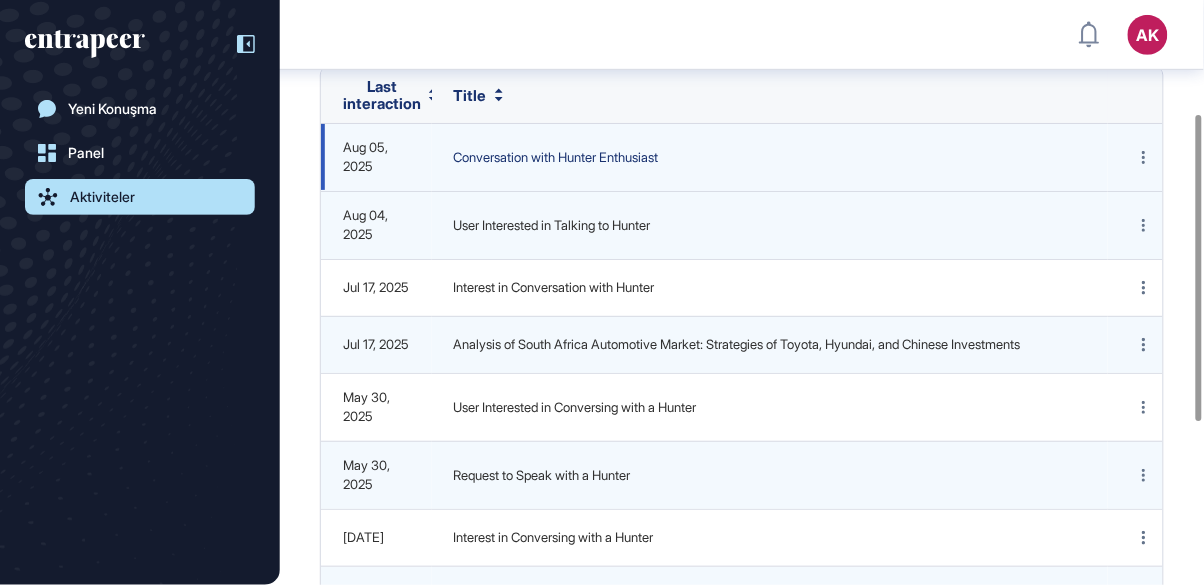 click on "Conversation with Hunter Enthusiast" at bounding box center (770, 158) 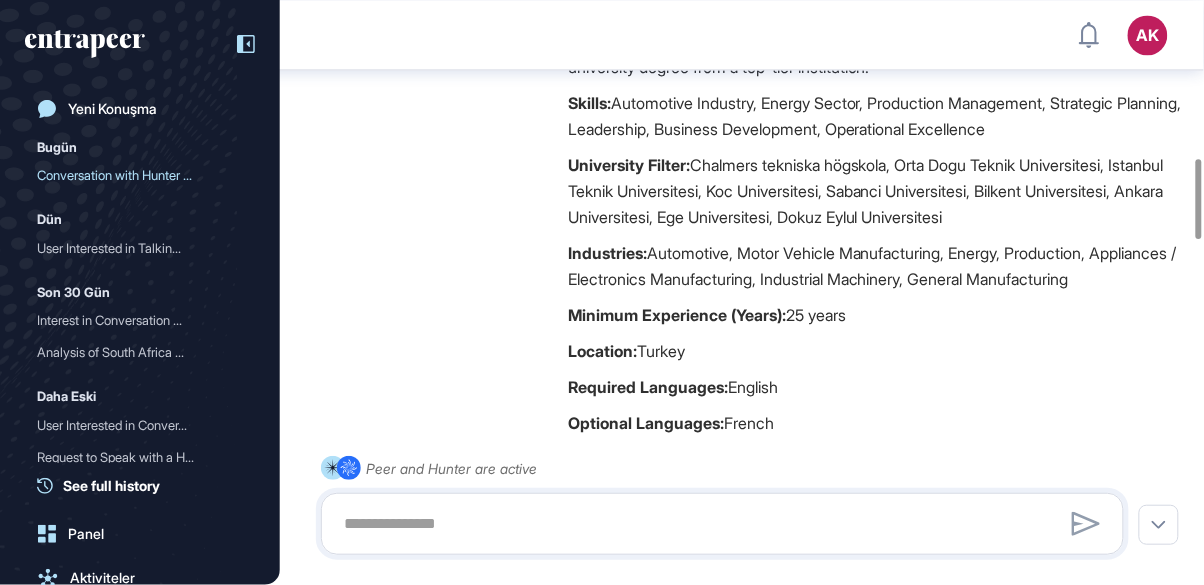 scroll, scrollTop: 1153, scrollLeft: 0, axis: vertical 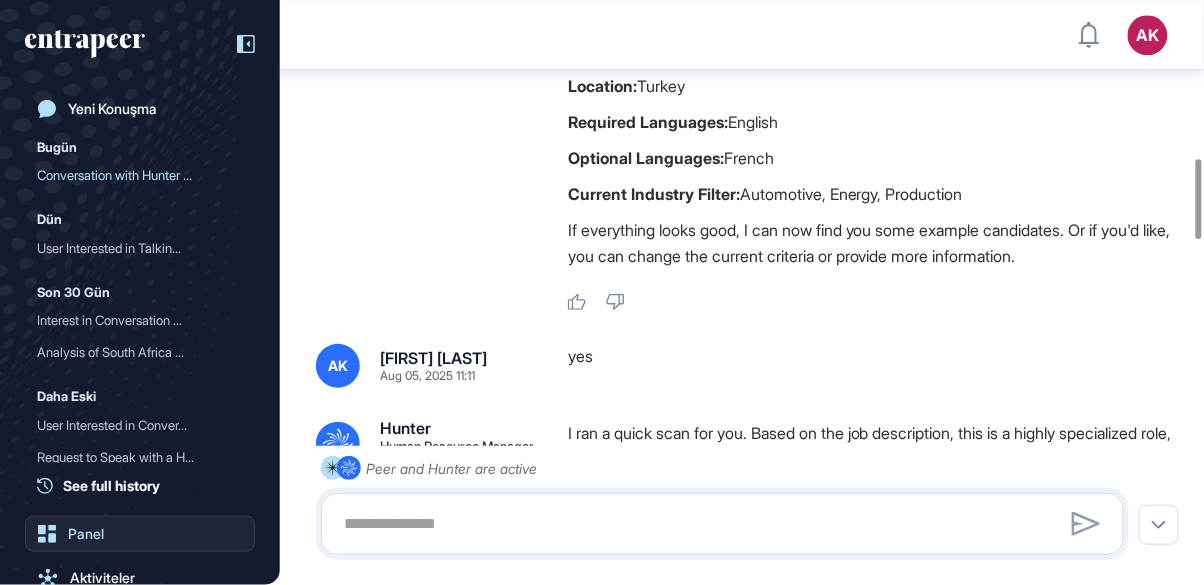 click on "Panel" 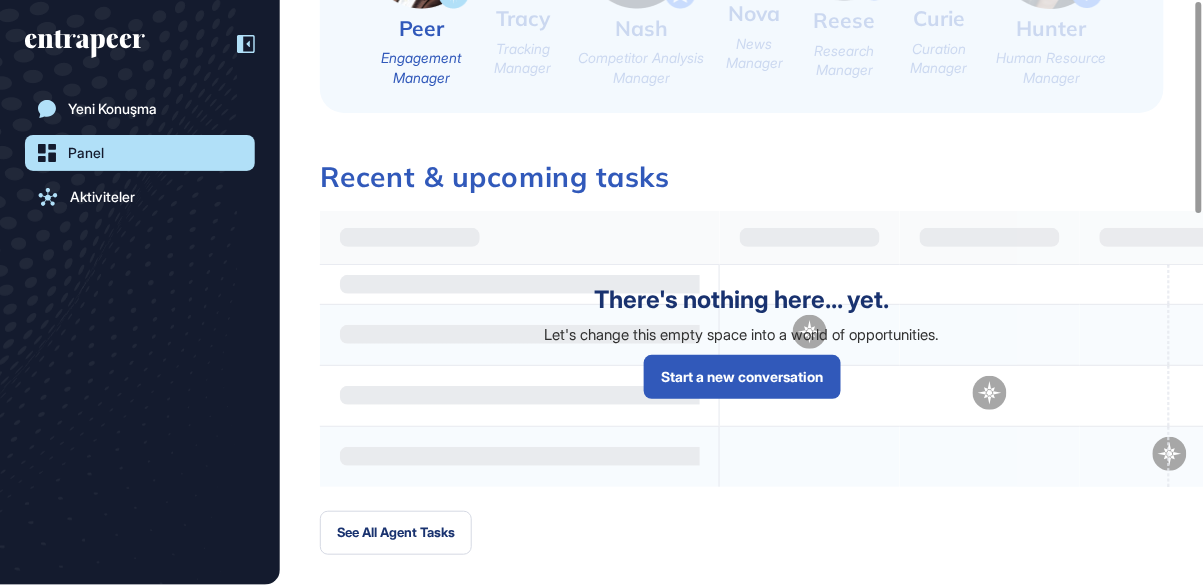 scroll, scrollTop: 0, scrollLeft: 0, axis: both 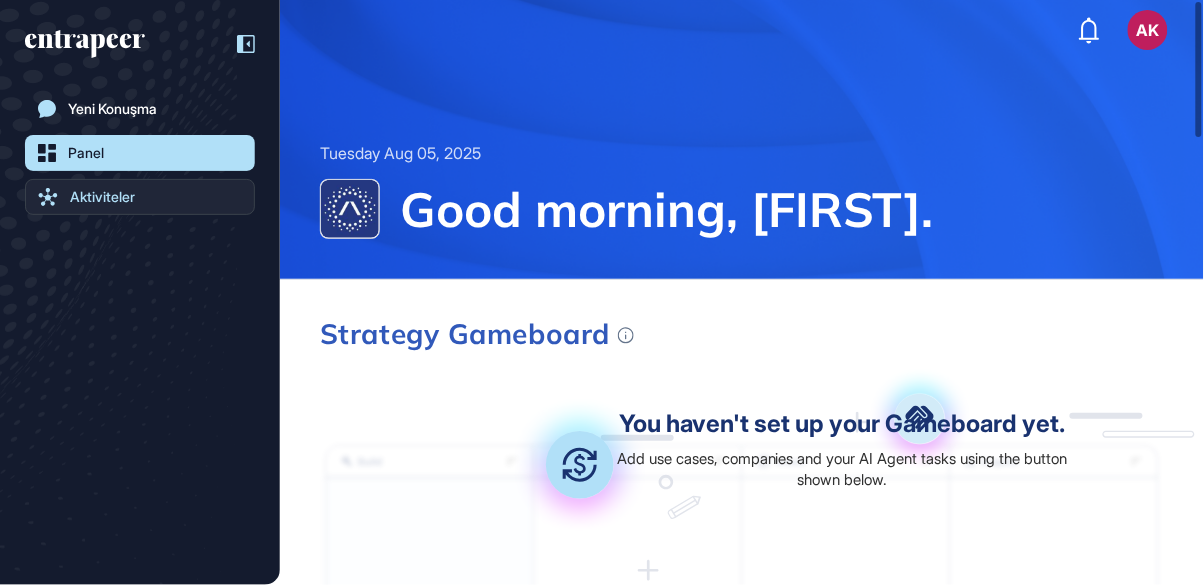 click on "Aktiviteler" at bounding box center (102, 197) 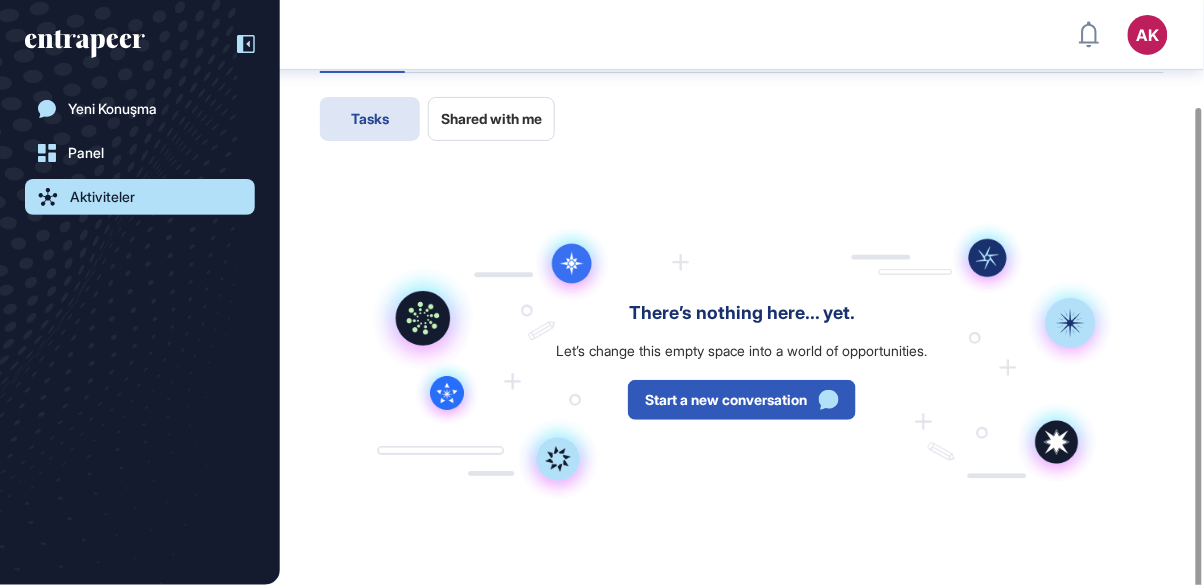 scroll, scrollTop: 127, scrollLeft: 0, axis: vertical 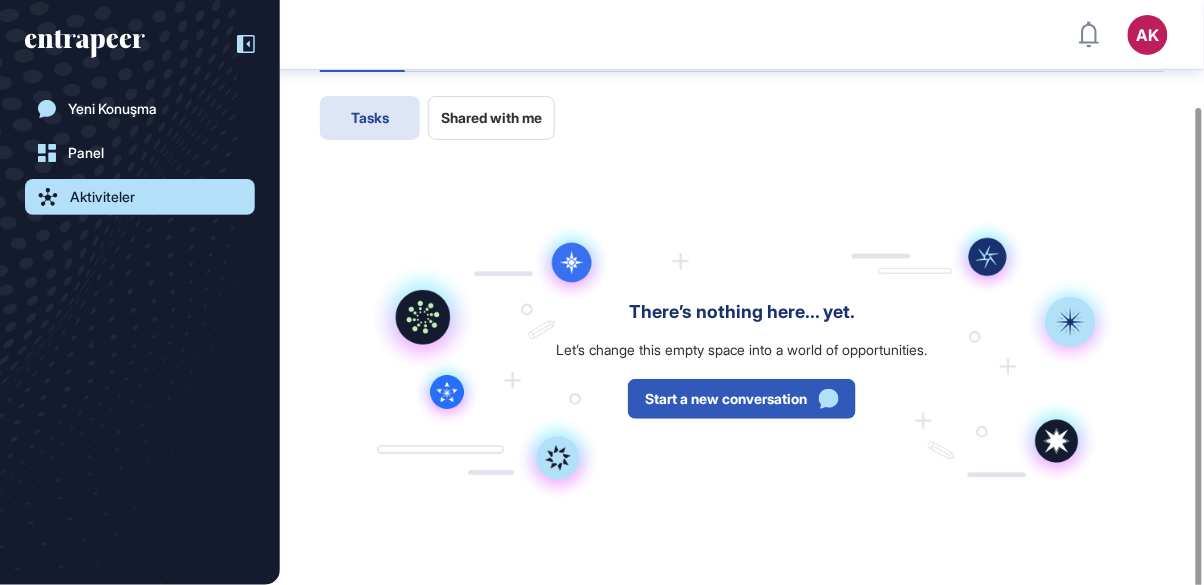 click on "There’s nothing here... yet. Let’s change this empty space into a world of opportunities. Start a new conversation" at bounding box center [742, 360] 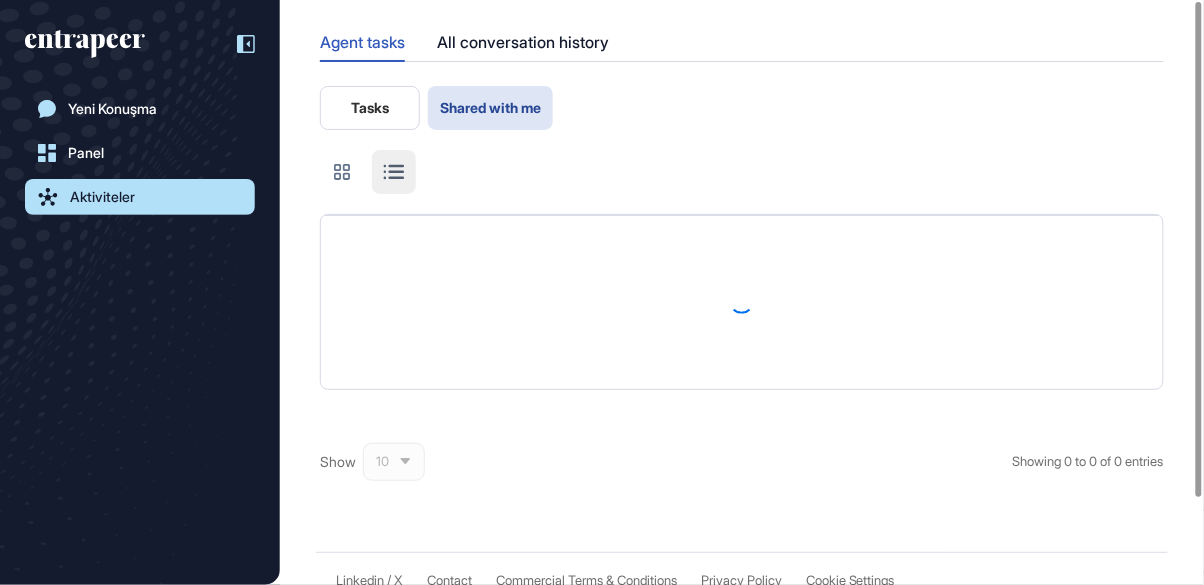 scroll, scrollTop: 0, scrollLeft: 0, axis: both 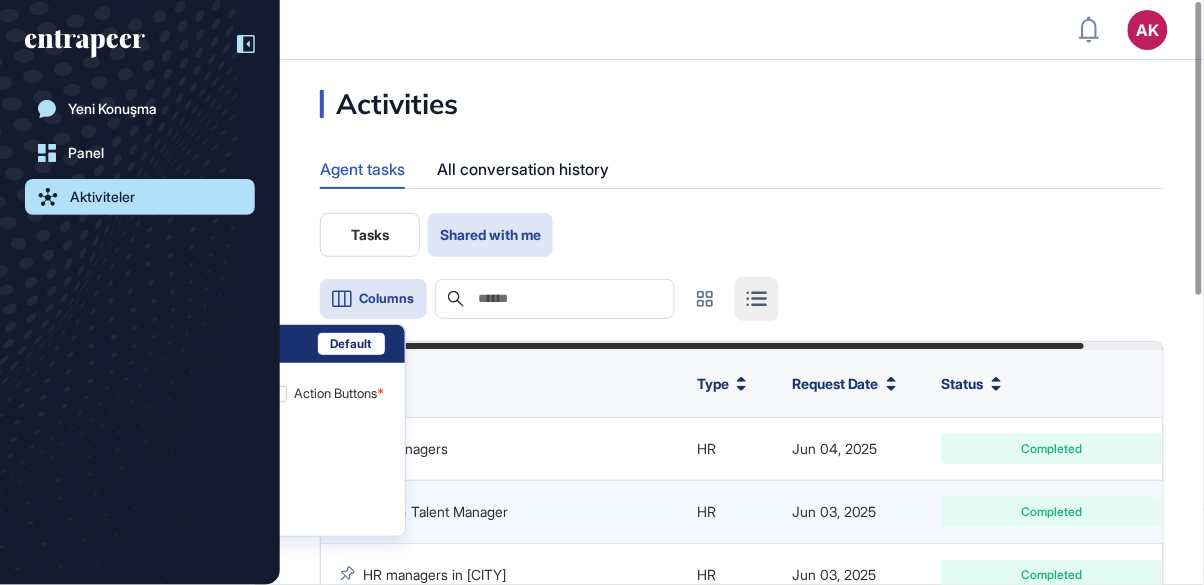 click on "Activities Agent tasks All conversation history Tasks Shared with me Columns Search Title Type Request Date Status HR managers HR Jun 04, 2025 Completed Region Talent Manager HR Jun 03, 2025 Completed HR managers in Istanbul HR Jun 03, 2025 Completed Seafreight Operations Excellence Support HR Jul 24, 2025 Completed International Talent Acquisition Specialist HR Jul 23, 2025 Completed Research Report: South Africa automotive market Research Jul 17, 2025 Completed Head of Product HR May 30, 2025 Completed Internal Procurement Strategies in the Automotive Industry: A Comparative Analysis Research Apr 30, 2025 Completed Finance Manager HR May 22, 2025 Completed Regional Finance Lead – KD Margin Optimization HR May 22, 2025 Completed Show 10 Showing 1 to 10 of 14 entries 1 2 Choose collection Create new collection Finance & Banking Social media analysis Automotive industry research Emerging trends Creative" at bounding box center [742, 656] 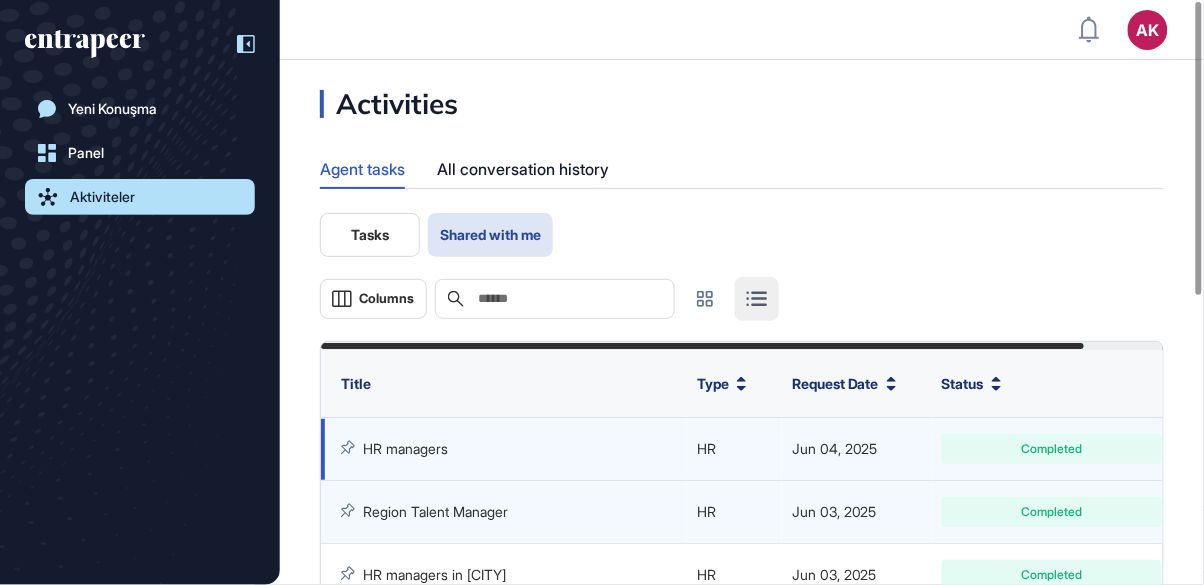 click on "Completed" at bounding box center (1052, 449) 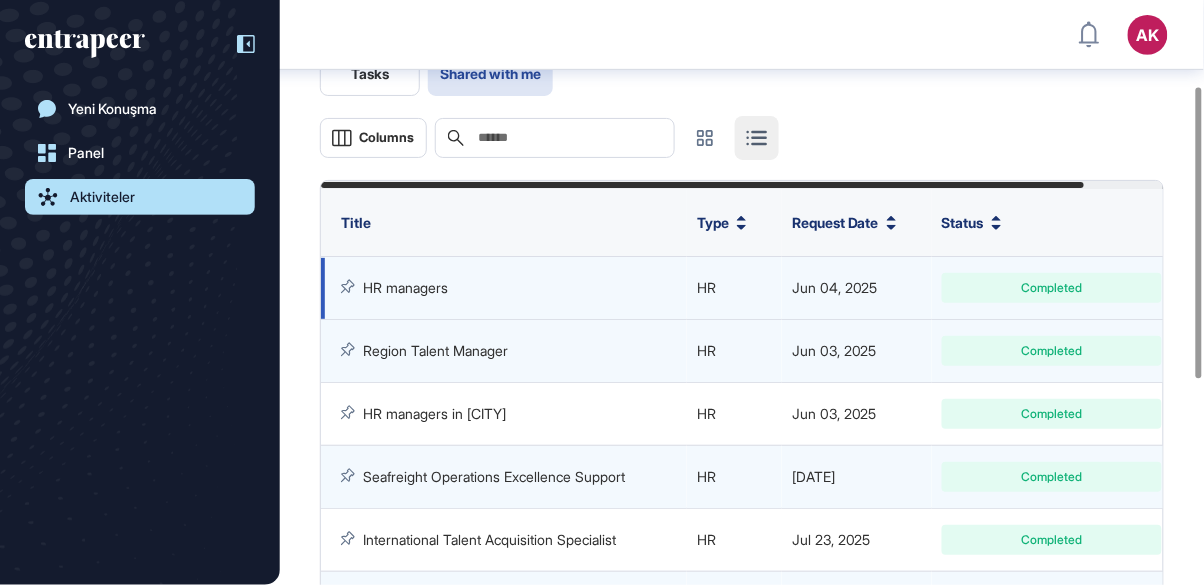 scroll, scrollTop: 170, scrollLeft: 0, axis: vertical 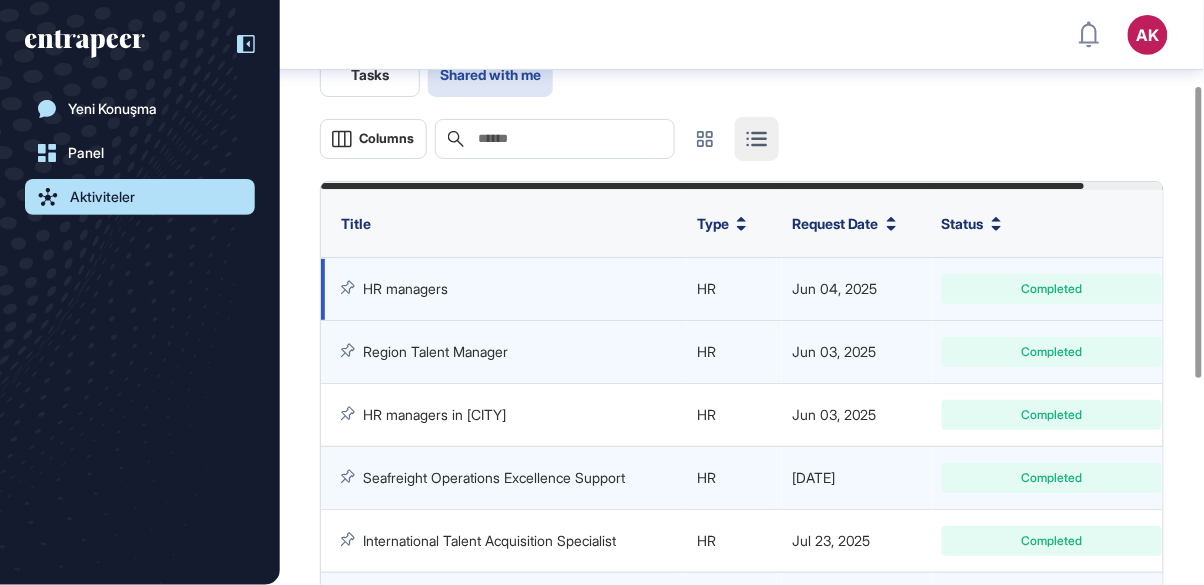 click on "Jun 04, 2025" 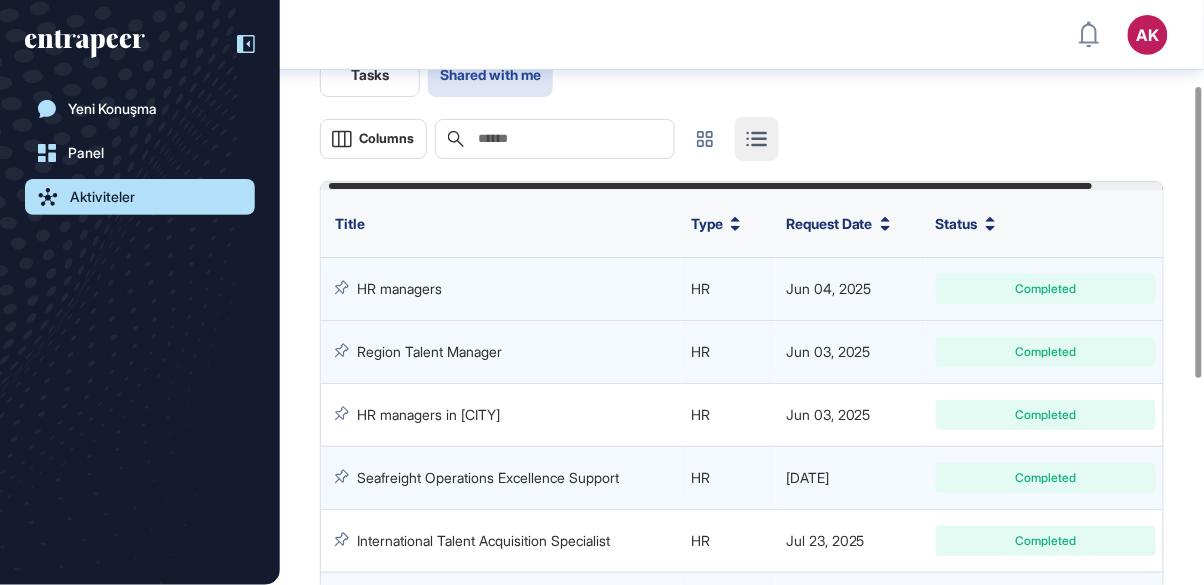 scroll, scrollTop: 0, scrollLeft: 8, axis: horizontal 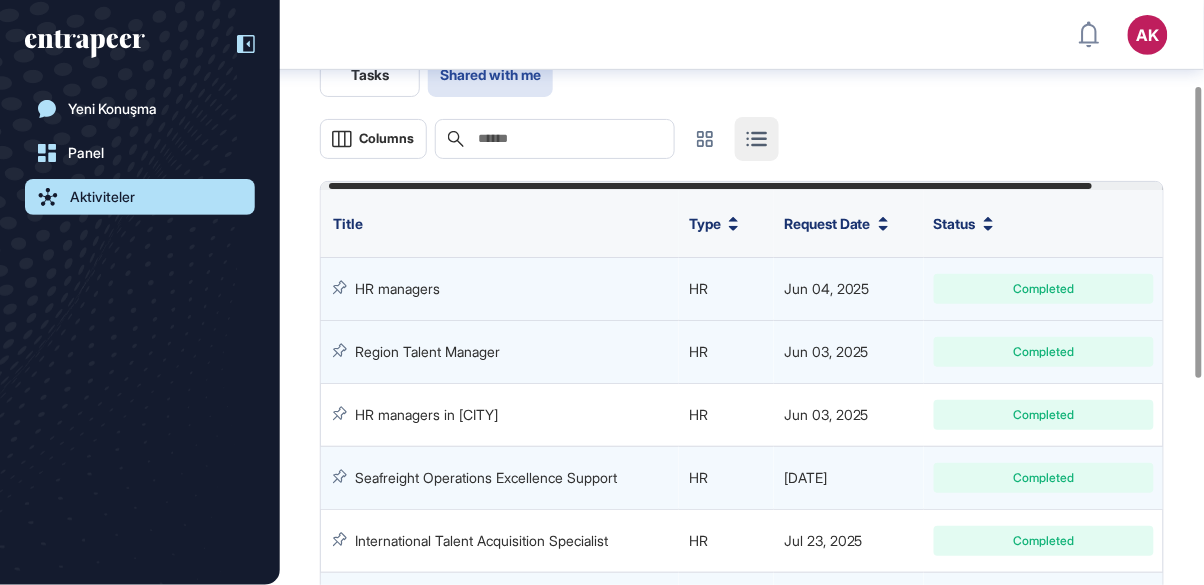 click on "Completed" at bounding box center [1044, 289] 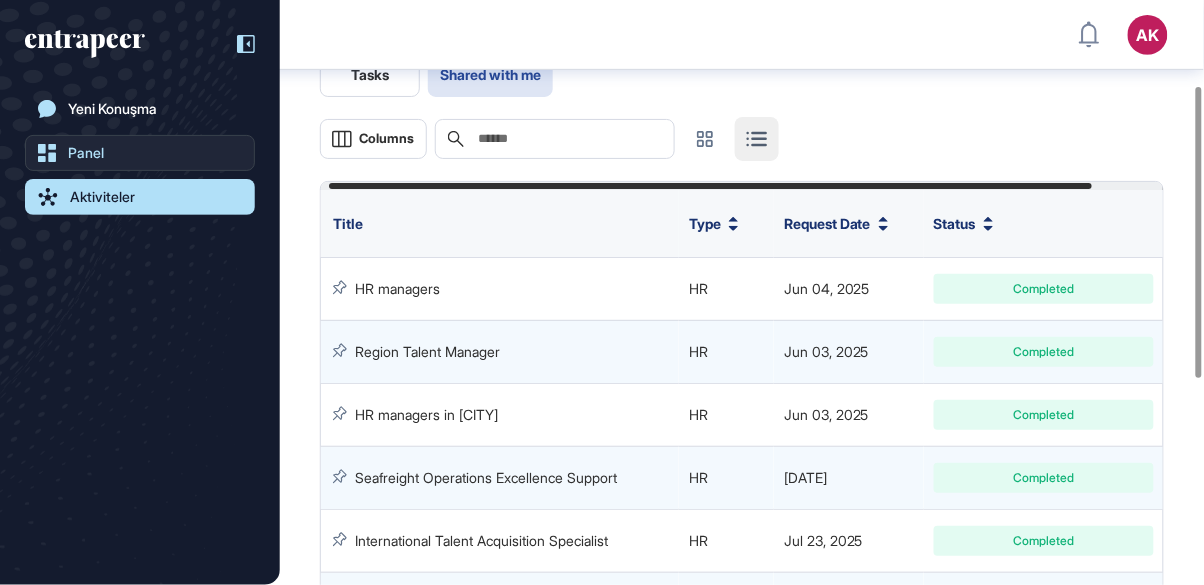 click on "Panel" at bounding box center (86, 153) 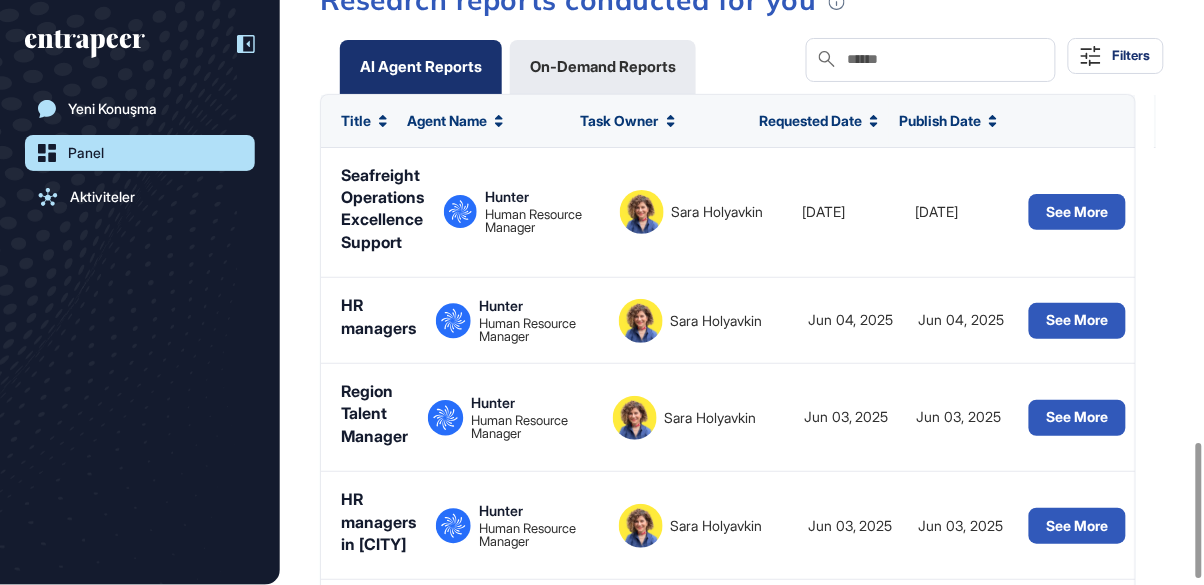 scroll, scrollTop: 1908, scrollLeft: 0, axis: vertical 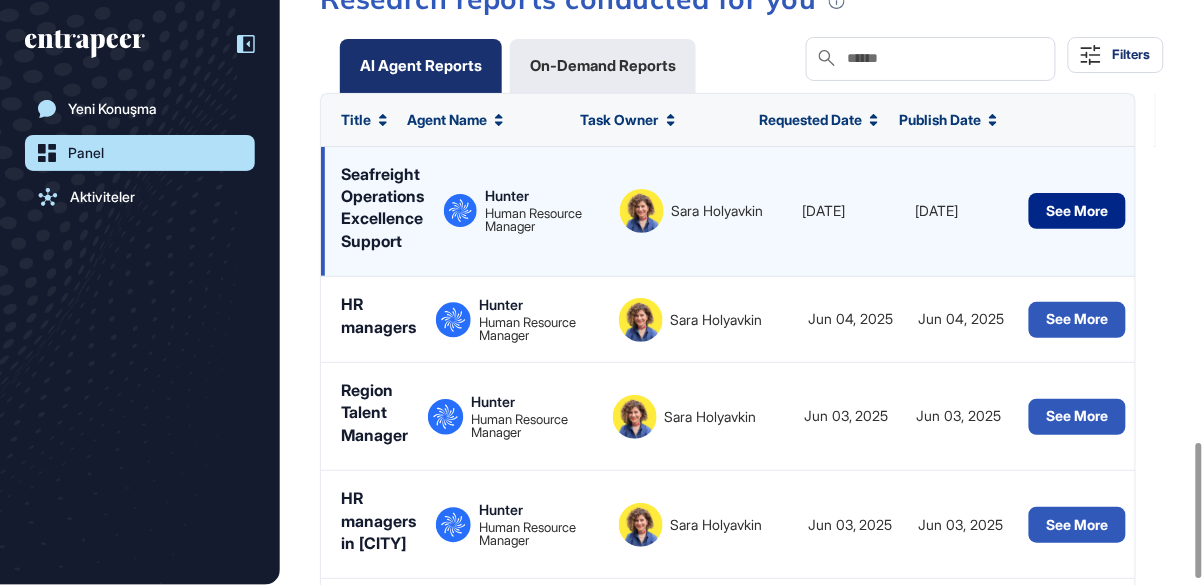 click on "See More" at bounding box center [1077, 211] 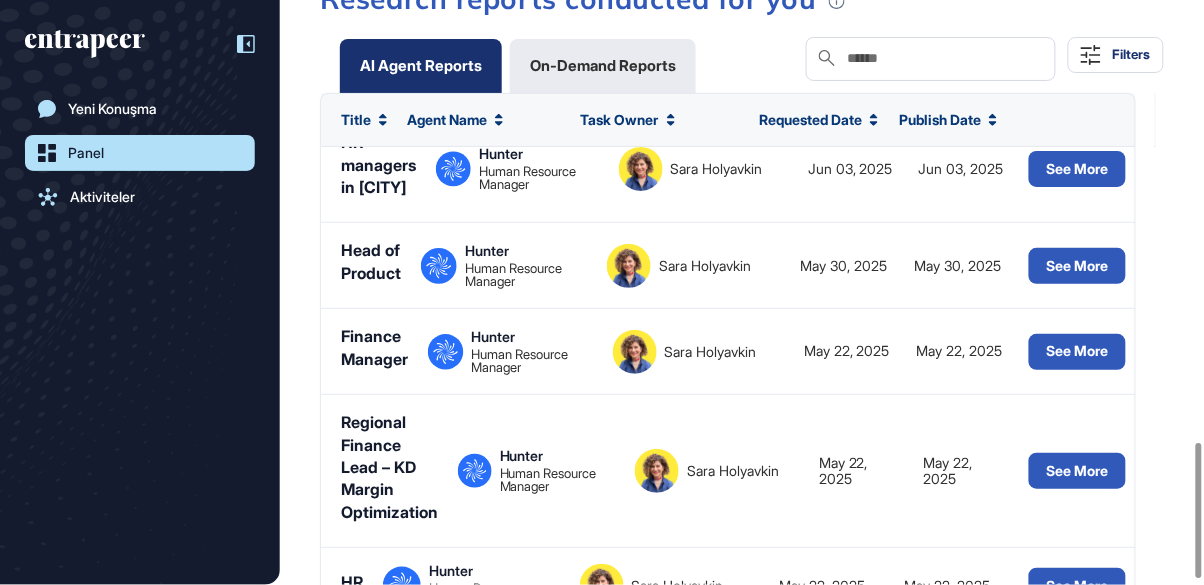 scroll, scrollTop: 385, scrollLeft: 0, axis: vertical 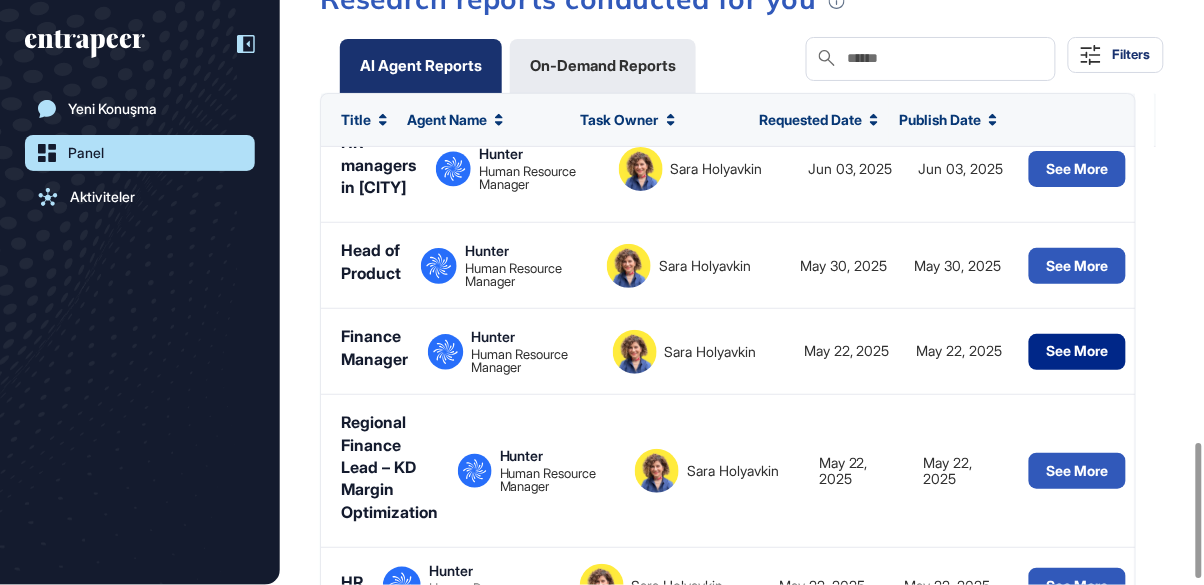 click on "See More" at bounding box center (1077, 352) 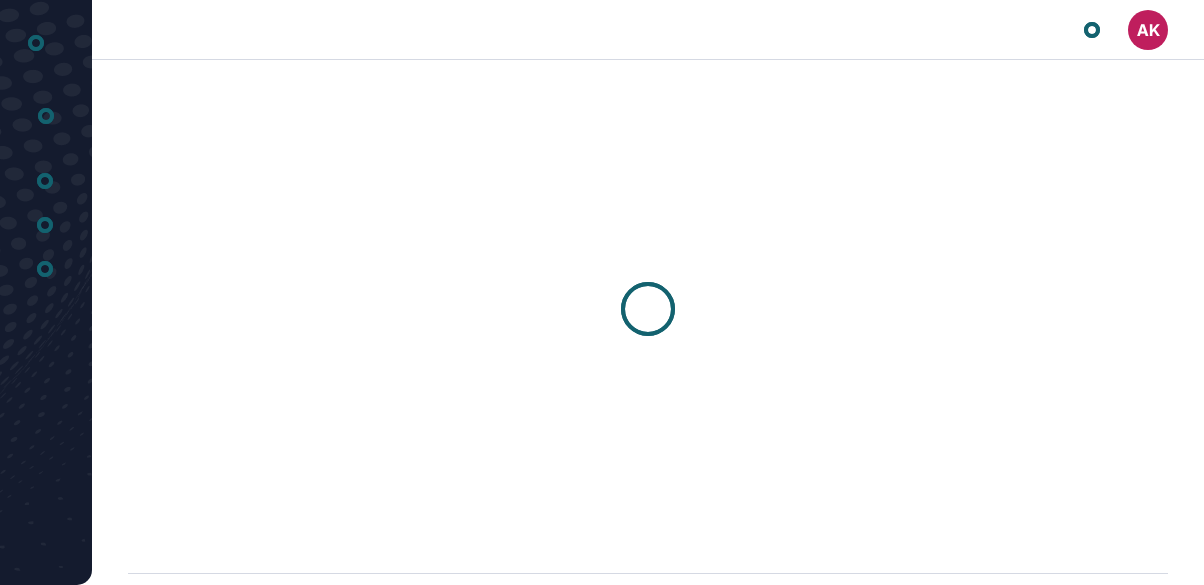 scroll, scrollTop: 0, scrollLeft: 0, axis: both 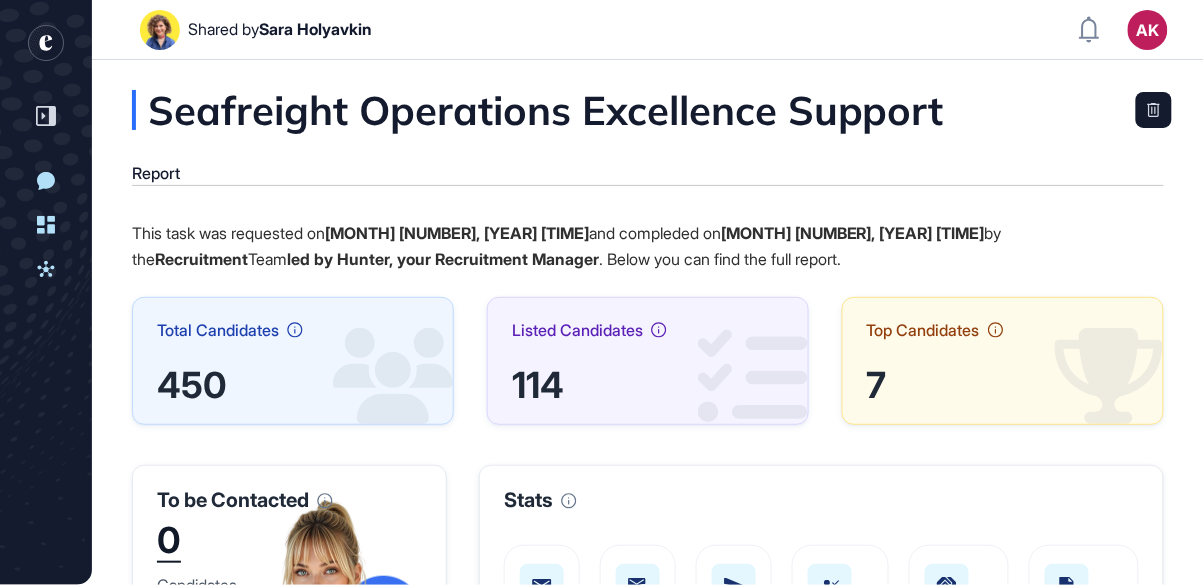click on "Stats 0 Email Found 0 Email Not Found 0 Email Sent 0 Candidate Info Collected 0 Interview Completed 0 Assessment Ready" at bounding box center (821, 602) 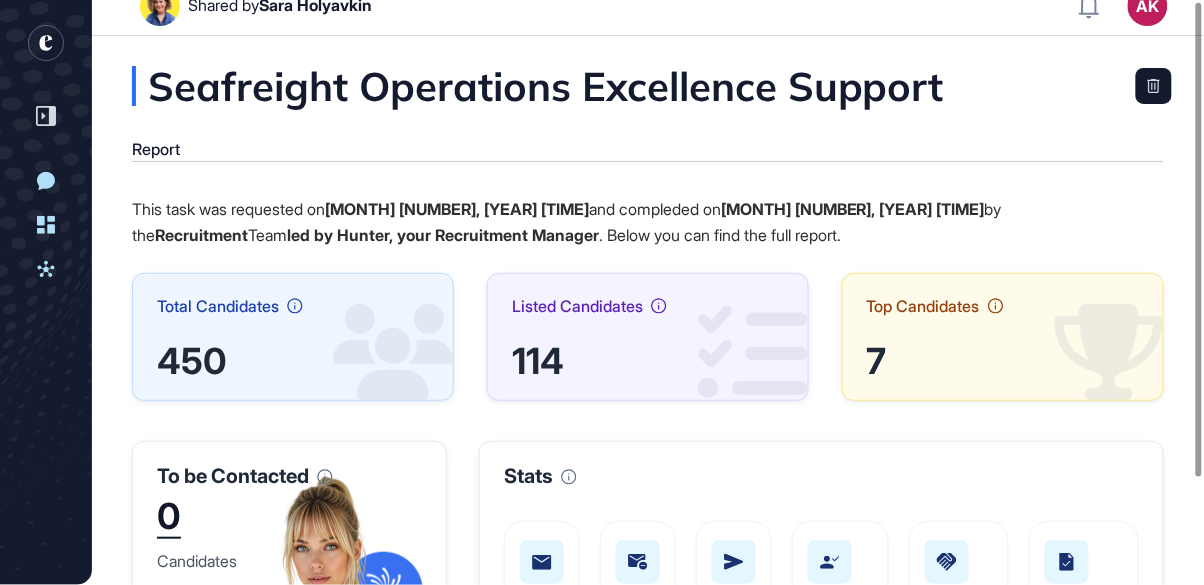 scroll, scrollTop: 0, scrollLeft: 0, axis: both 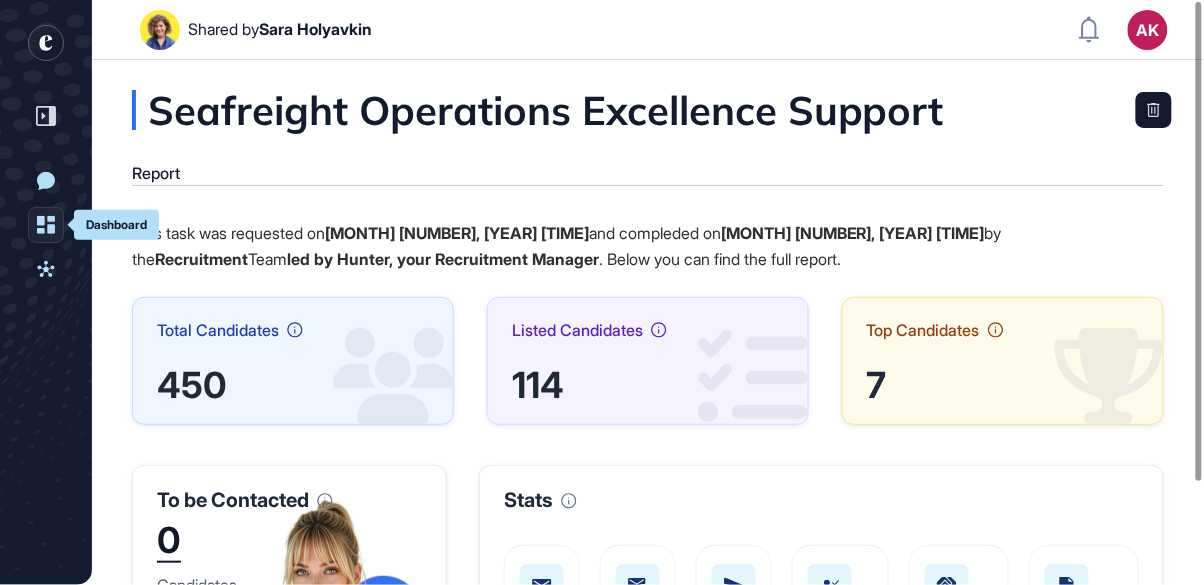 click on "Dashboard" 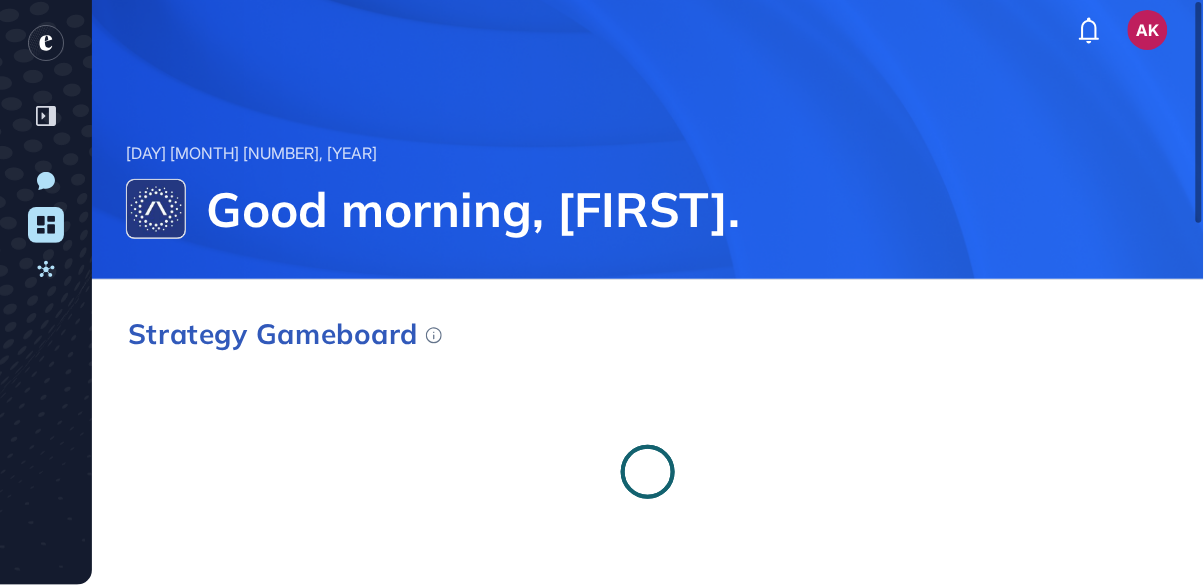 click on "Dashboard" 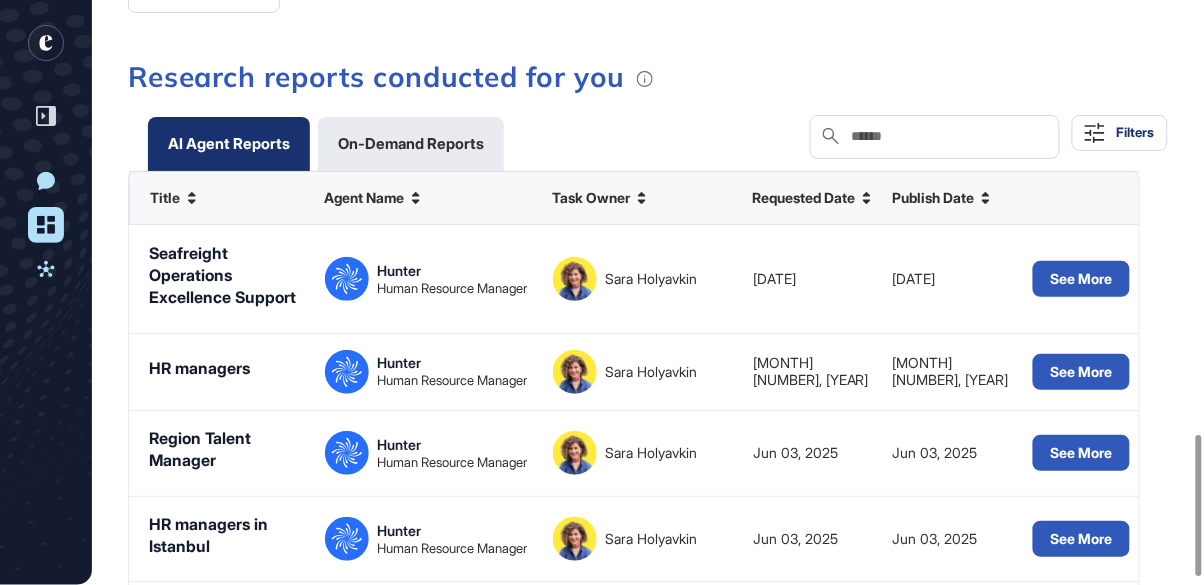 scroll, scrollTop: 1808, scrollLeft: 0, axis: vertical 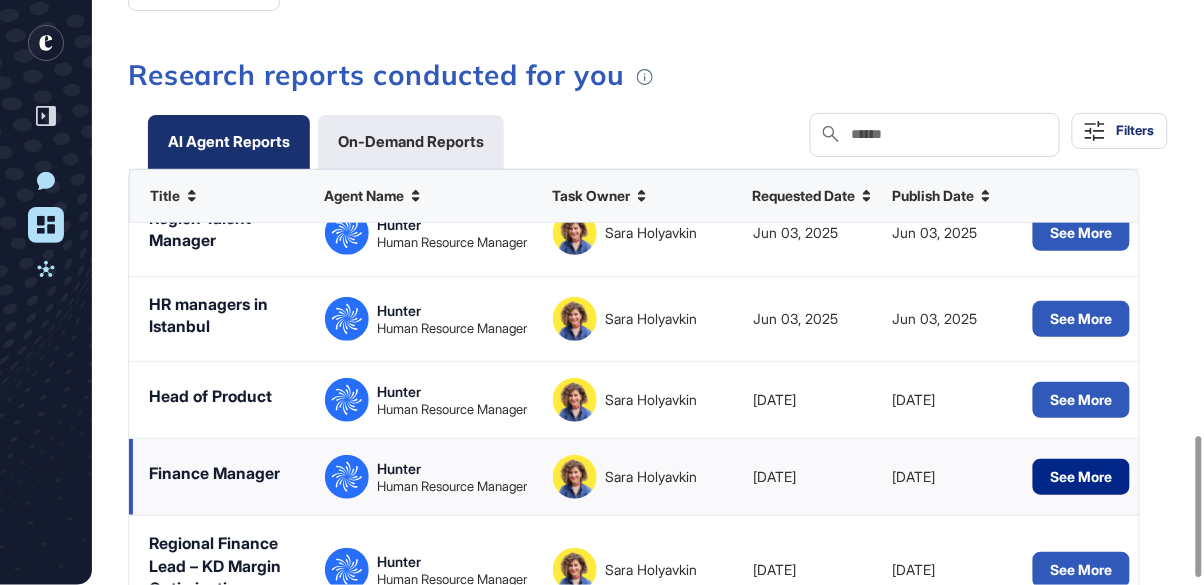 click on "See More" at bounding box center (1081, 477) 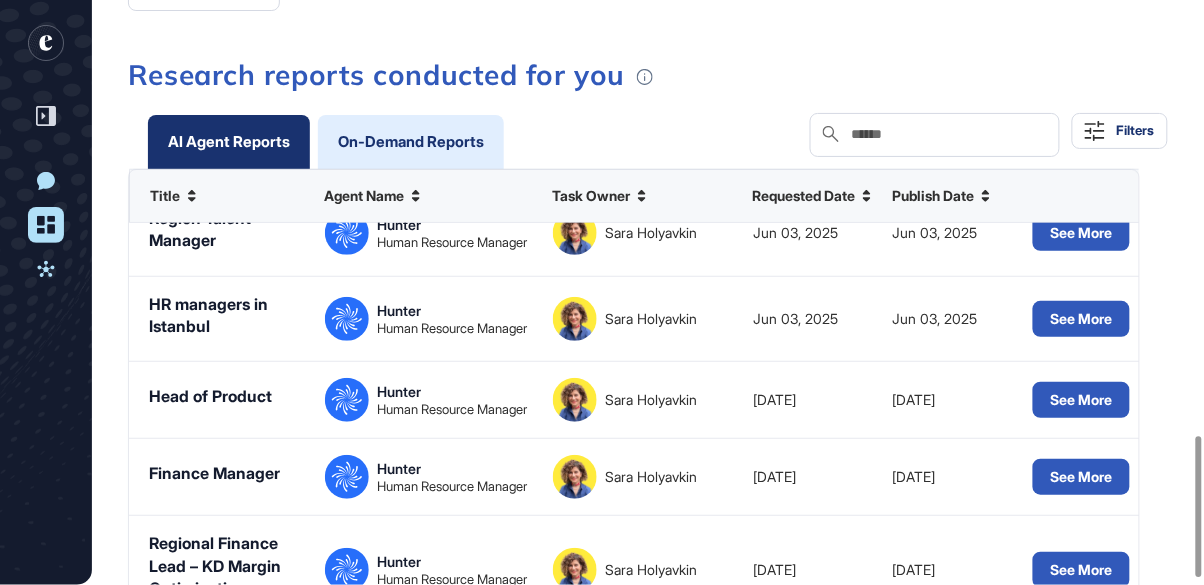 click on "On-Demand Reports" at bounding box center (411, 141) 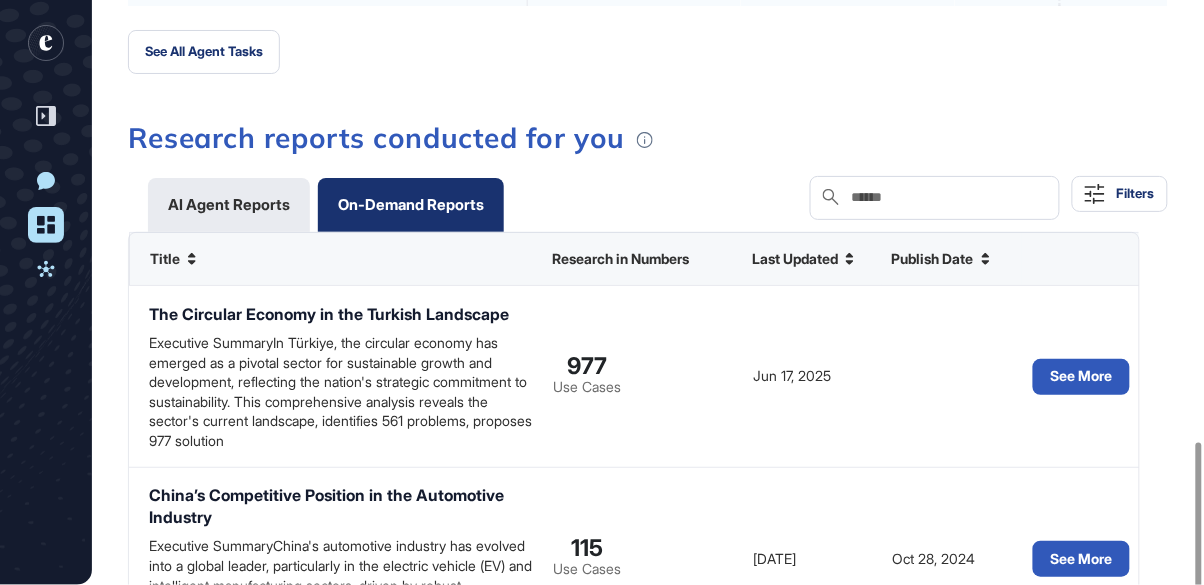 scroll, scrollTop: 1808, scrollLeft: 0, axis: vertical 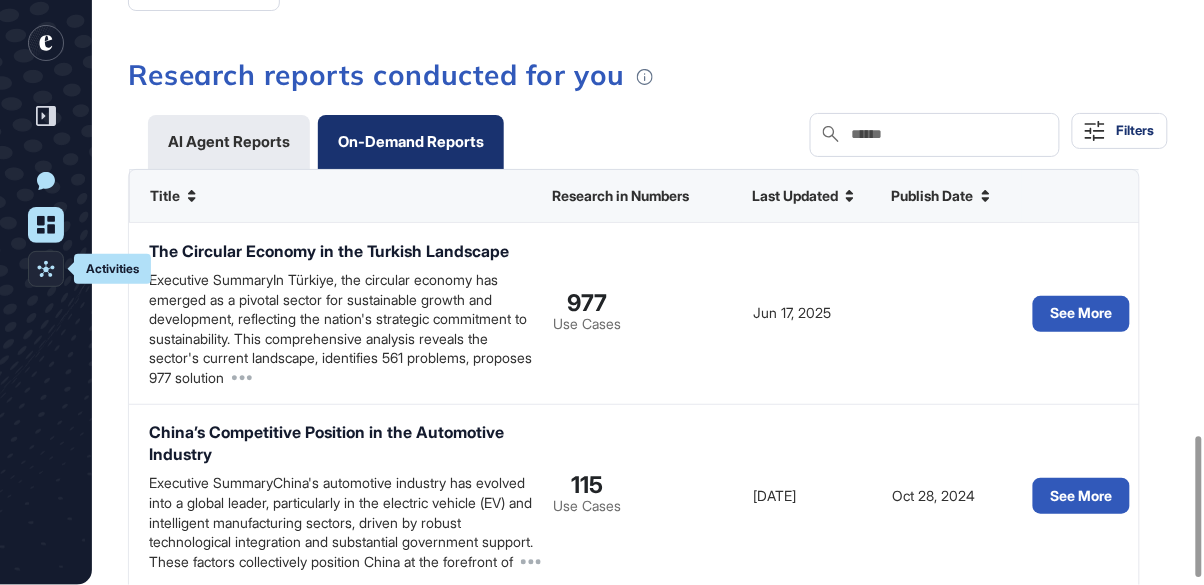 click 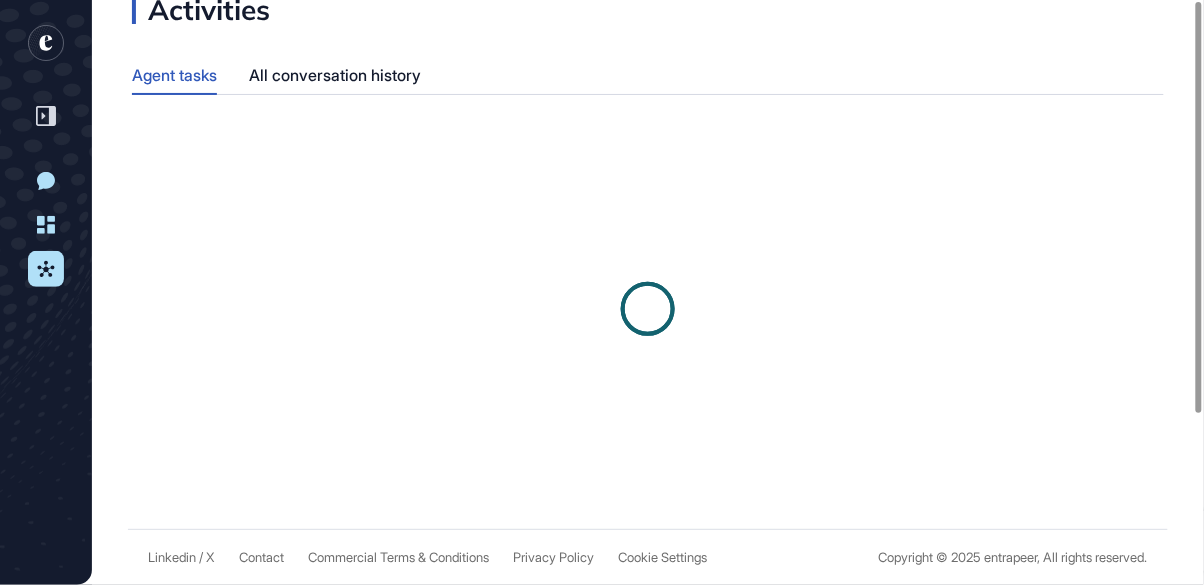 scroll, scrollTop: 0, scrollLeft: 0, axis: both 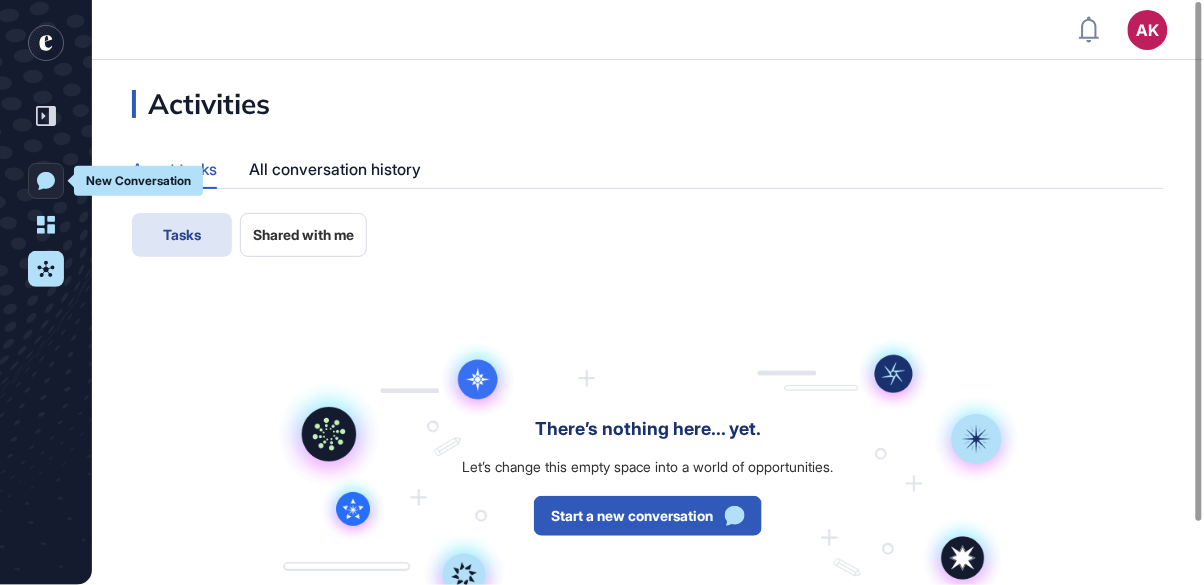 click at bounding box center (46, 116) 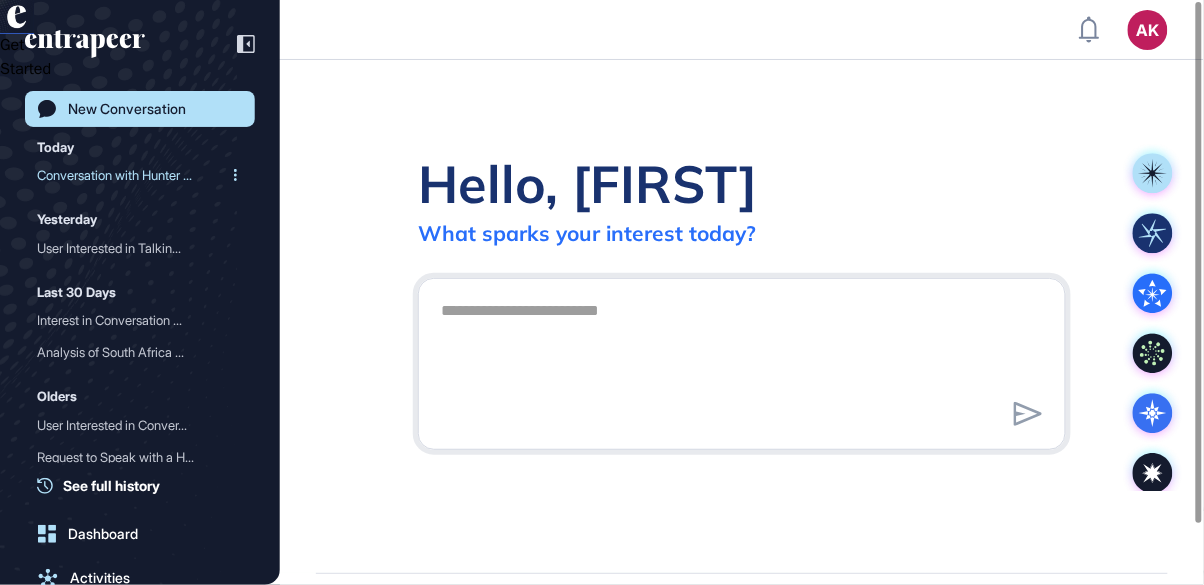 click on "Conversation with Hunter ..." at bounding box center (132, 175) 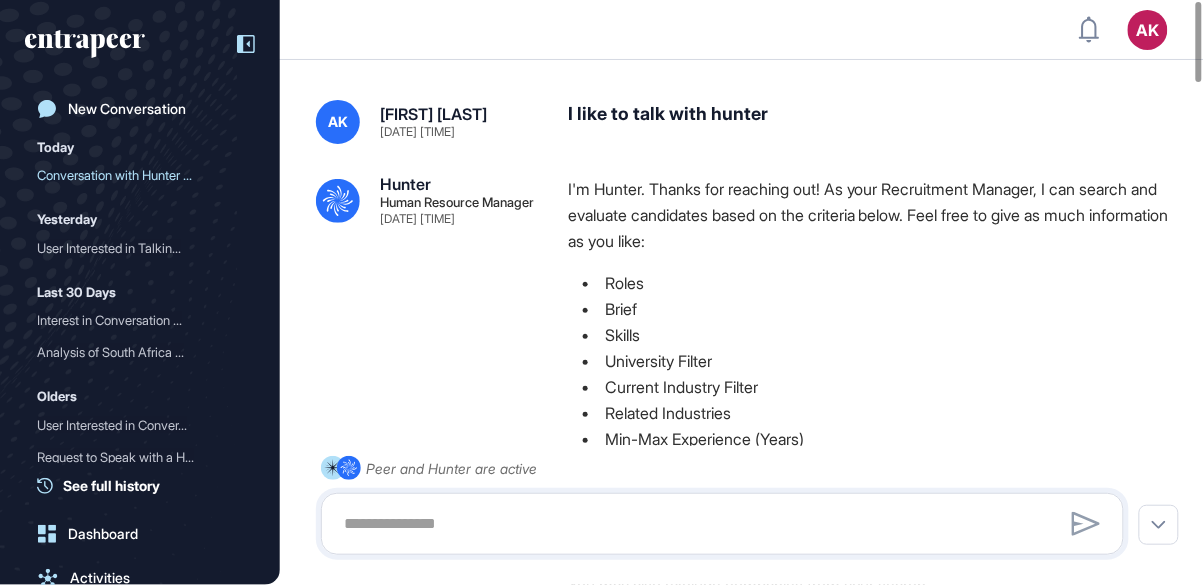click 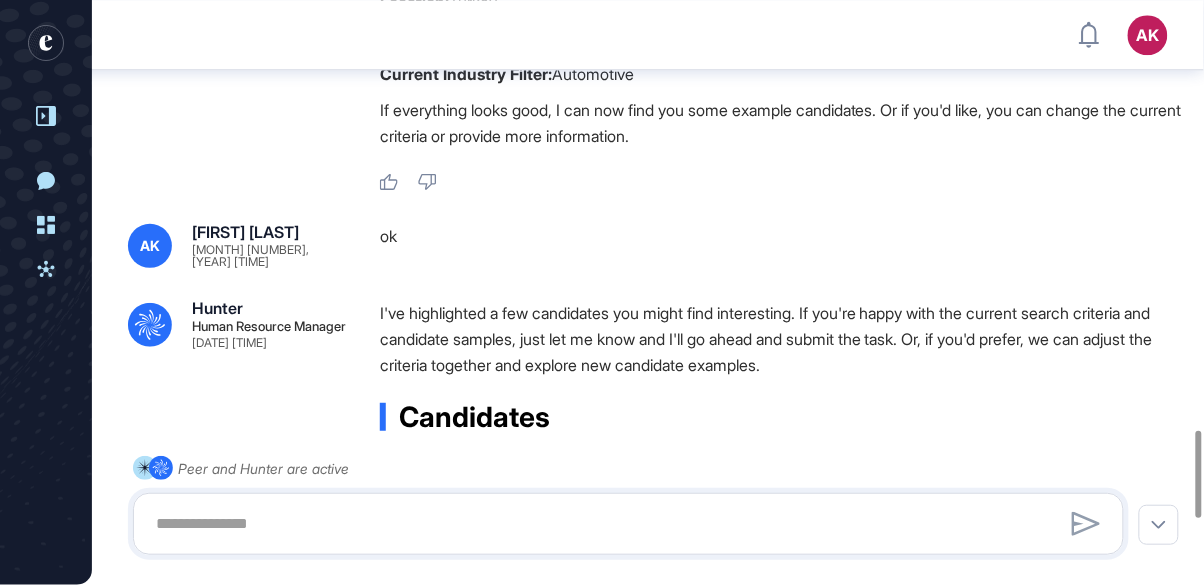scroll, scrollTop: 2870, scrollLeft: 0, axis: vertical 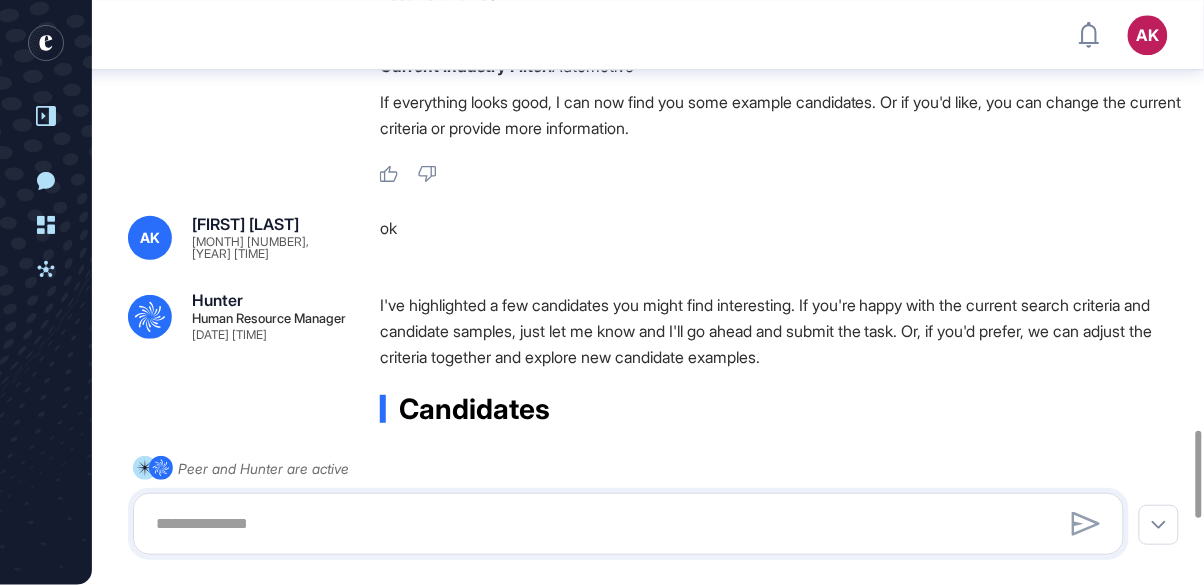 click on "Activities" 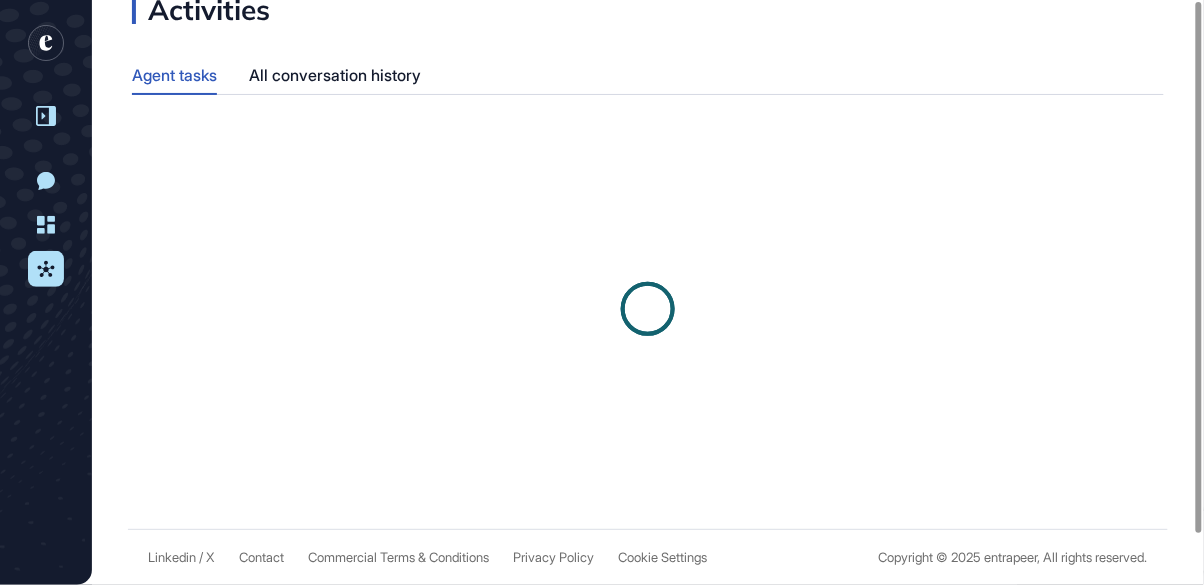 scroll, scrollTop: 0, scrollLeft: 0, axis: both 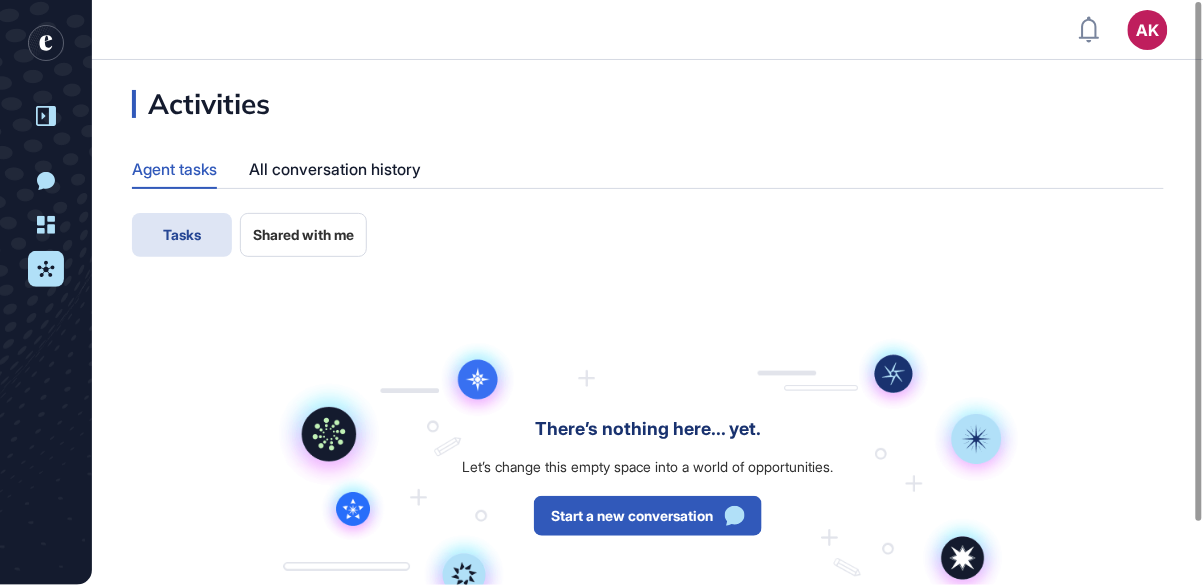 click 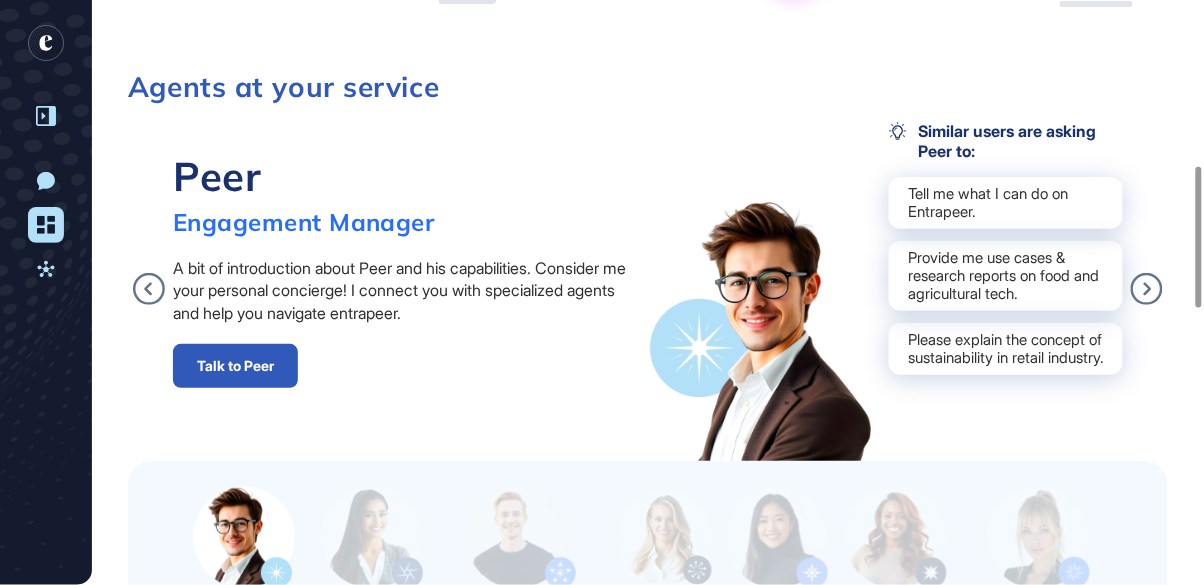 scroll, scrollTop: 685, scrollLeft: 0, axis: vertical 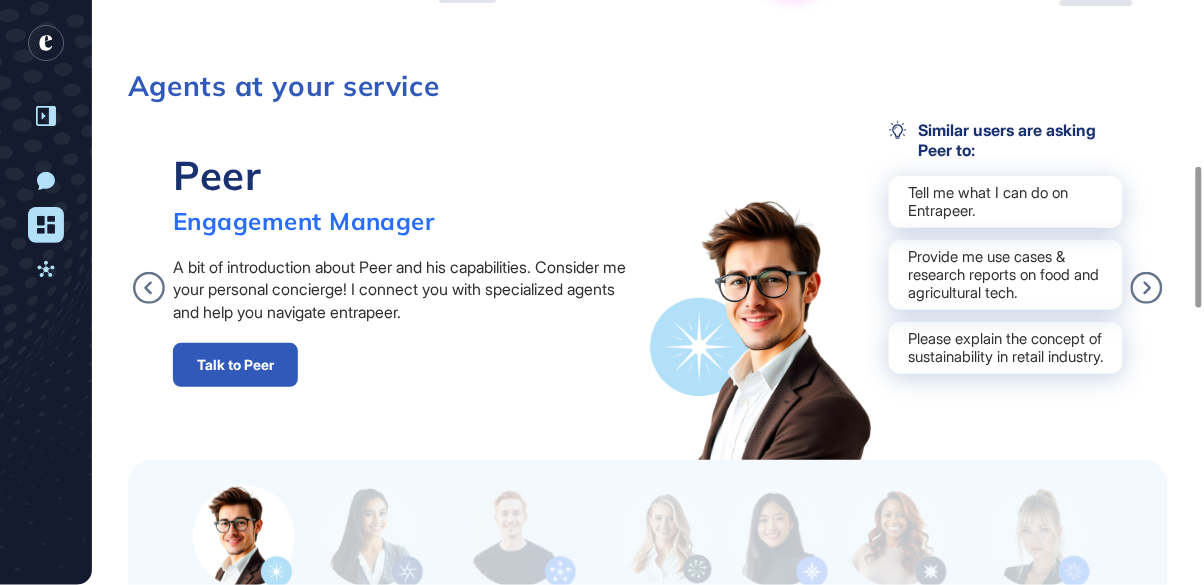 click 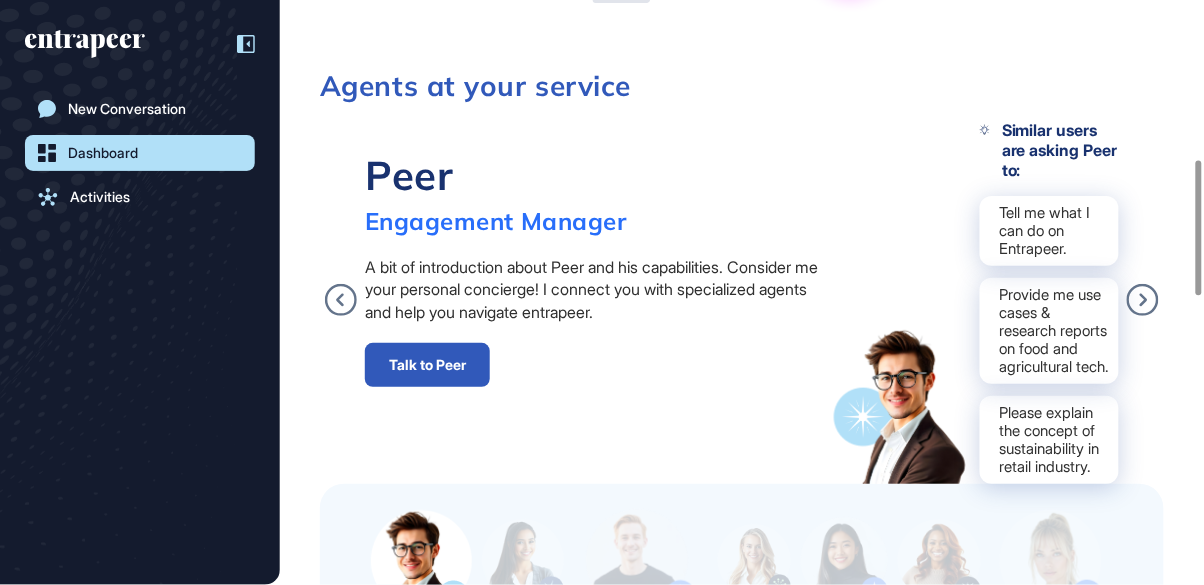 click on "Activities" at bounding box center (100, 197) 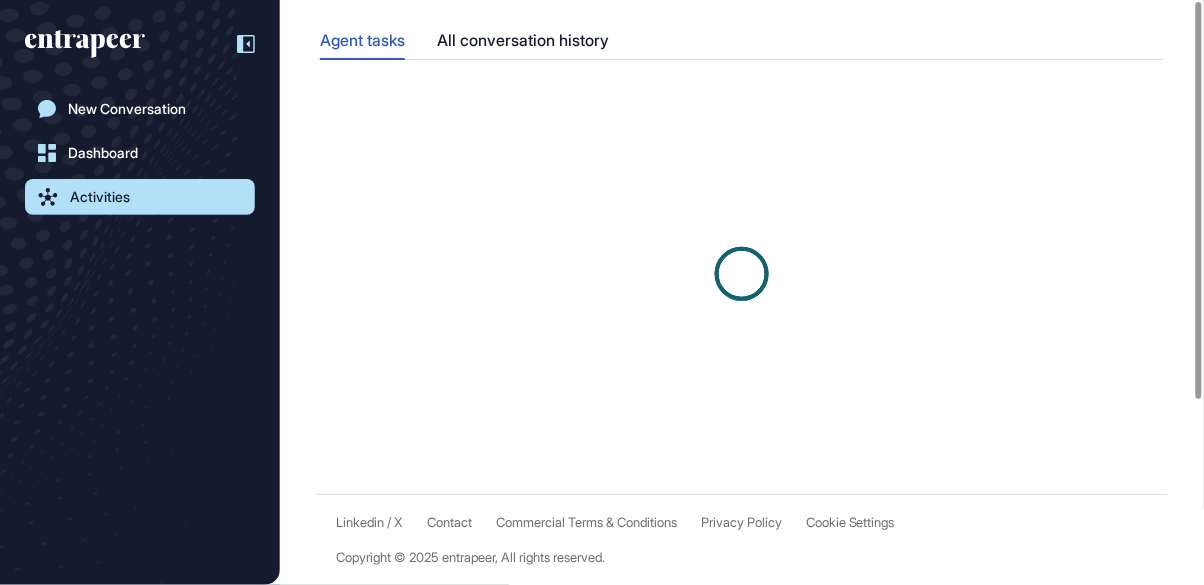 scroll, scrollTop: 0, scrollLeft: 0, axis: both 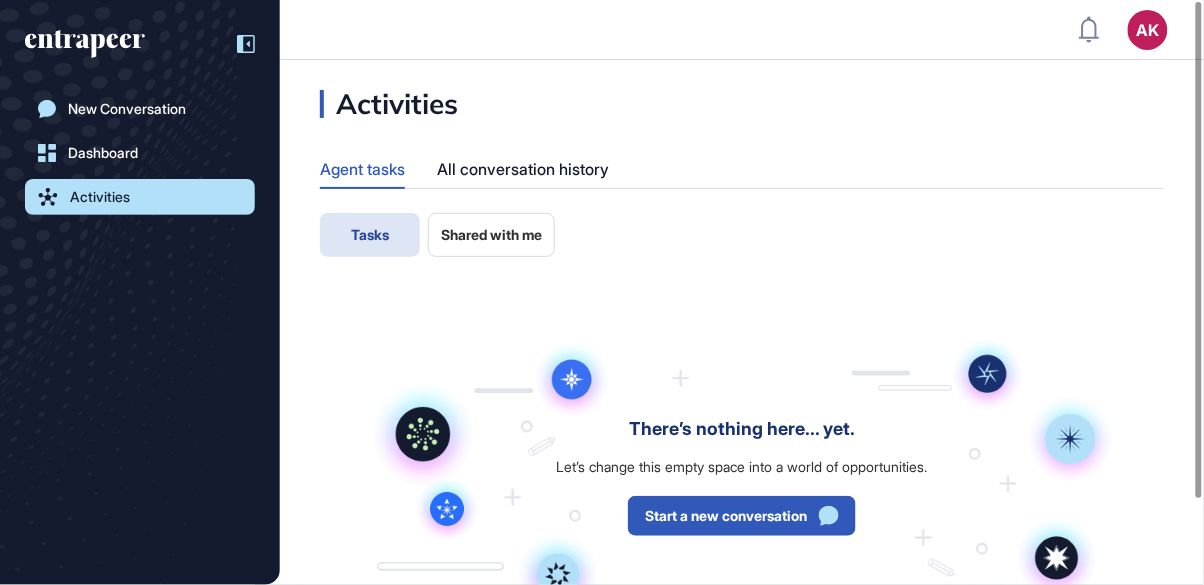 click on "All conversation history" at bounding box center (523, 169) 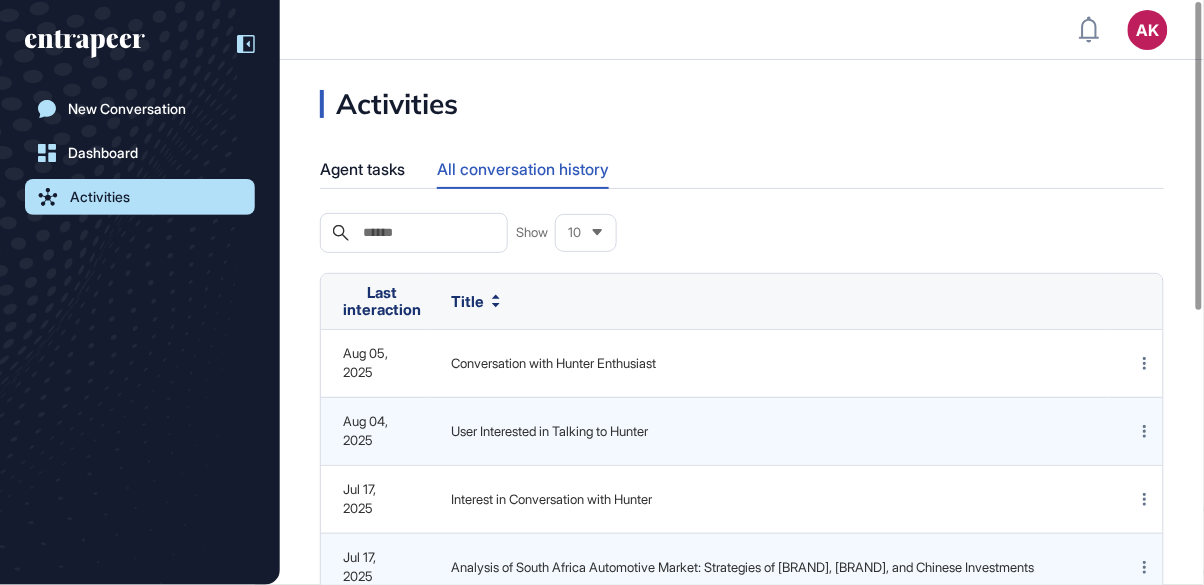 click on "Dashboard" at bounding box center (103, 153) 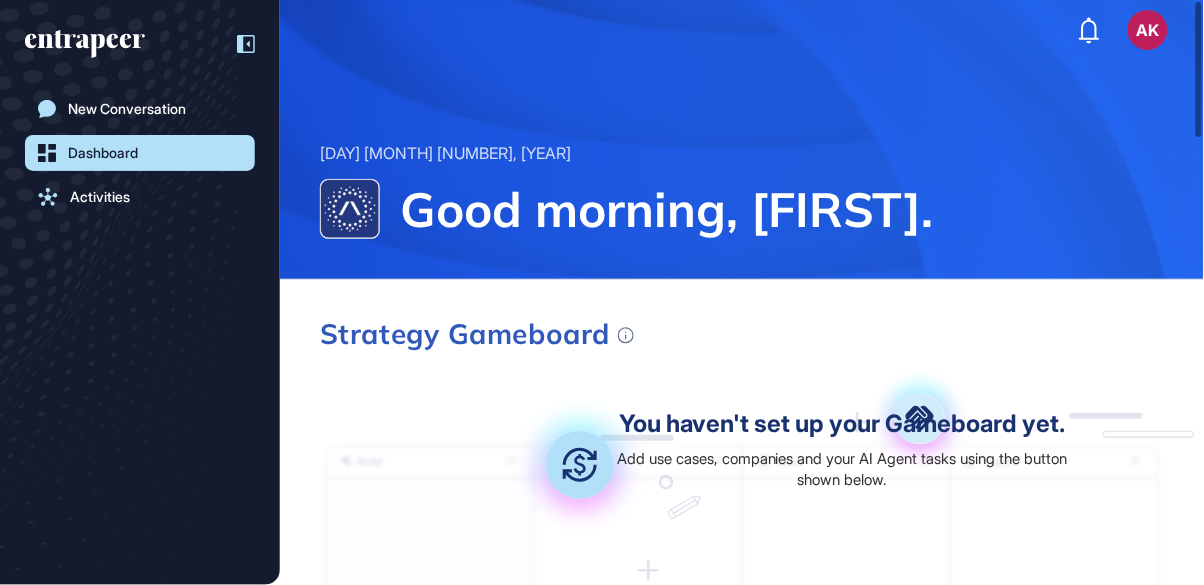 click on "Activities" 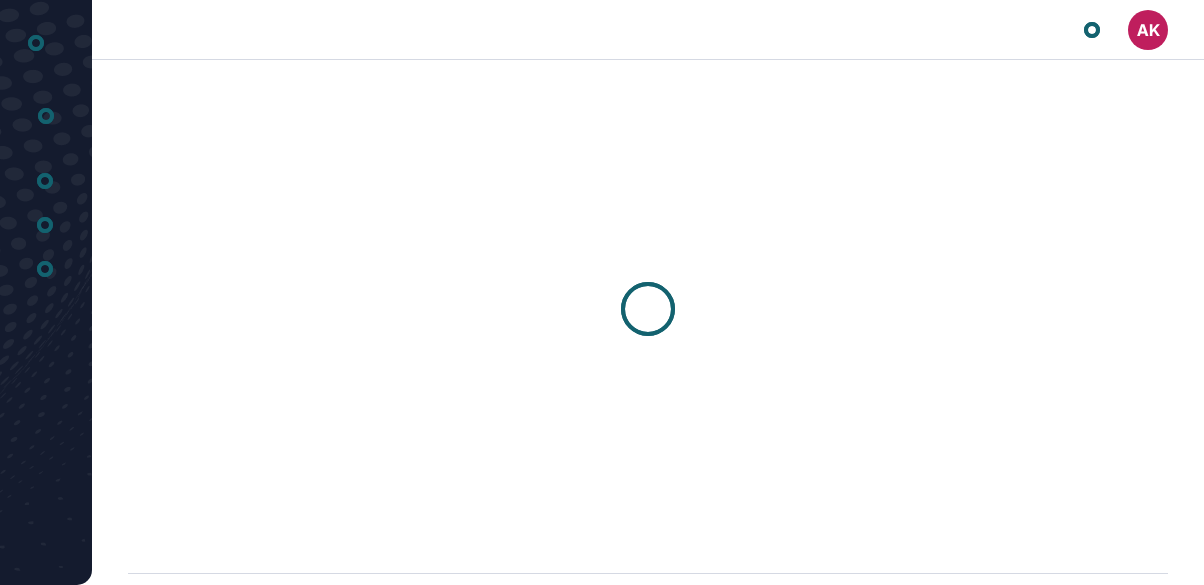 scroll, scrollTop: 0, scrollLeft: 0, axis: both 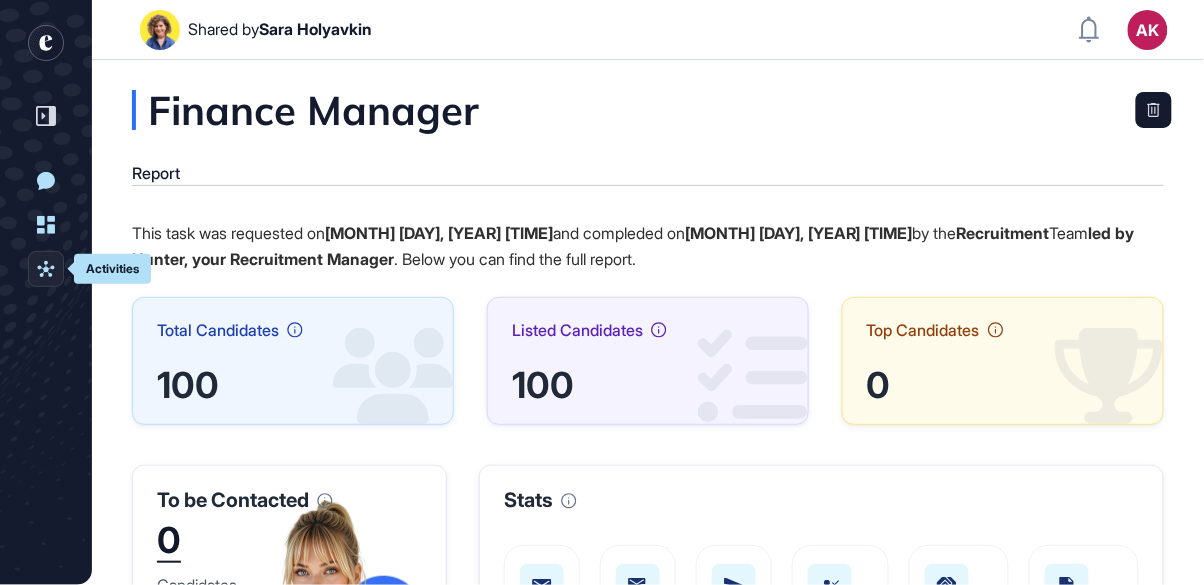 click on "Activities" 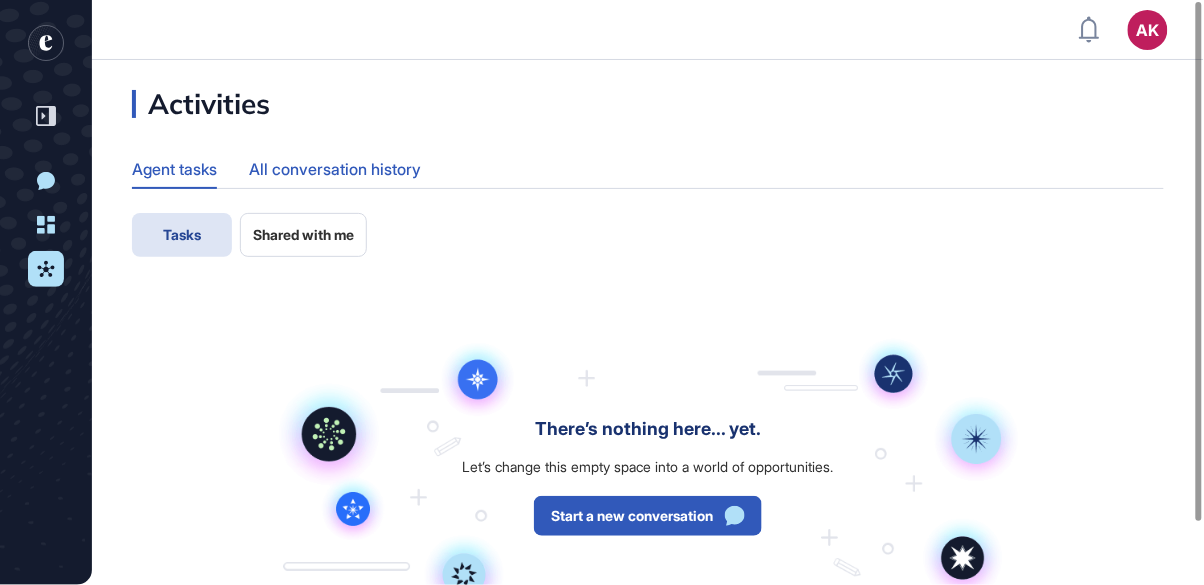 click on "All conversation history" at bounding box center [335, 169] 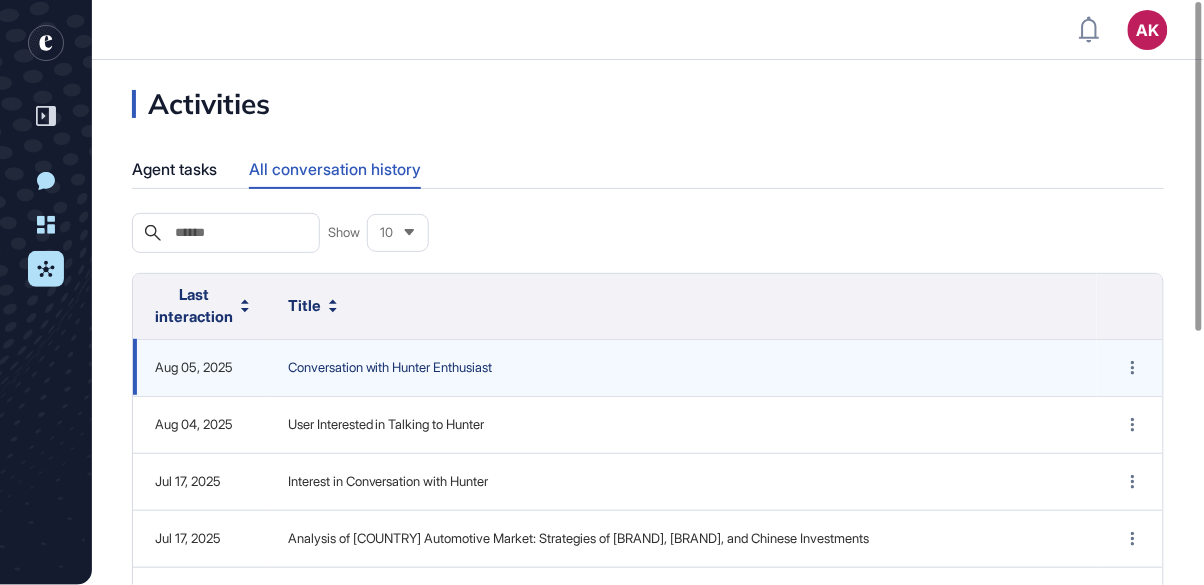 click on "Conversation with Hunter Enthusiast" at bounding box center [681, 368] 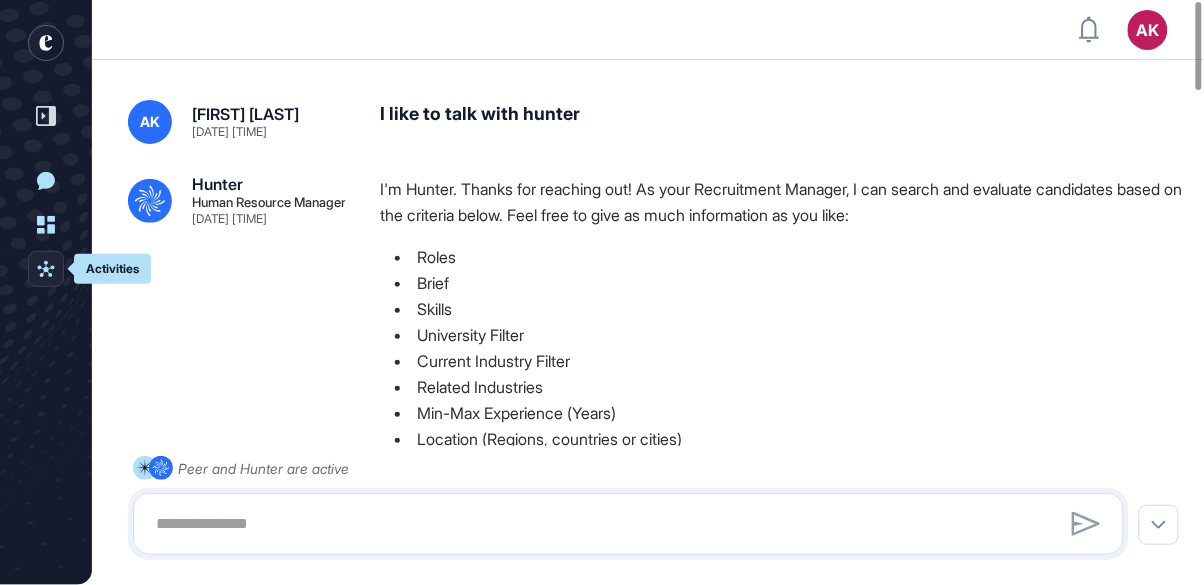 click on "Activities" 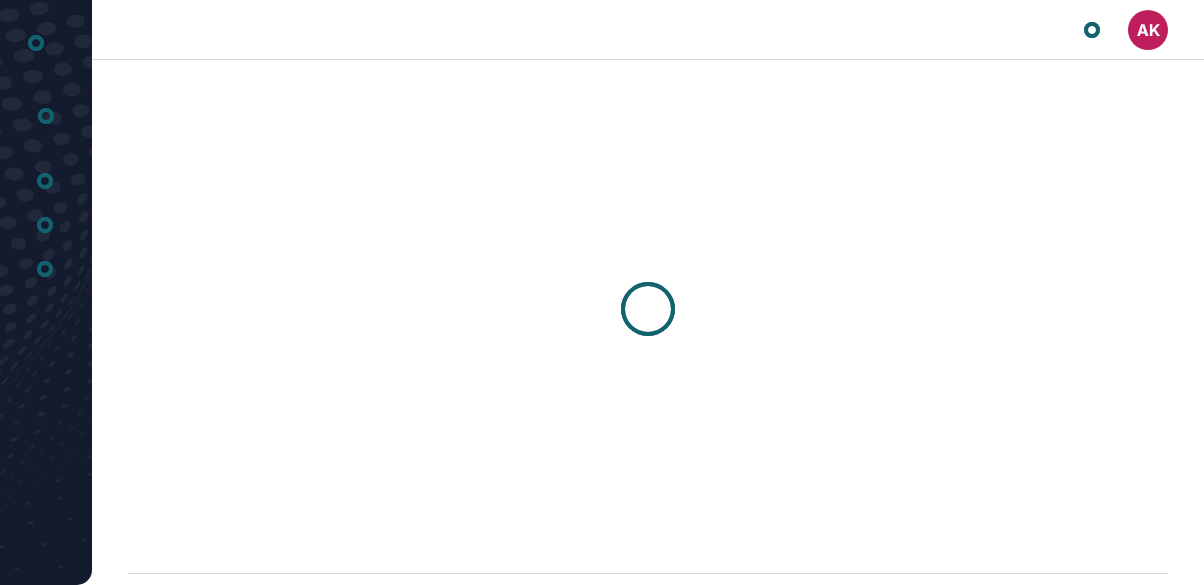 scroll, scrollTop: 0, scrollLeft: 0, axis: both 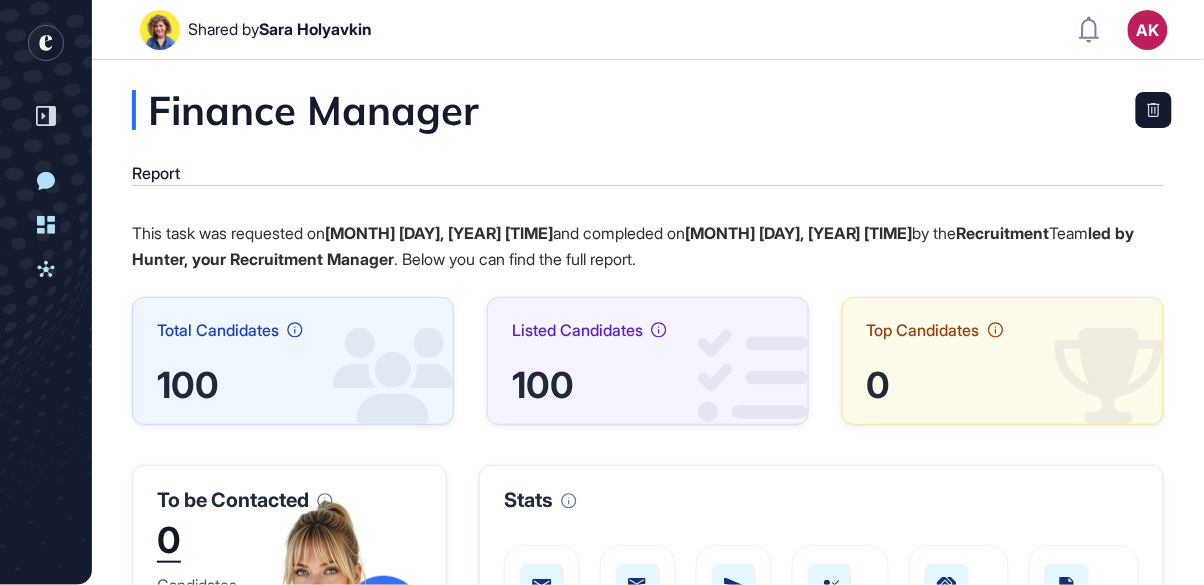click 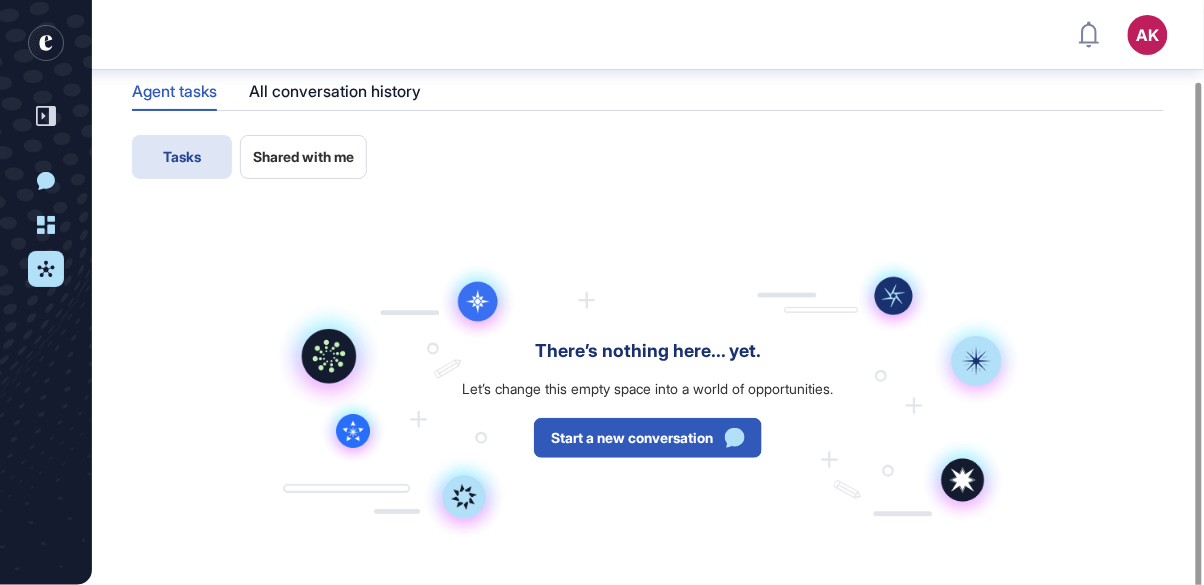 scroll, scrollTop: 91, scrollLeft: 0, axis: vertical 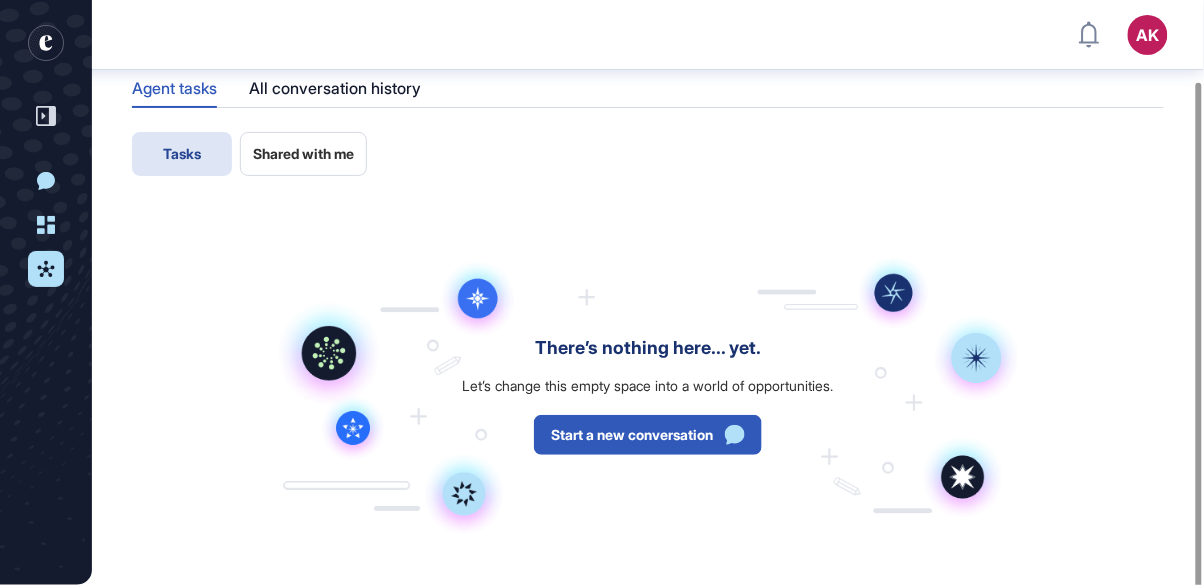 click on "All conversation history" at bounding box center [335, 88] 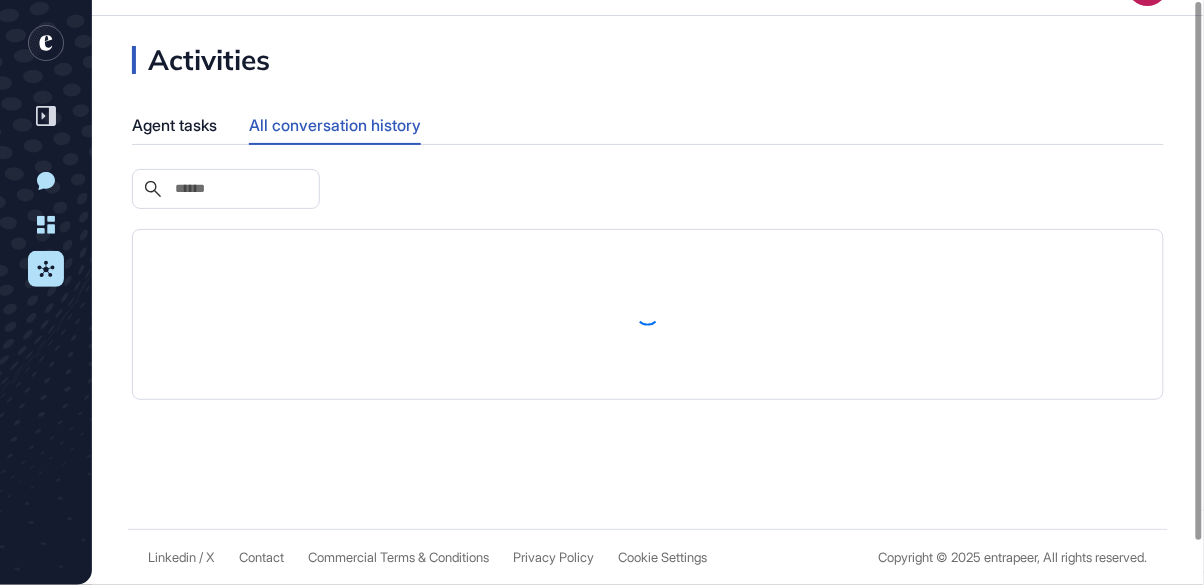 scroll, scrollTop: 0, scrollLeft: 0, axis: both 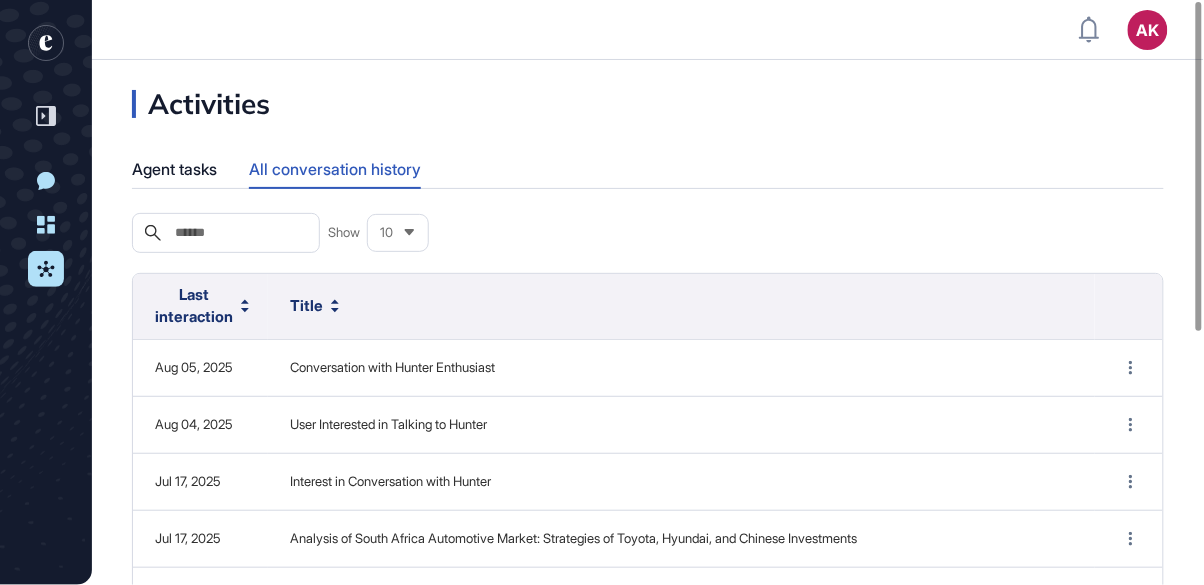 click 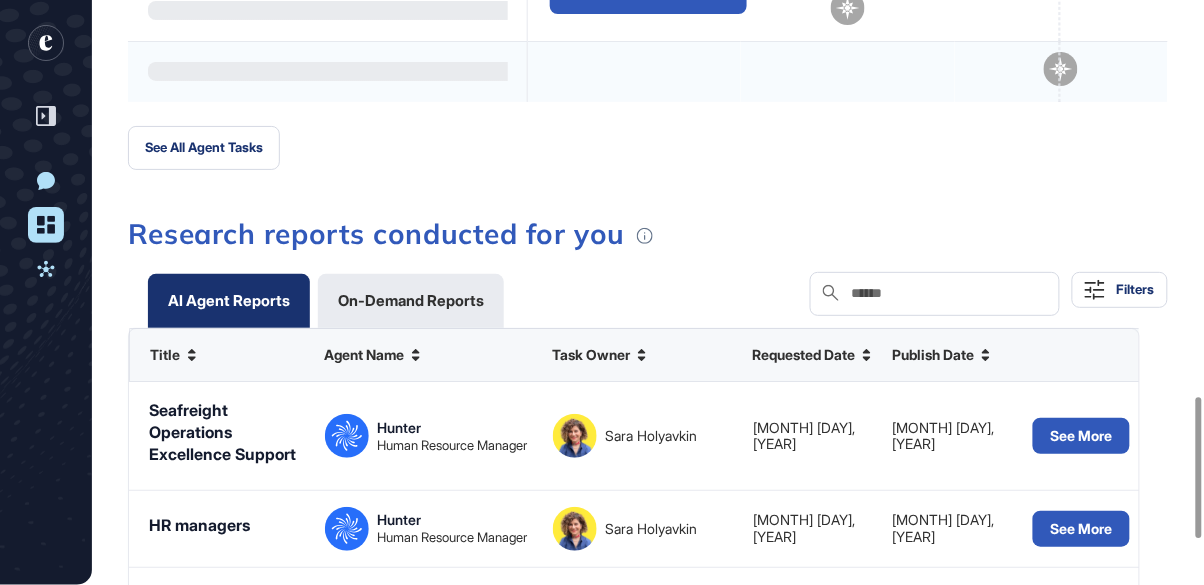 scroll, scrollTop: 1652, scrollLeft: 0, axis: vertical 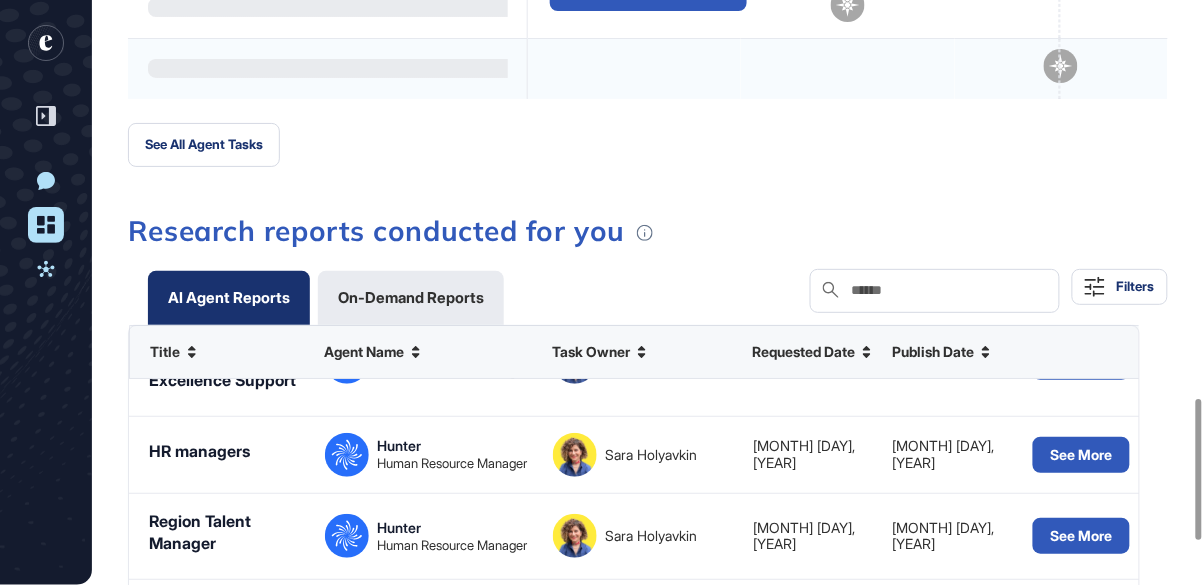 click on "Jun 04, 2025" 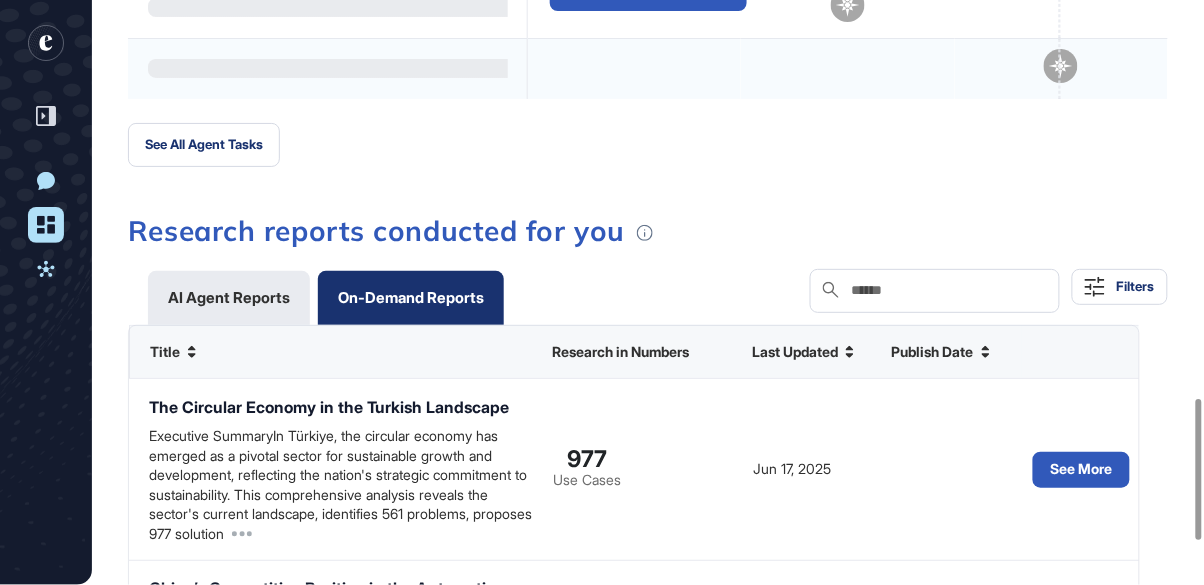 scroll, scrollTop: 7, scrollLeft: 0, axis: vertical 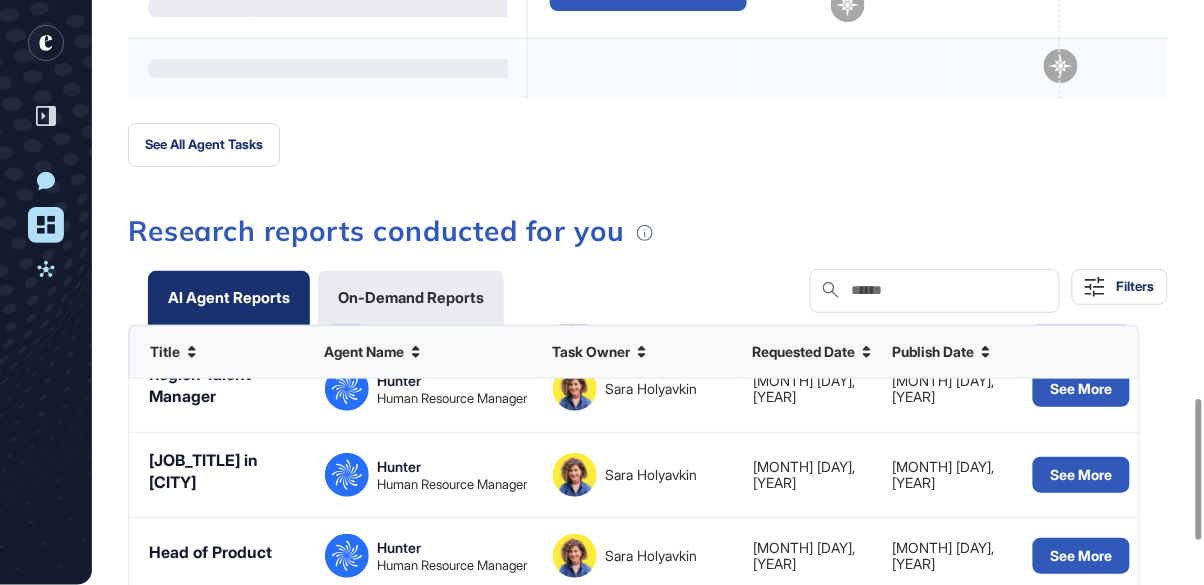 click 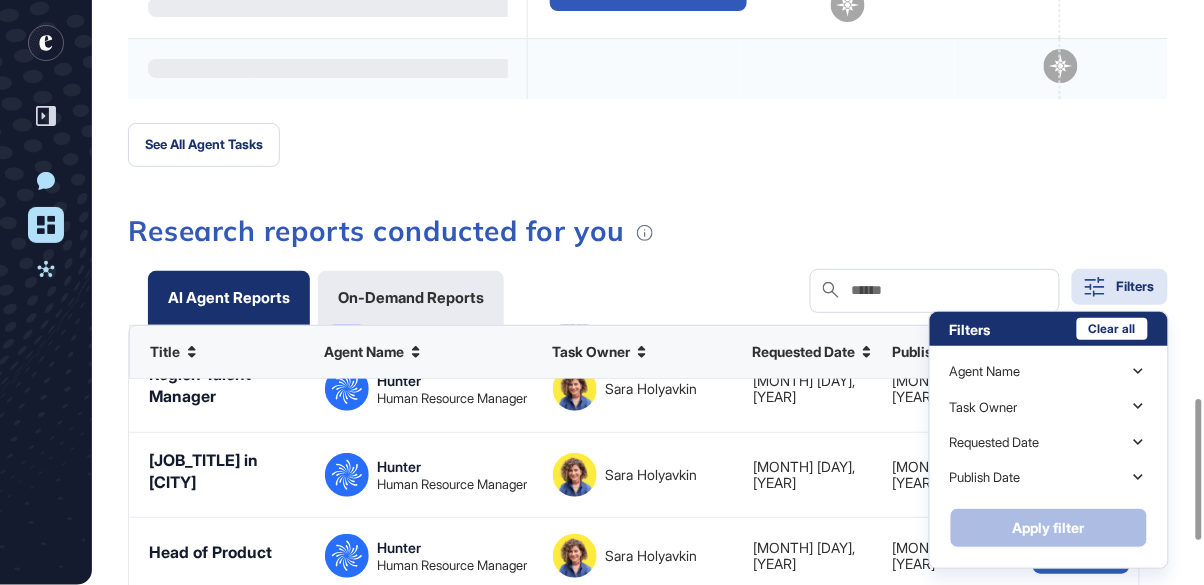 click on "Research reports conducted for you" at bounding box center [648, 231] 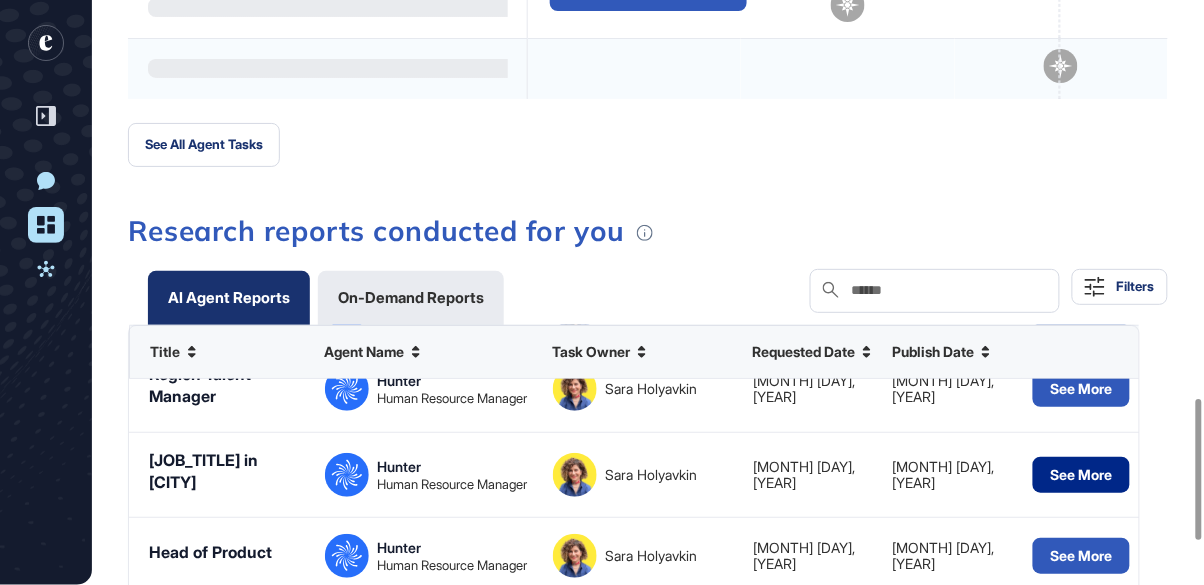 click on "See More" at bounding box center [1081, 475] 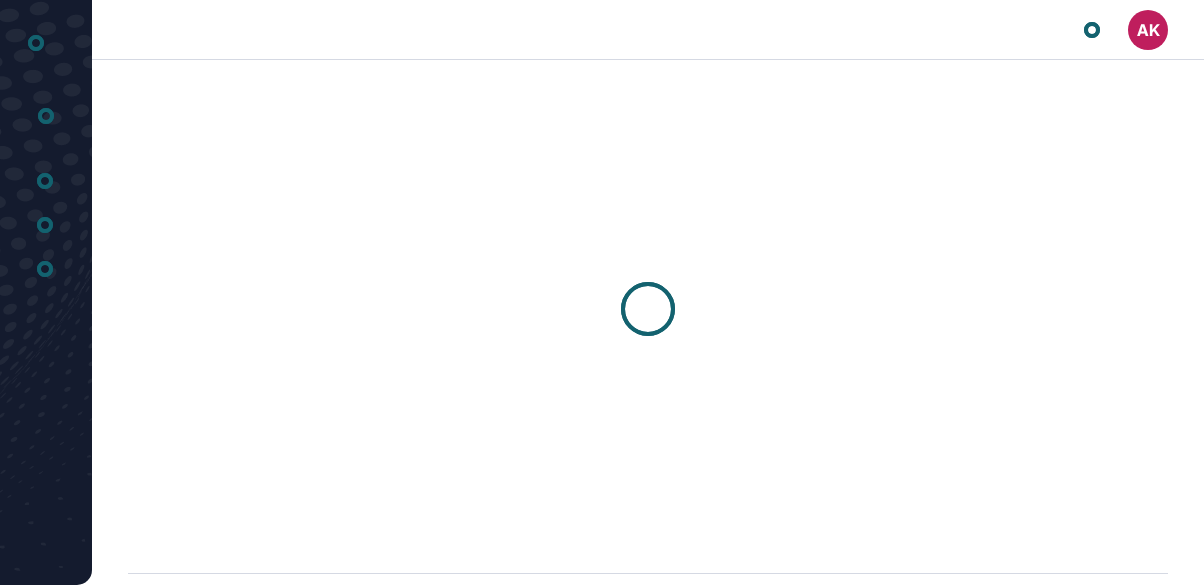 scroll, scrollTop: 0, scrollLeft: 0, axis: both 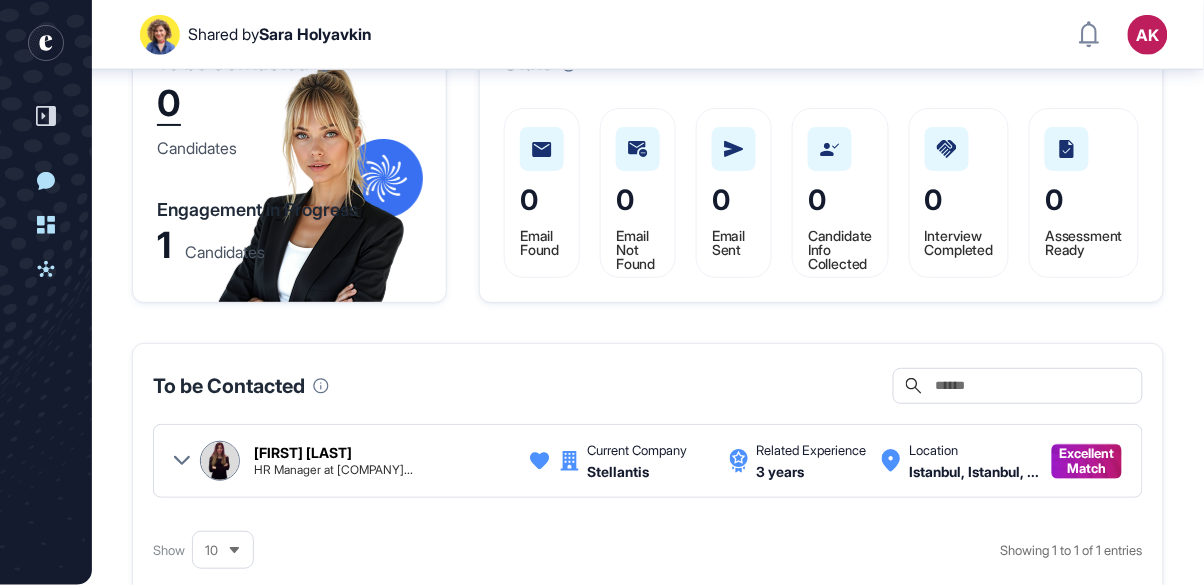 click at bounding box center (220, 461) 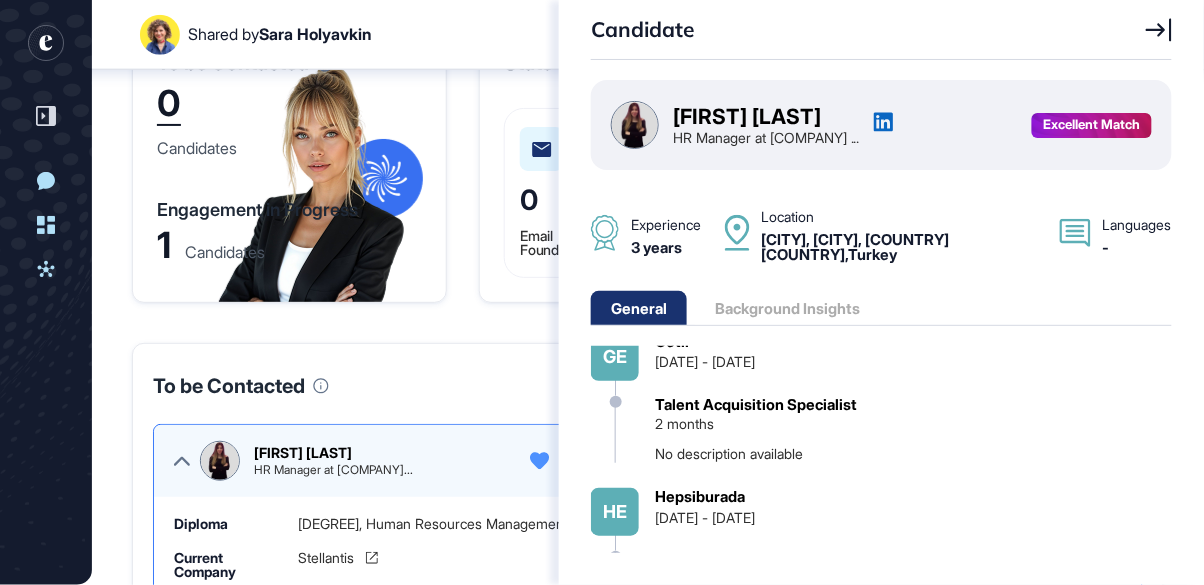 scroll, scrollTop: 882, scrollLeft: 0, axis: vertical 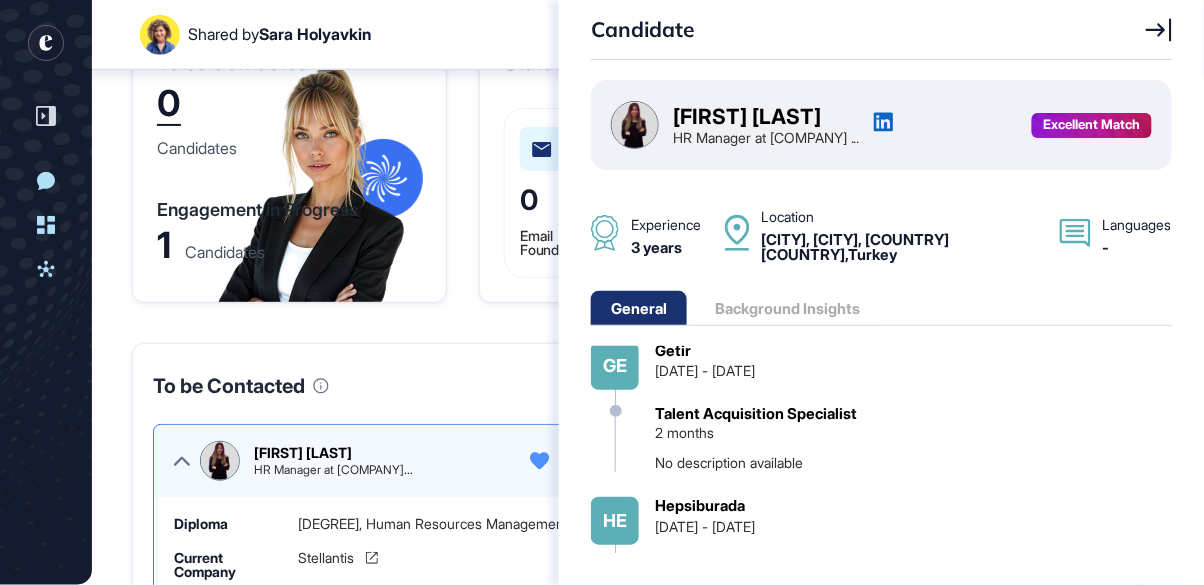 click on "General Background Insights" at bounding box center (735, 308) 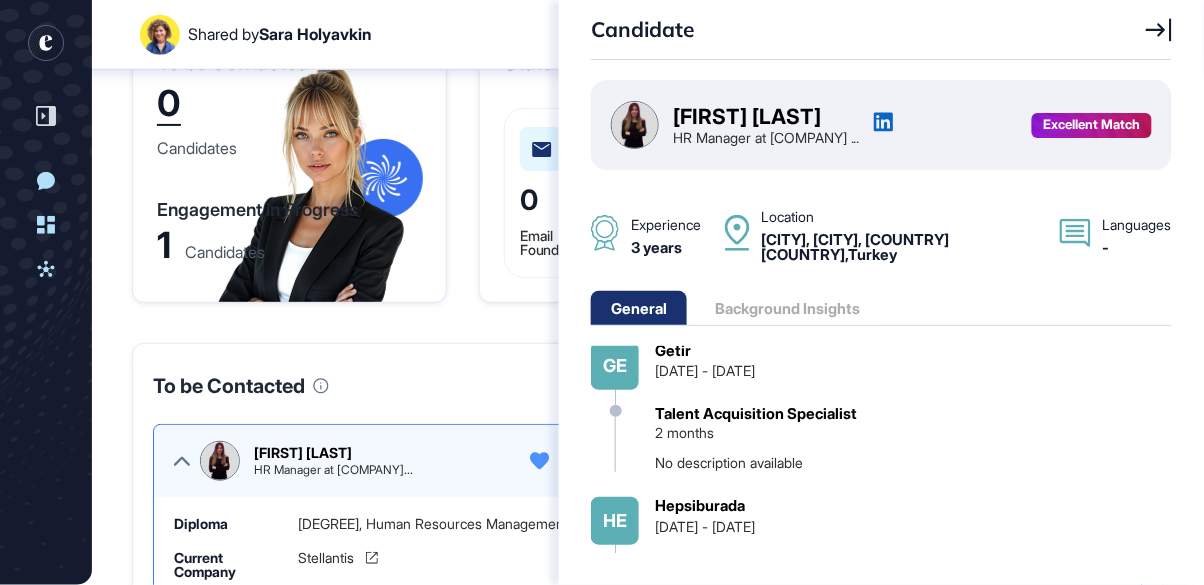 click on "General Background Insights" at bounding box center [735, 308] 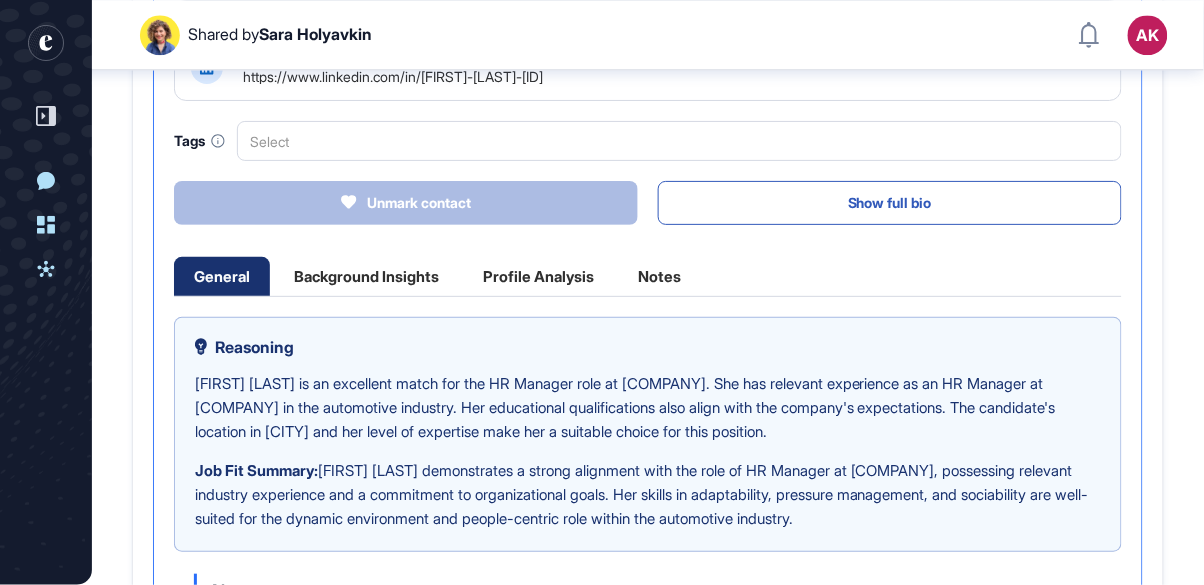 scroll, scrollTop: 1101, scrollLeft: 0, axis: vertical 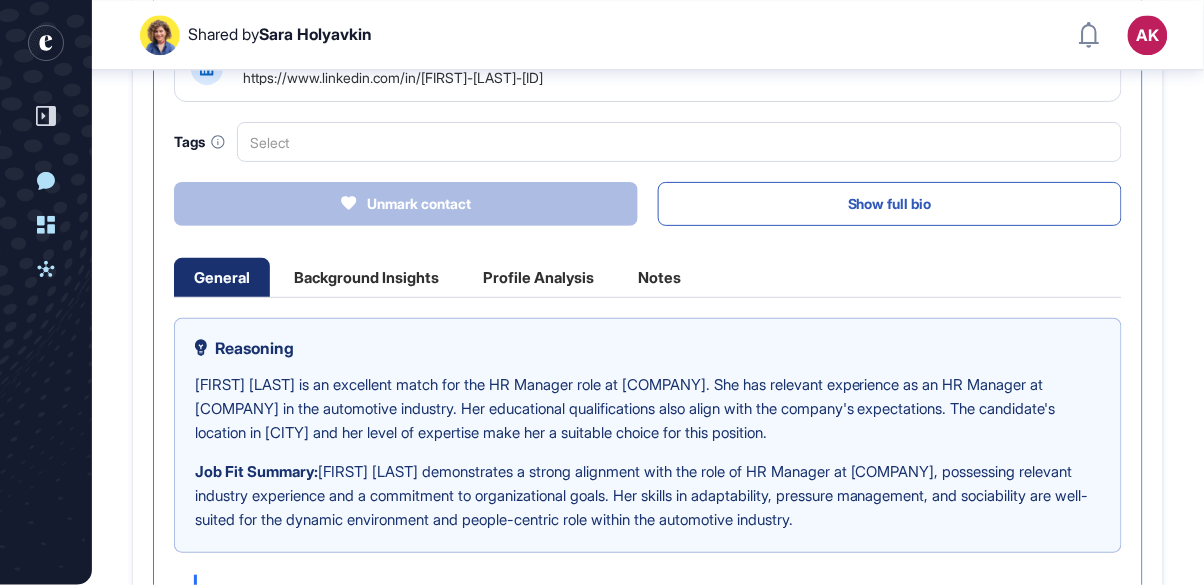 click on "Background Insights" 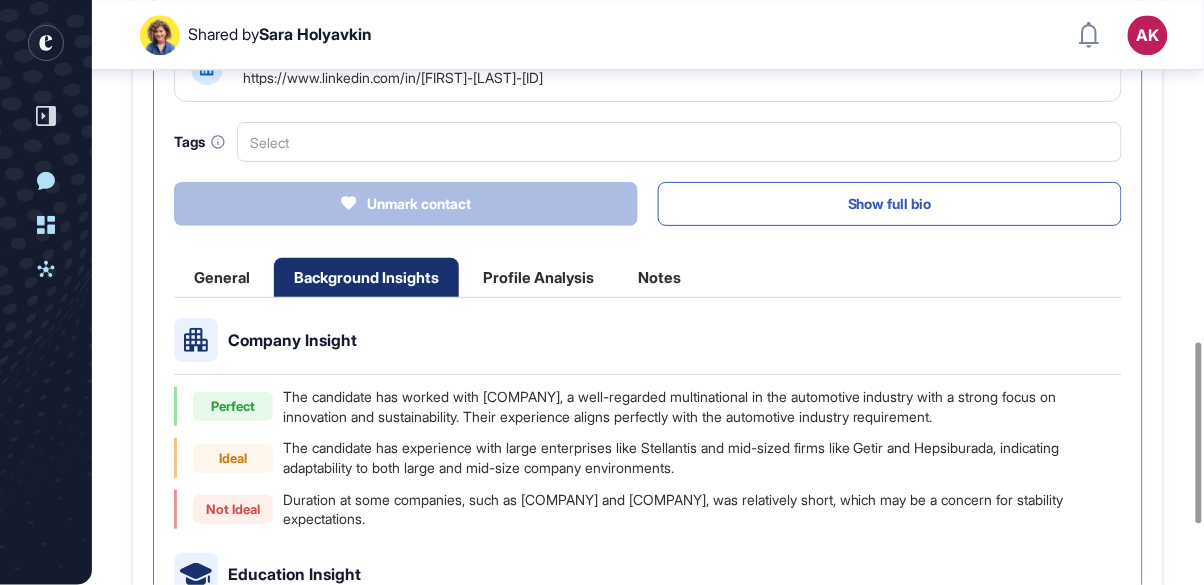 click on "General" 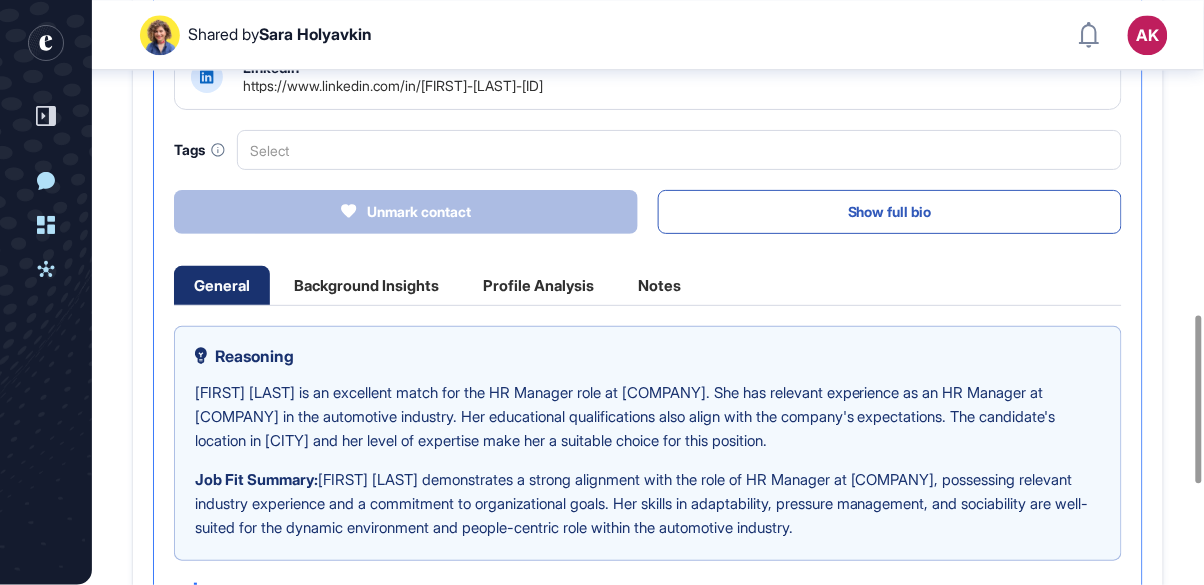 scroll, scrollTop: 1093, scrollLeft: 0, axis: vertical 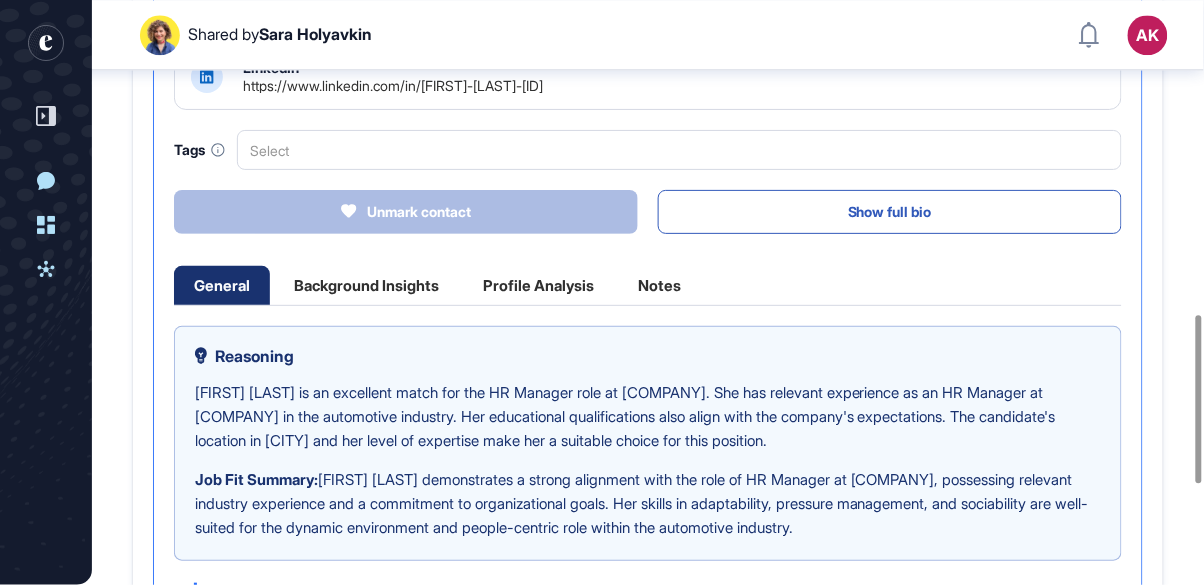 click on "Background Insights" 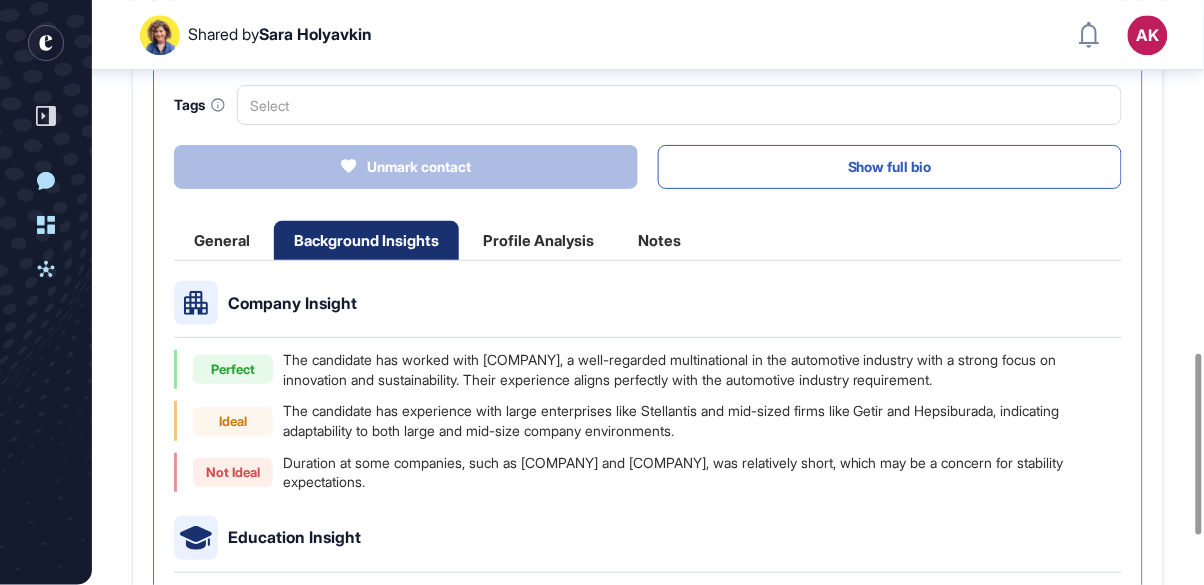 scroll, scrollTop: 1137, scrollLeft: 0, axis: vertical 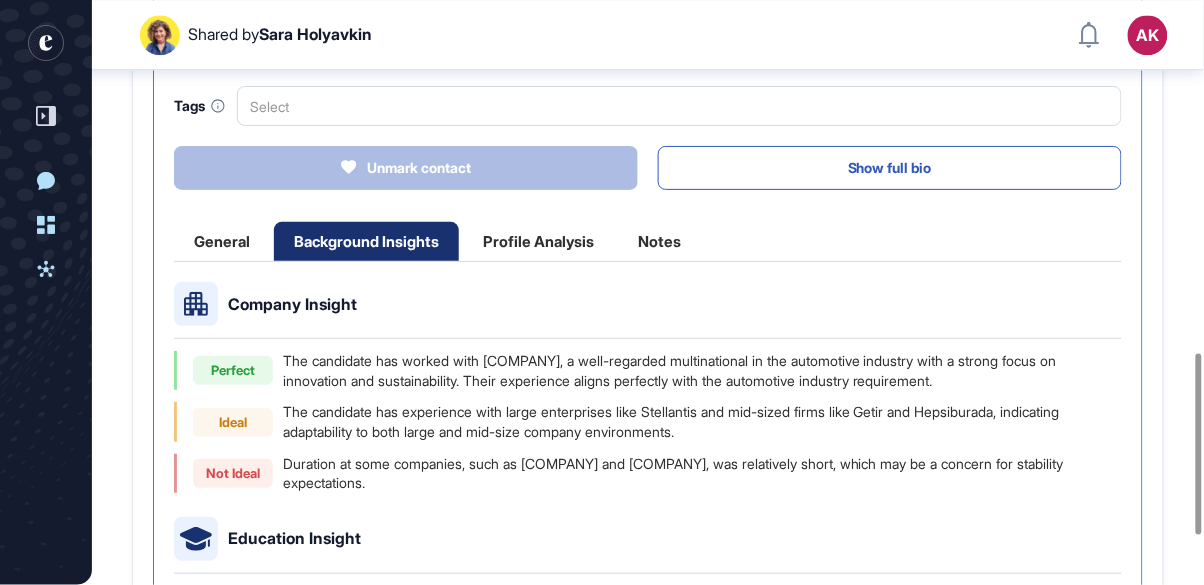 click on "Profile Analysis" 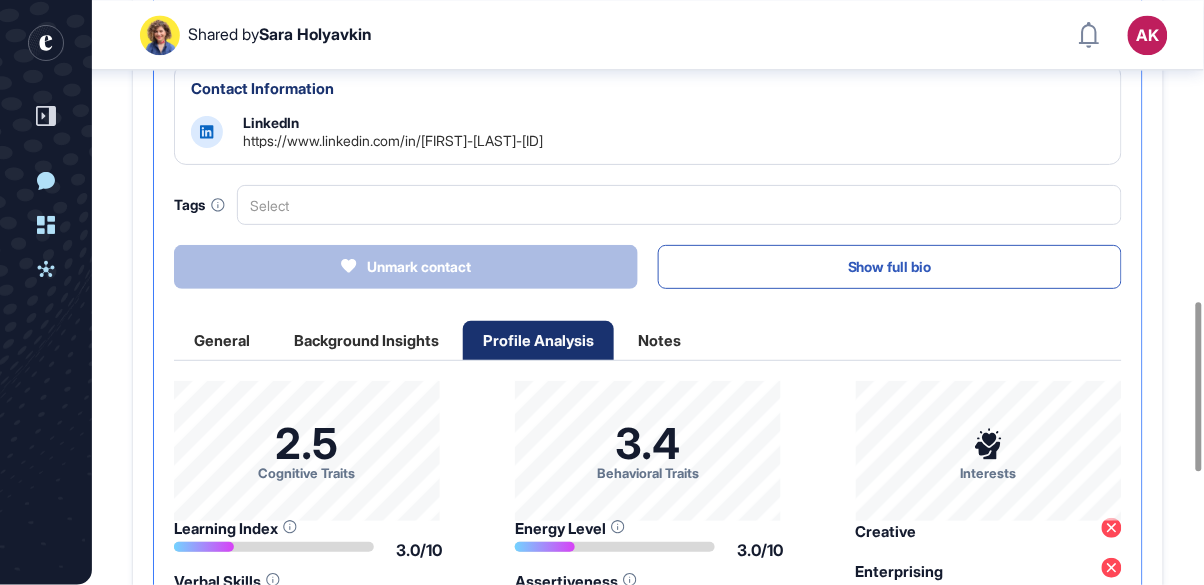 scroll, scrollTop: 1038, scrollLeft: 0, axis: vertical 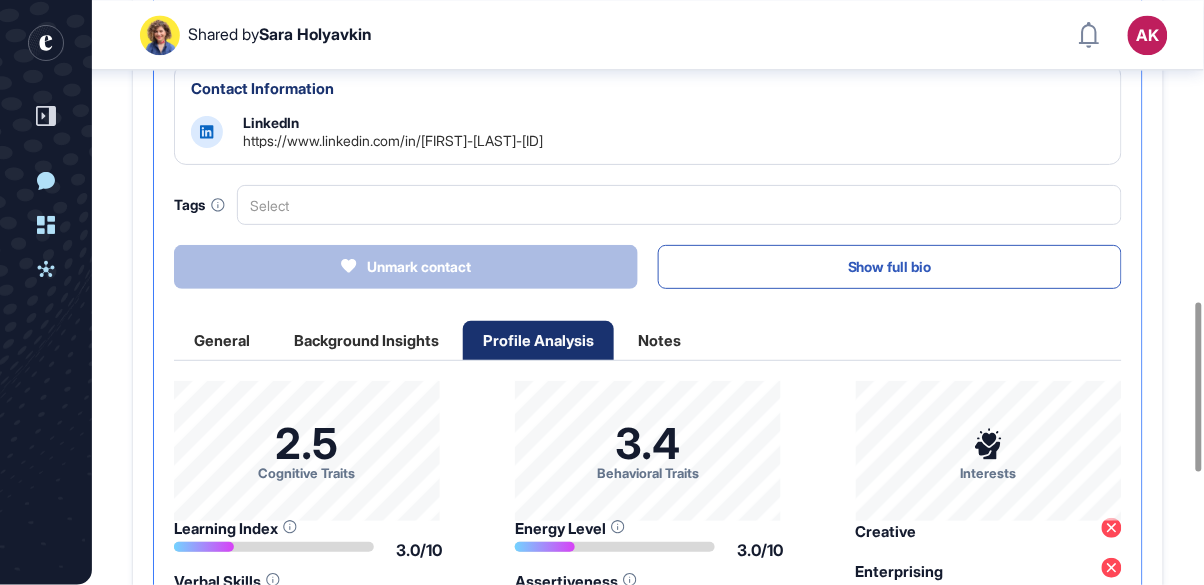 click on "Notes" 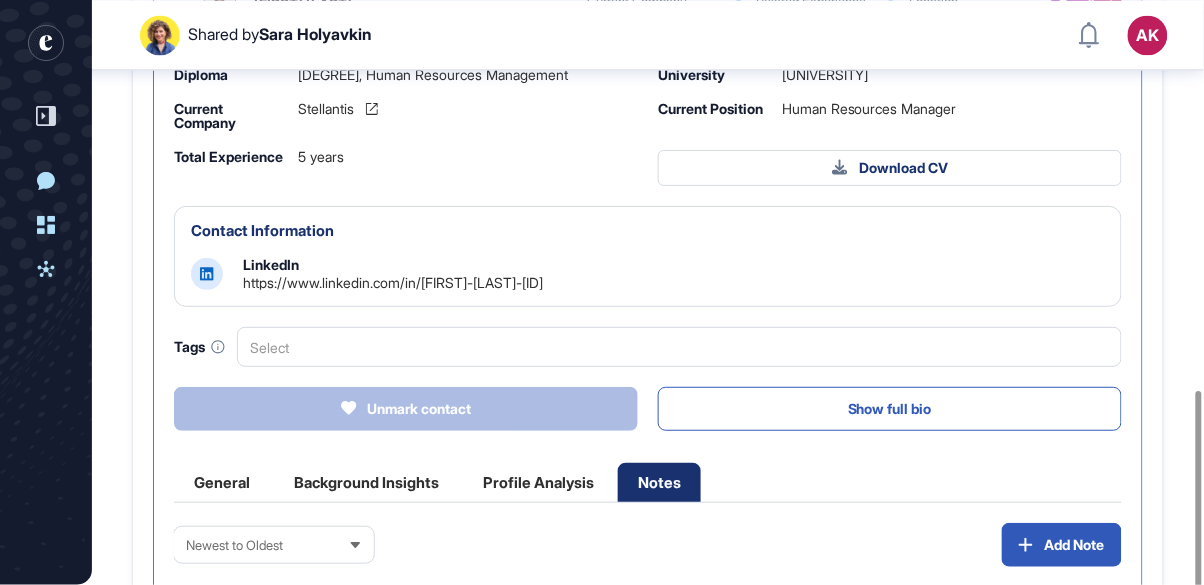 scroll, scrollTop: 1029, scrollLeft: 0, axis: vertical 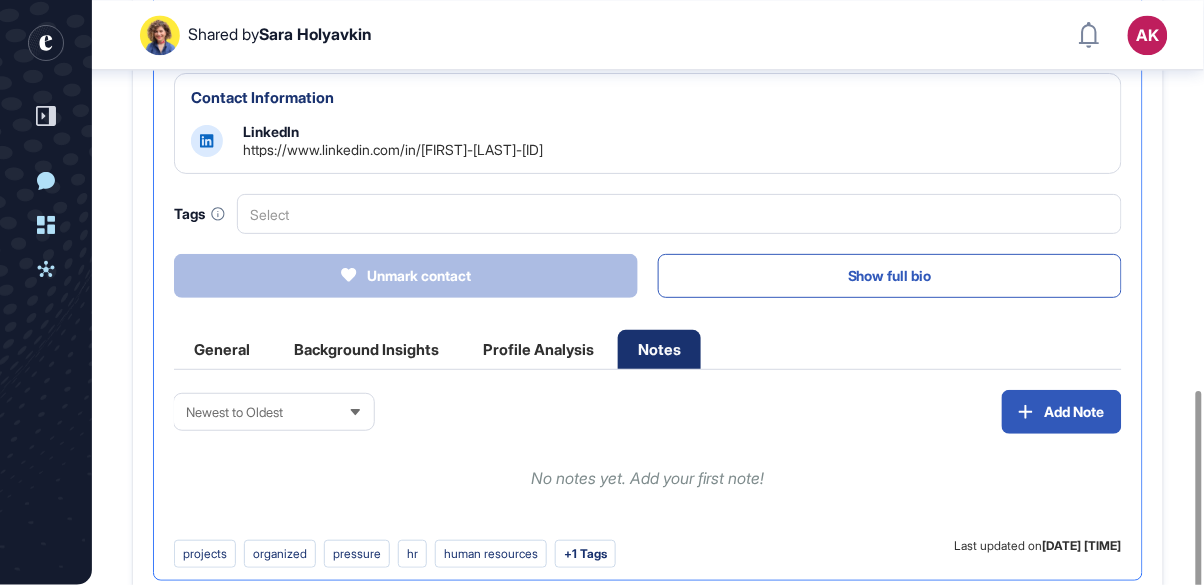 click on "Background Insights" 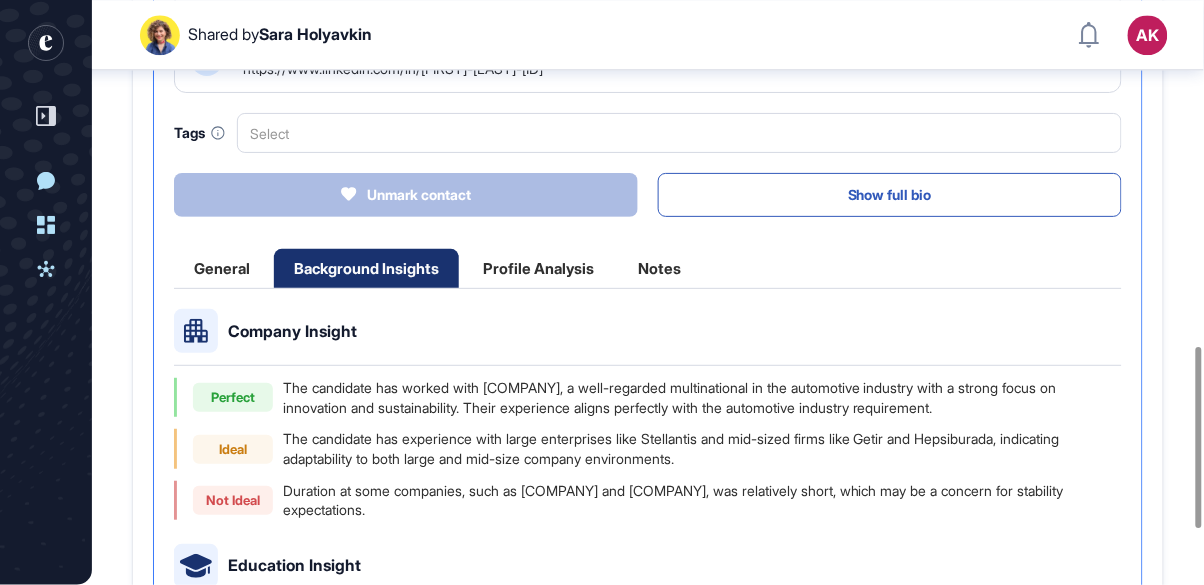 scroll, scrollTop: 1099, scrollLeft: 0, axis: vertical 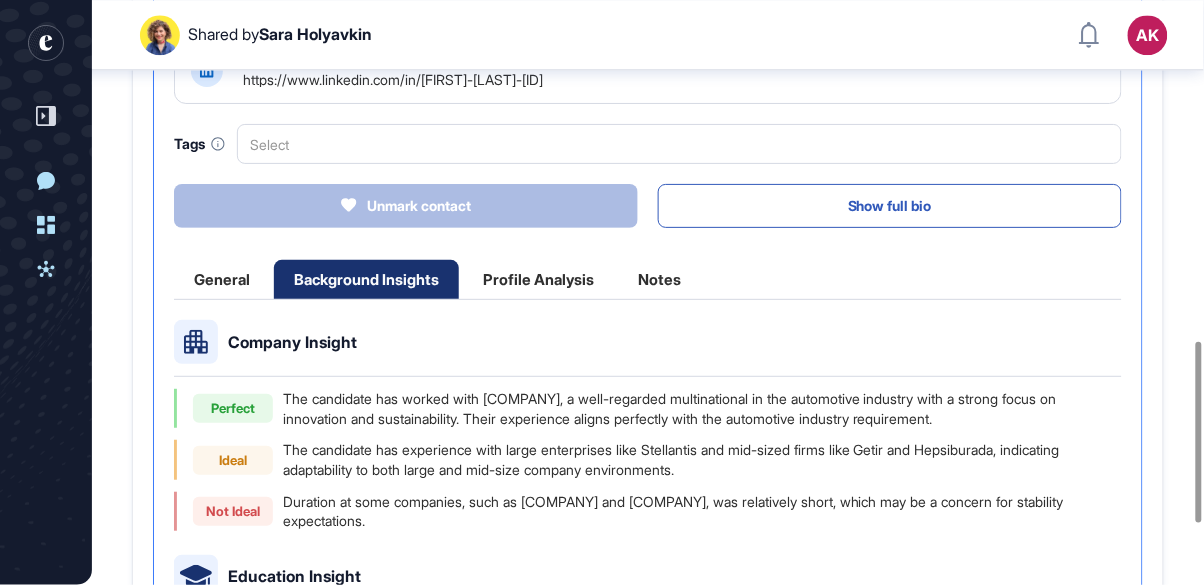 click on "General" 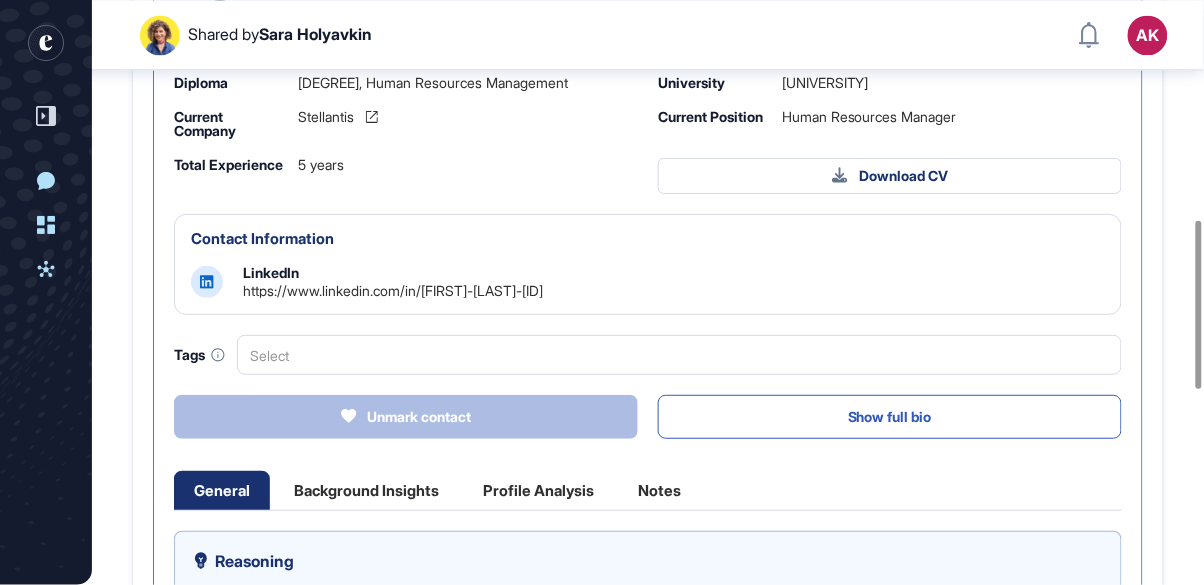 scroll, scrollTop: 763, scrollLeft: 0, axis: vertical 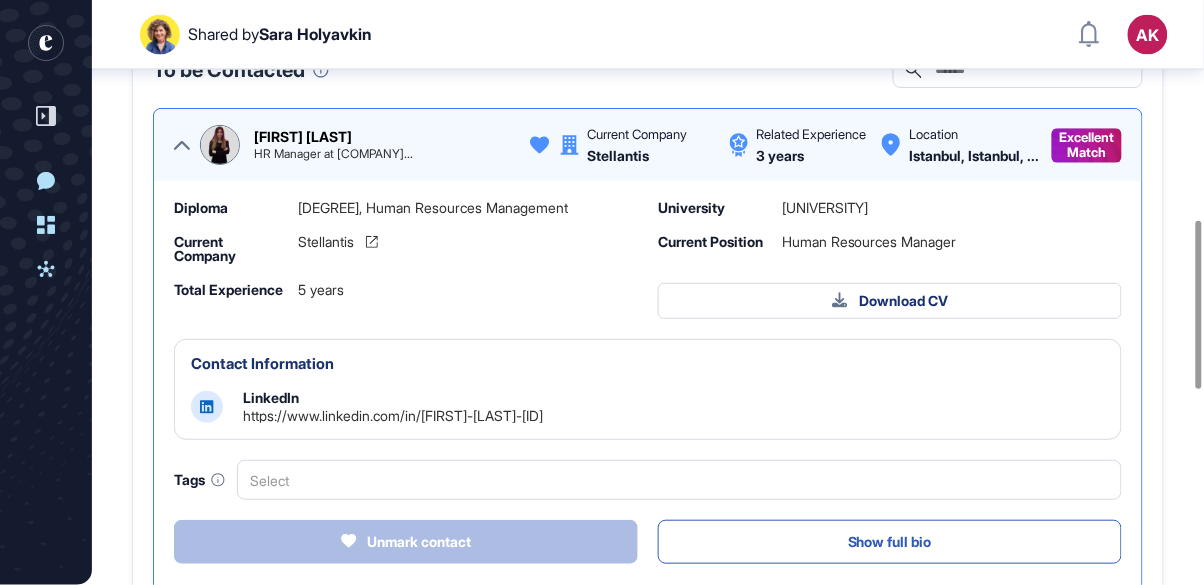 click on "Excellent Match" at bounding box center (1087, 145) 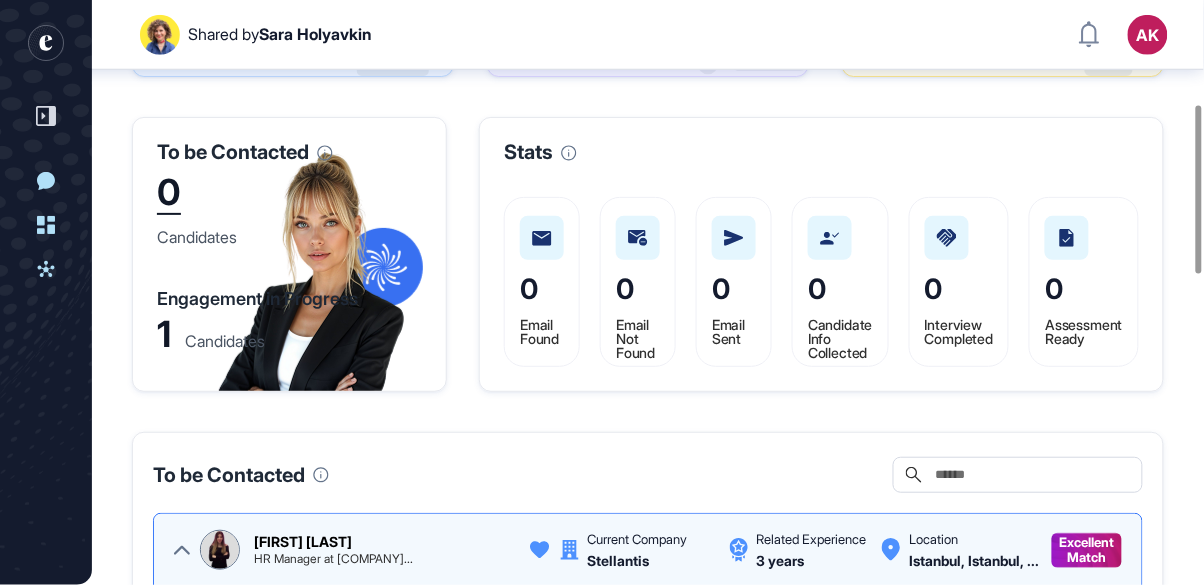 scroll, scrollTop: 357, scrollLeft: 0, axis: vertical 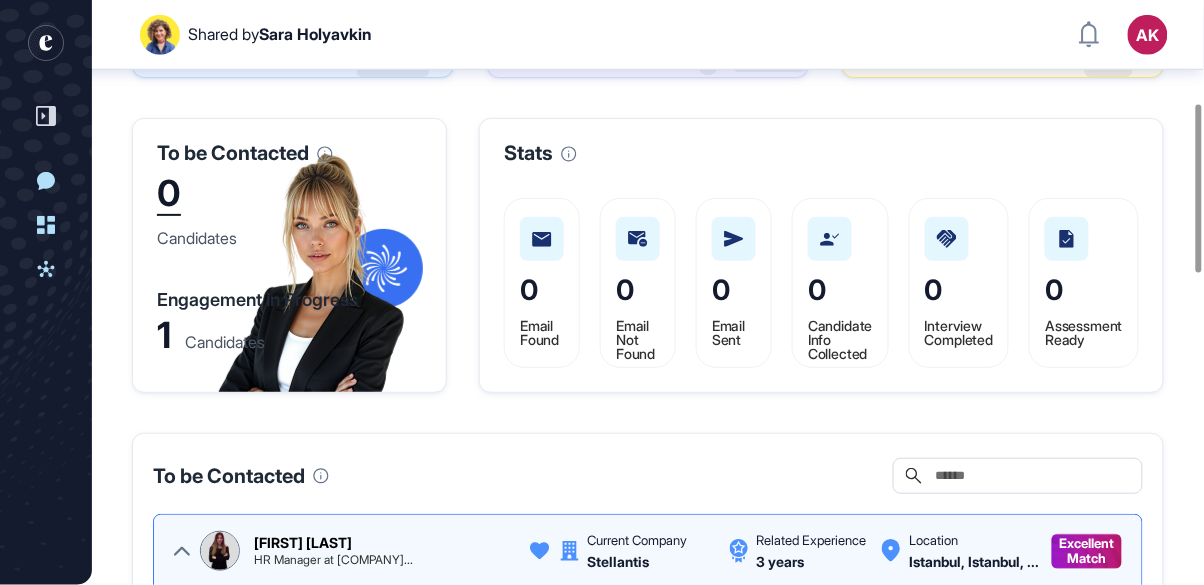 click on "Candidates" at bounding box center (225, 342) 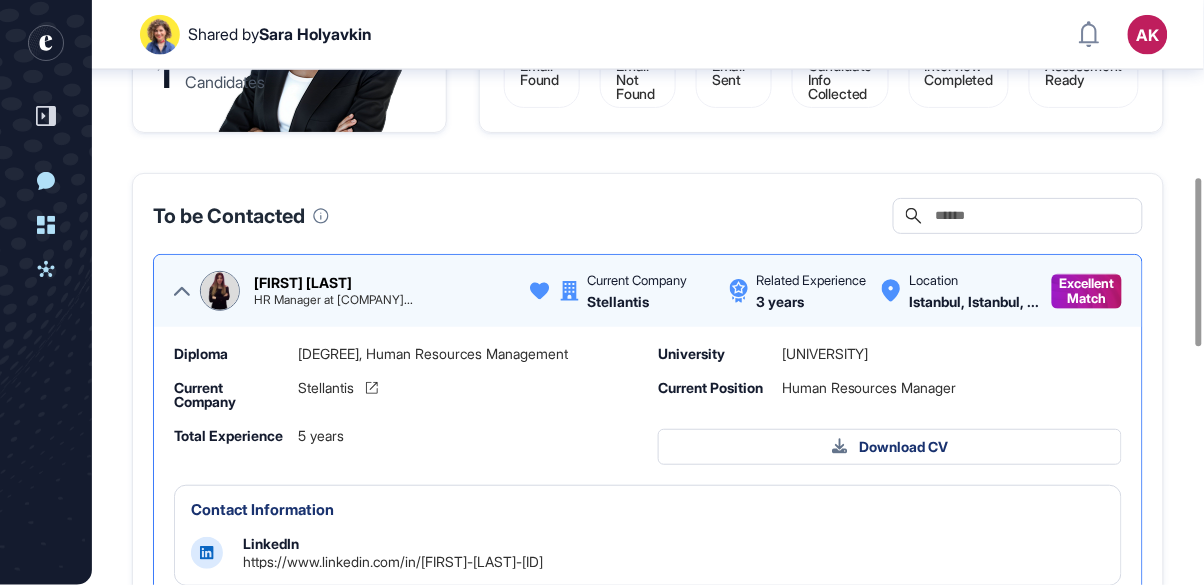scroll, scrollTop: 610, scrollLeft: 0, axis: vertical 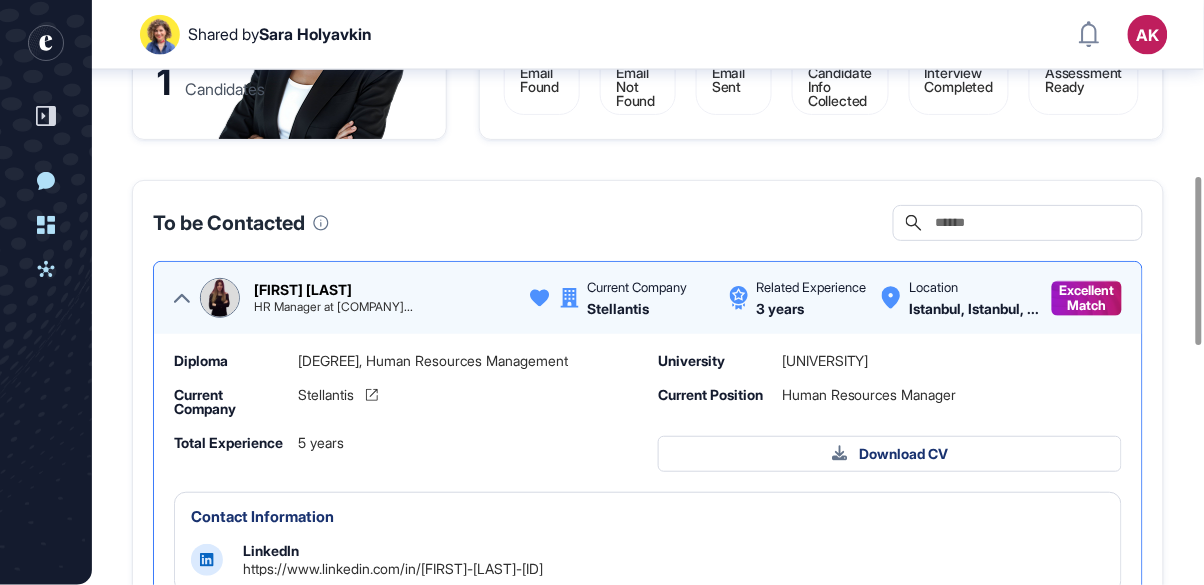 click 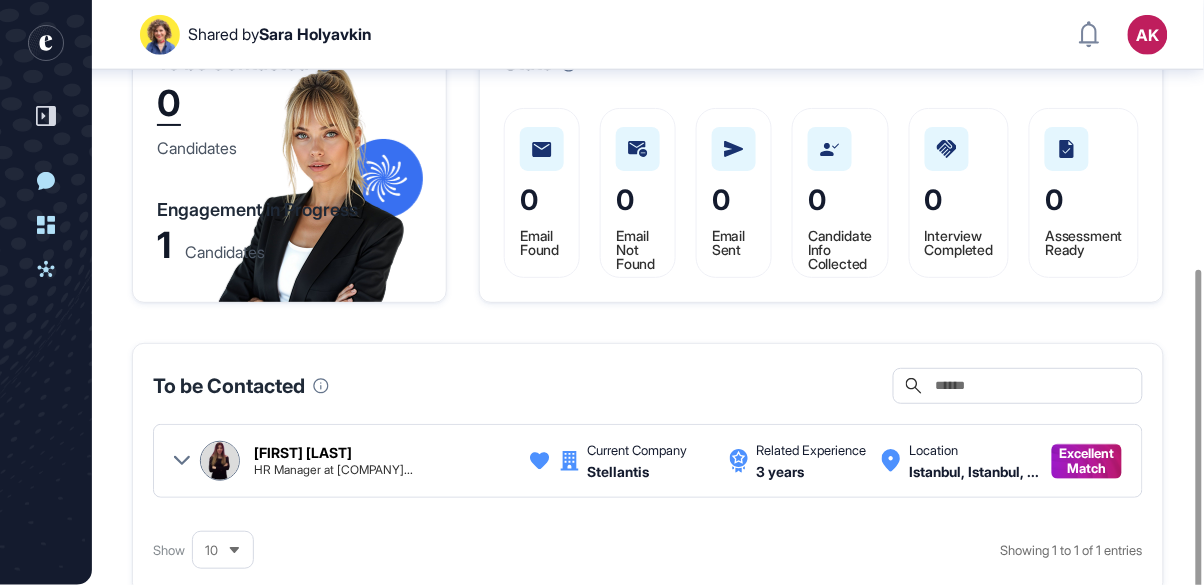 scroll, scrollTop: 447, scrollLeft: 0, axis: vertical 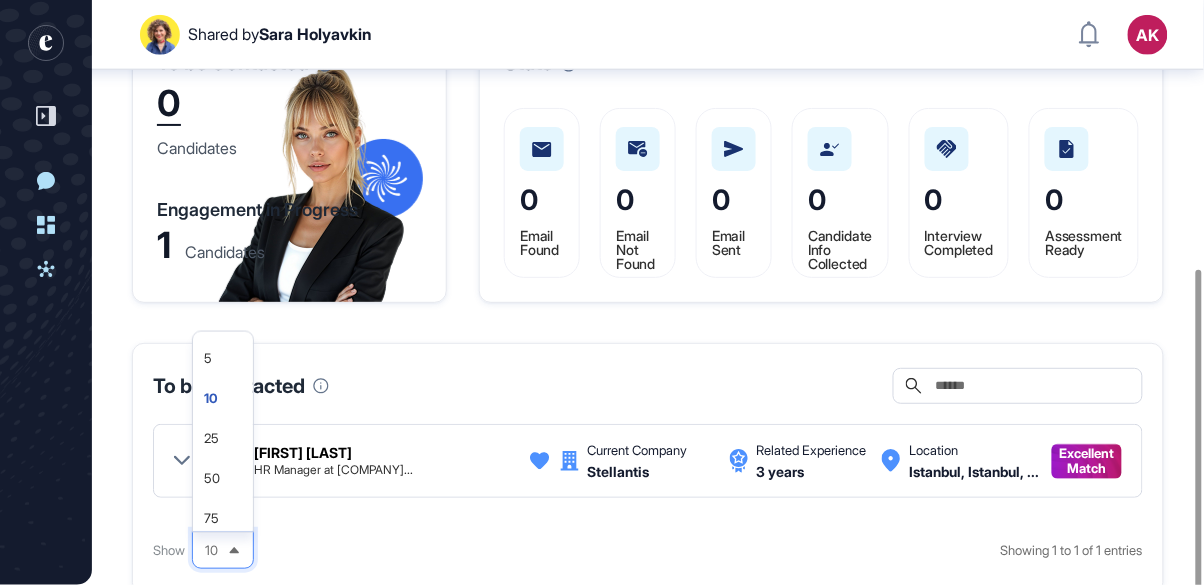 click on "25" 